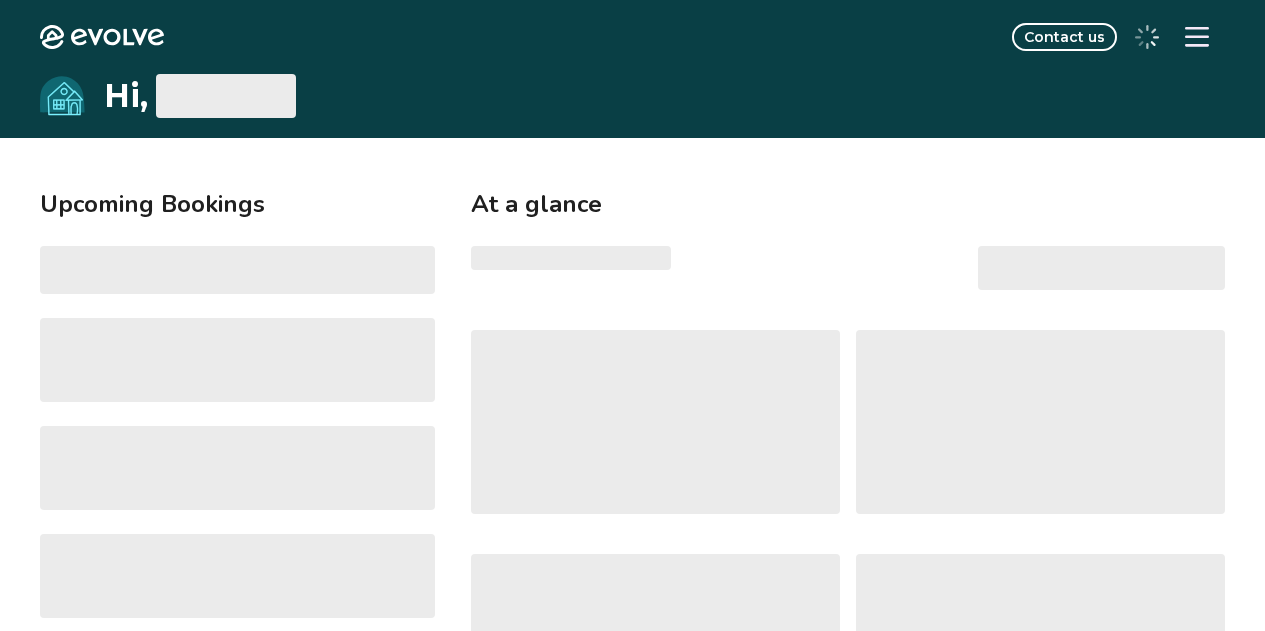 scroll, scrollTop: 0, scrollLeft: 0, axis: both 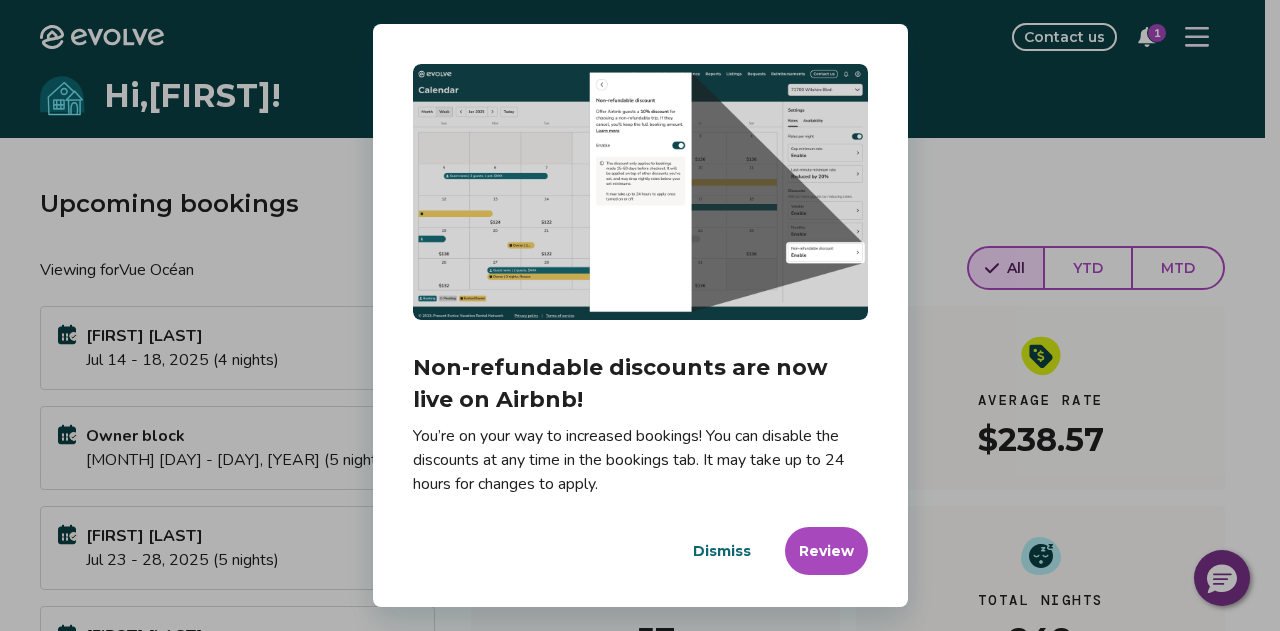 click on "Dismiss" at bounding box center [722, 551] 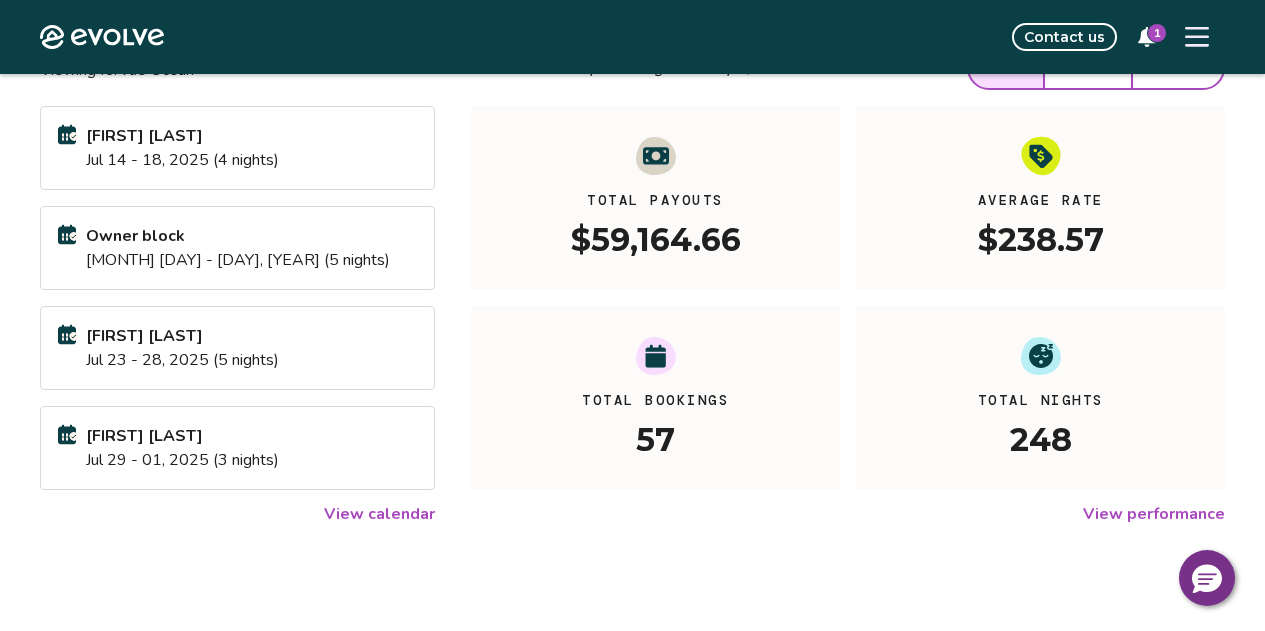 scroll, scrollTop: 400, scrollLeft: 0, axis: vertical 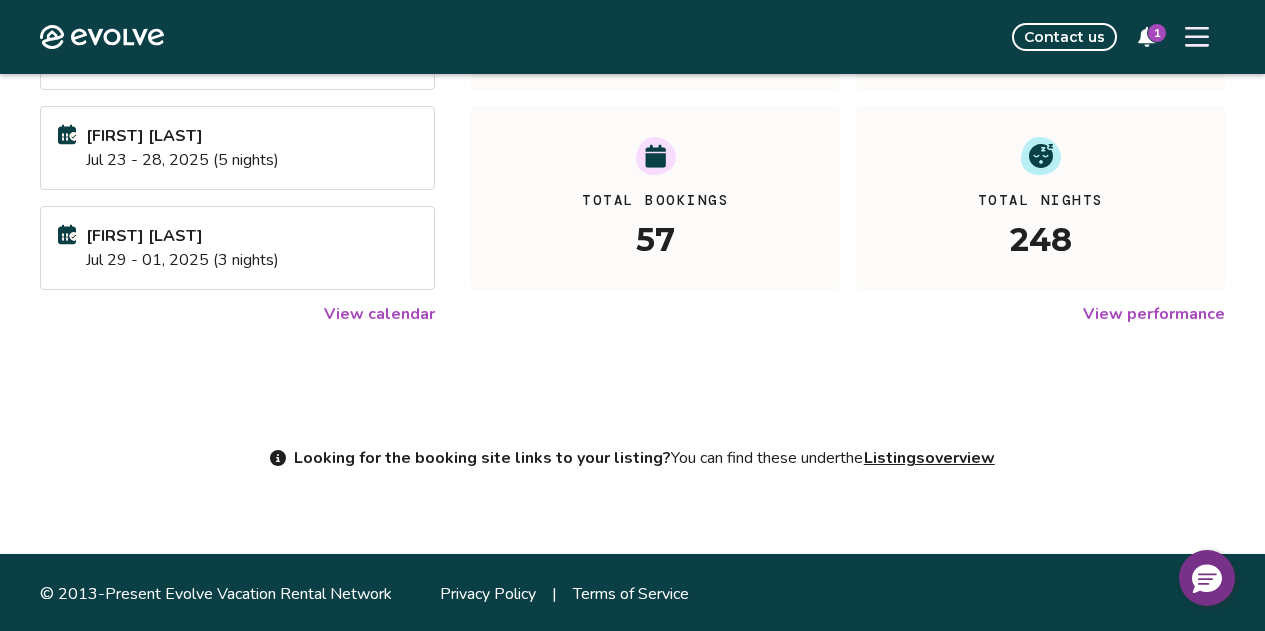 click on "Upcoming bookings Viewing for  Vue Océan Samantha WInn Jul 14 - 18, 2025 (4 nights) Owner block Jul 18 - 23, 2025 (5 nights) Brian Powers Jul 23 - 28, 2025 (5 nights) Ashley VanNostrand Jul 29 - 01, 2025 (3 nights) View calendar At a glance Overall stats for your listing from May 1, 2020 onward All YTD MTD Total Payouts $59,164.66 Average Rate $238.57 Total Bookings 57 Total Nights 248 View performance" at bounding box center [632, 56] 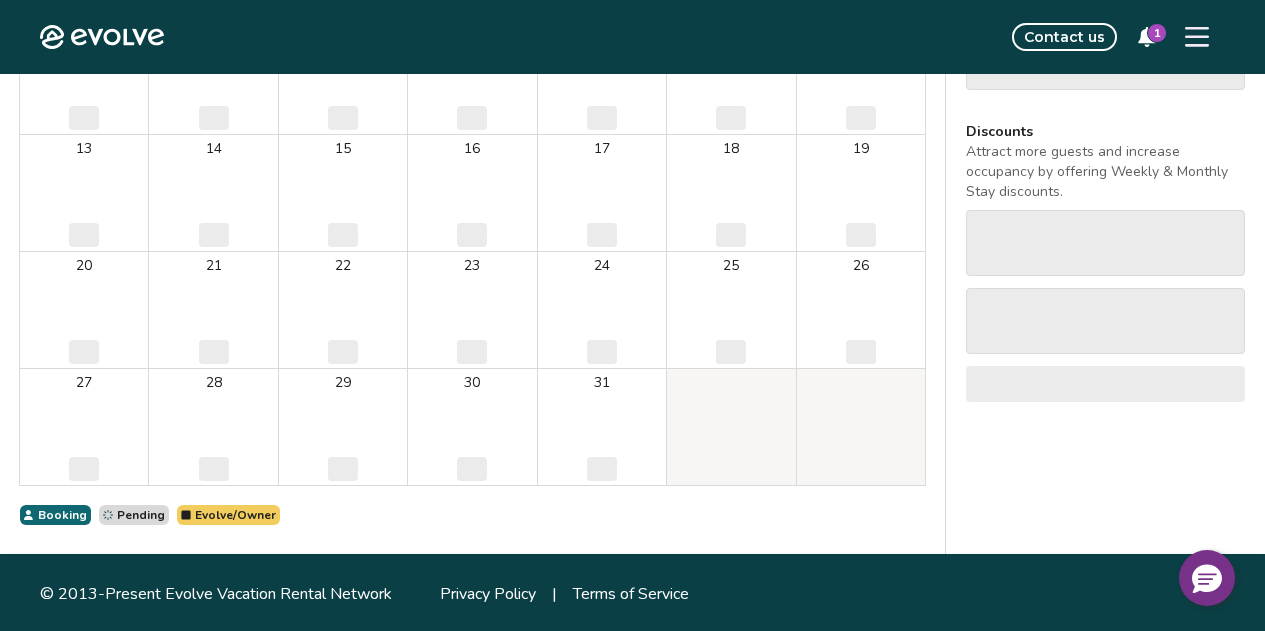 scroll, scrollTop: 0, scrollLeft: 0, axis: both 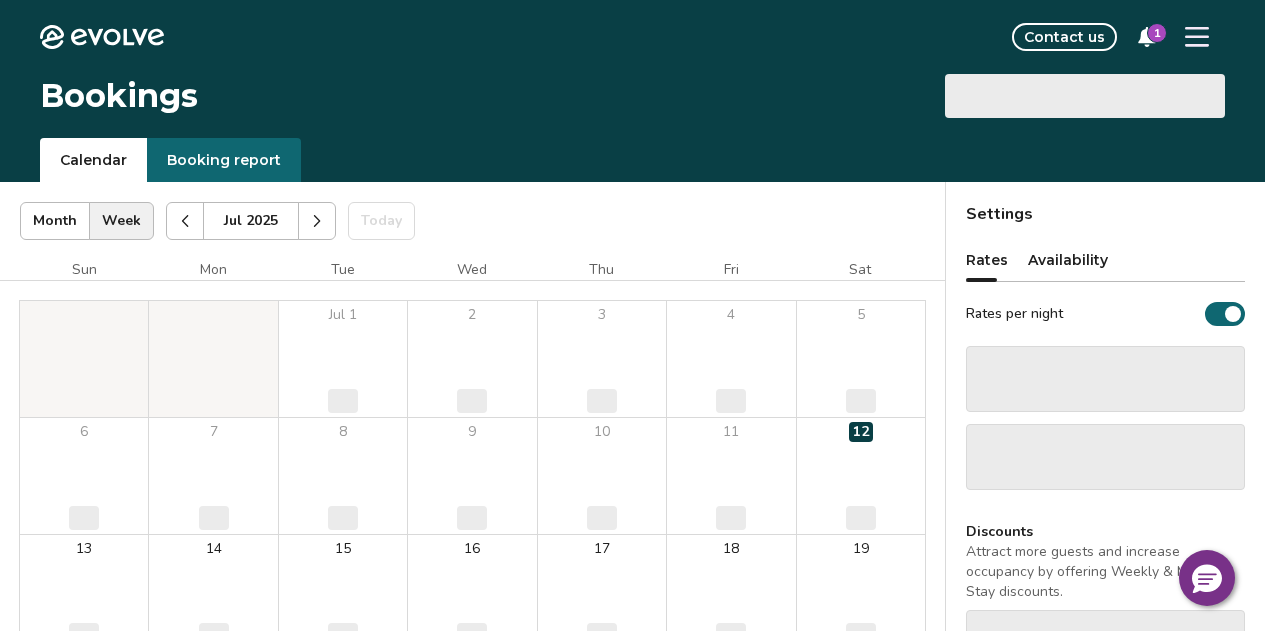 click on "Jul 1 ‌" at bounding box center [343, 359] 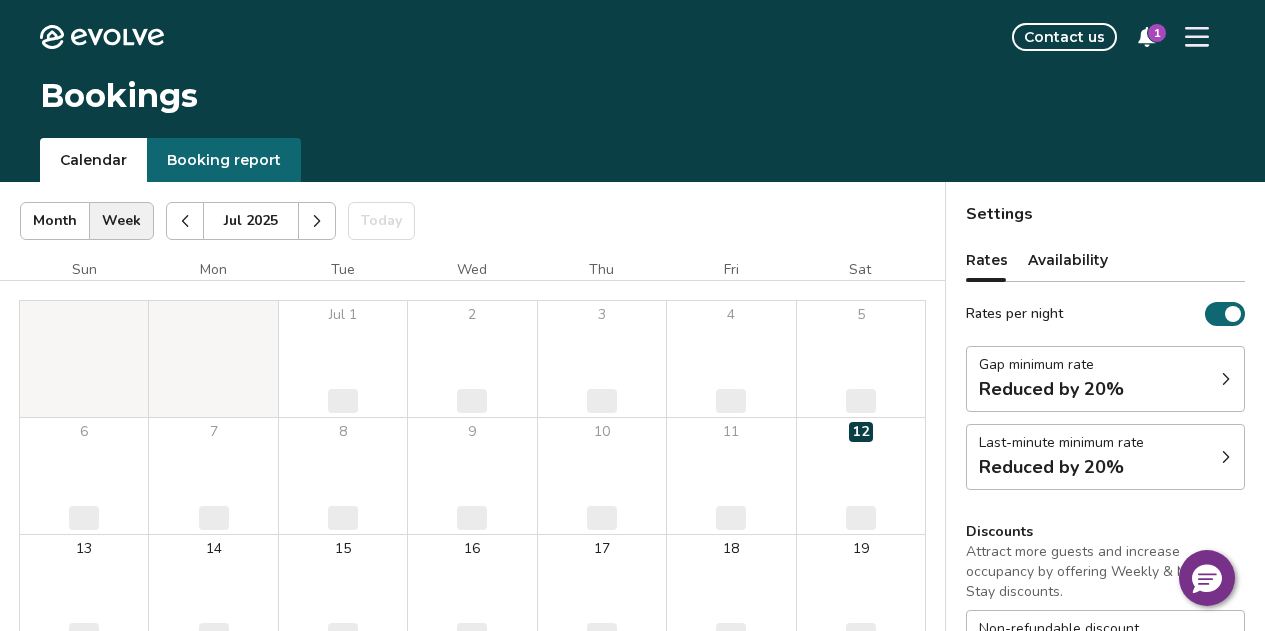 click at bounding box center (185, 221) 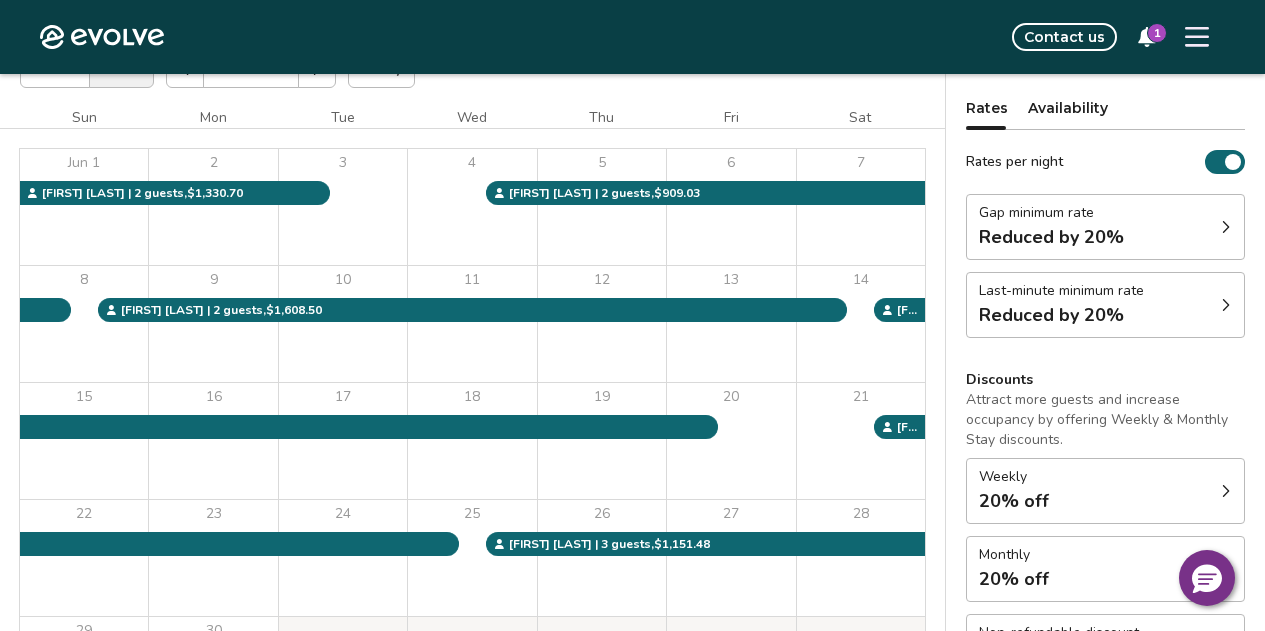 scroll, scrollTop: 200, scrollLeft: 0, axis: vertical 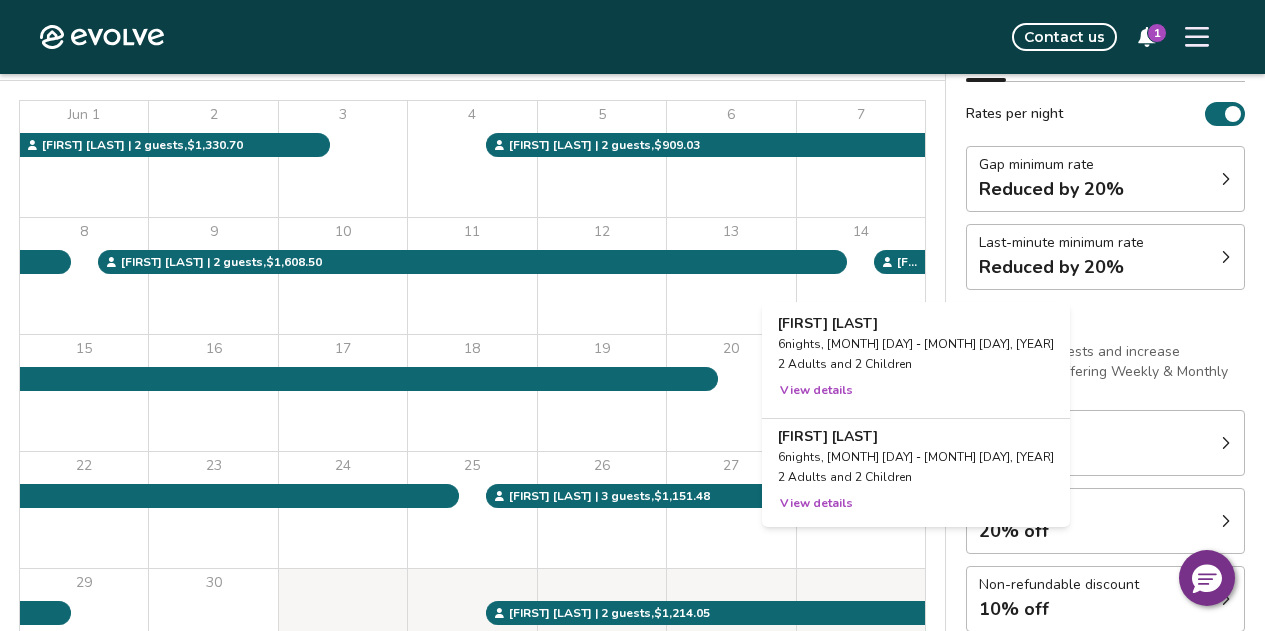 click on "View details" at bounding box center (816, 503) 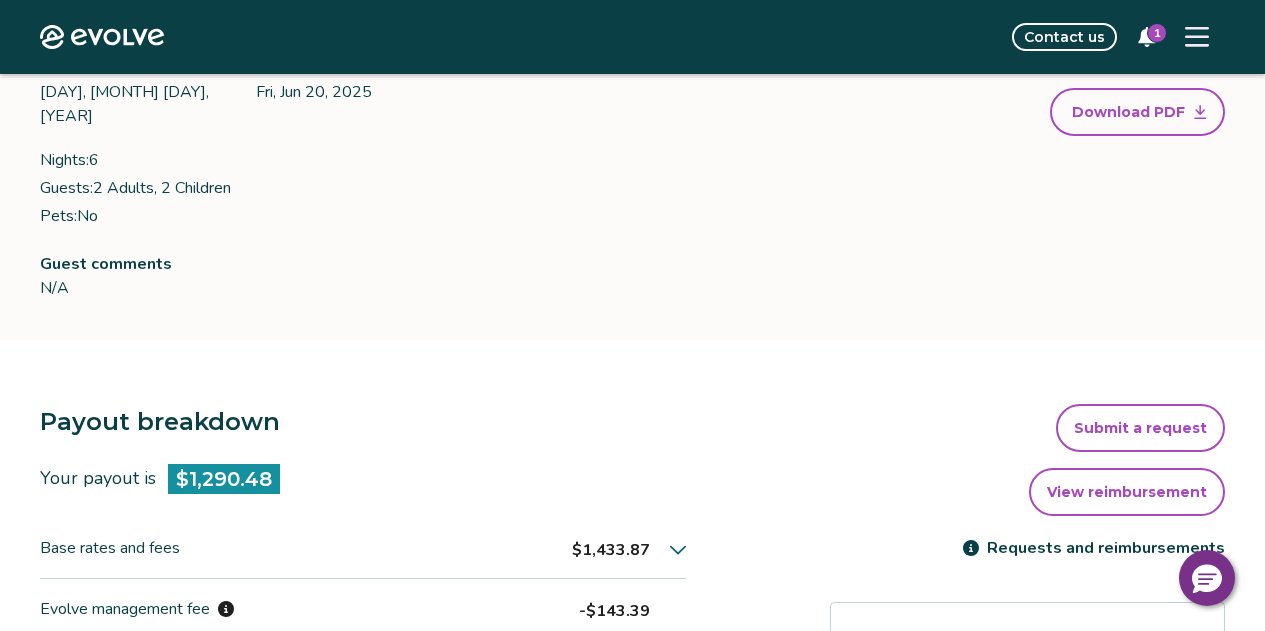 scroll, scrollTop: 200, scrollLeft: 0, axis: vertical 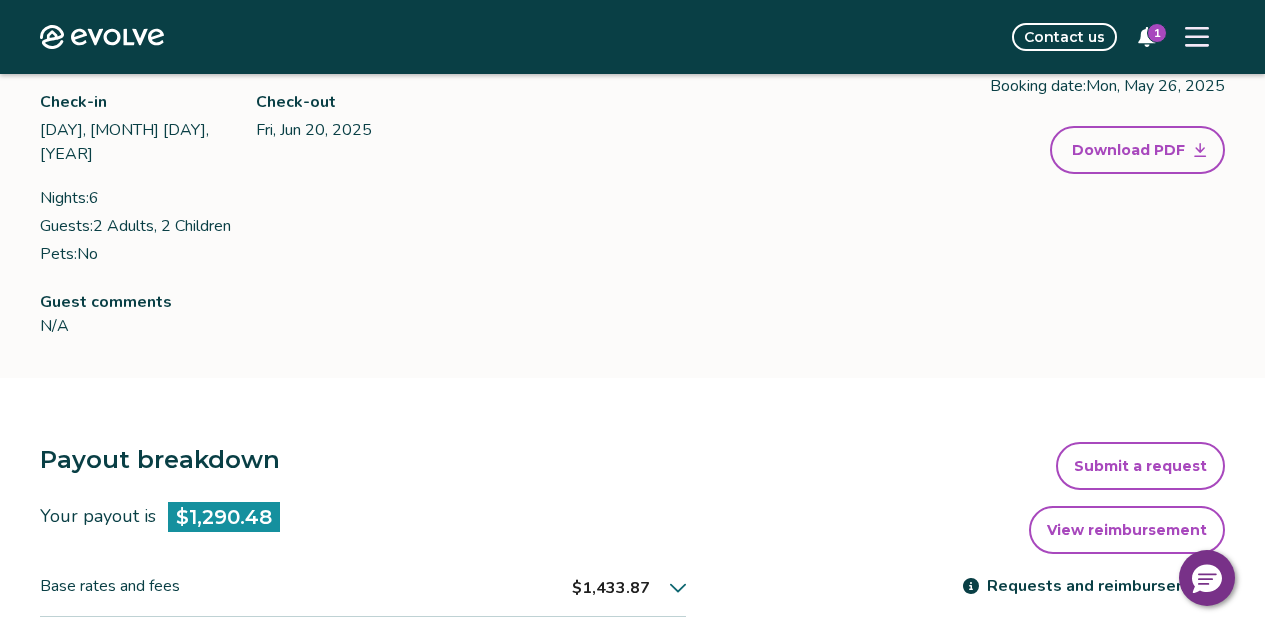 click on "View reimbursement" at bounding box center [1127, 530] 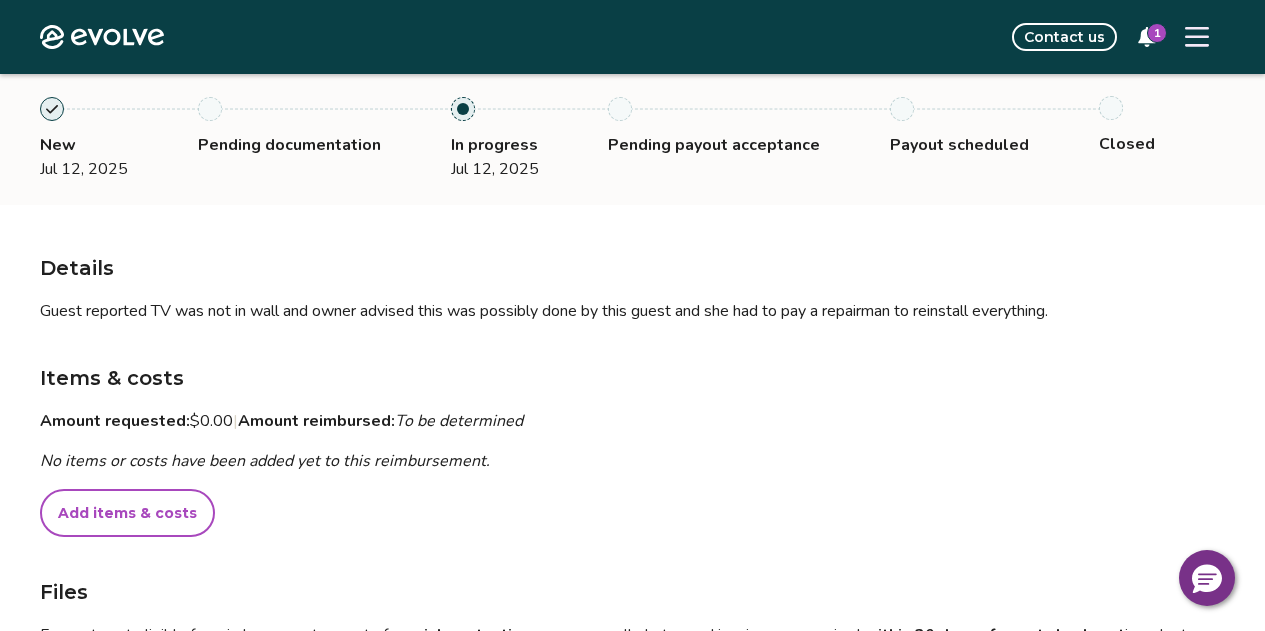 scroll, scrollTop: 0, scrollLeft: 0, axis: both 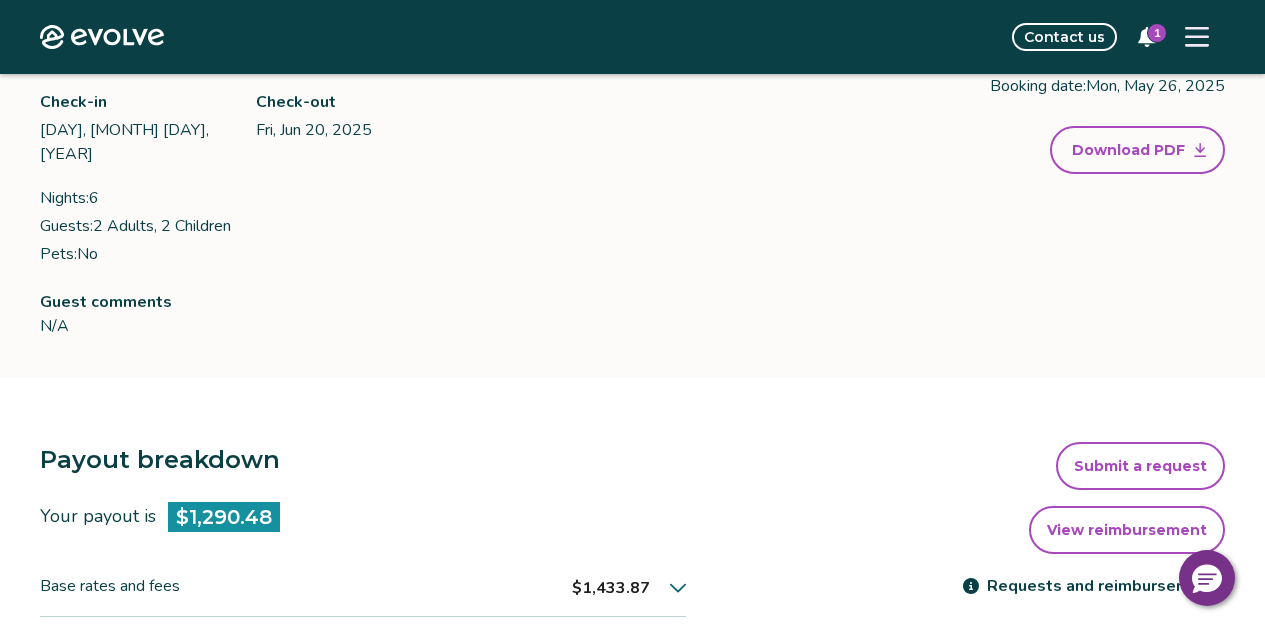 click at bounding box center [1197, 37] 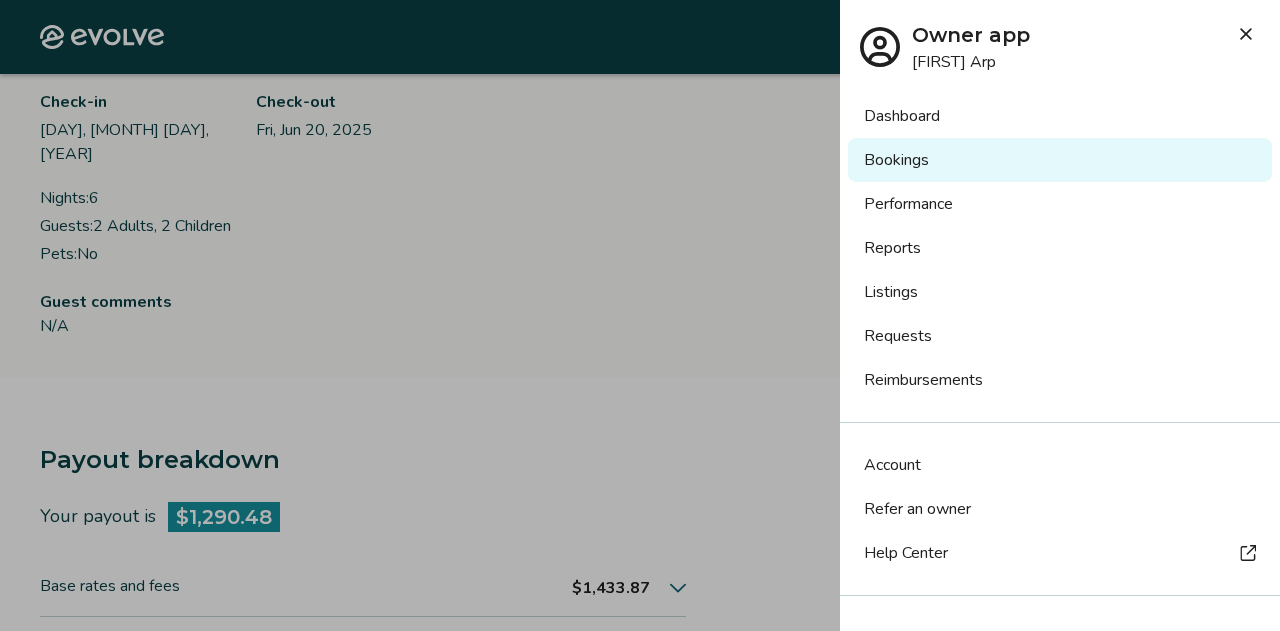 click on "Reimbursements" at bounding box center [1060, 380] 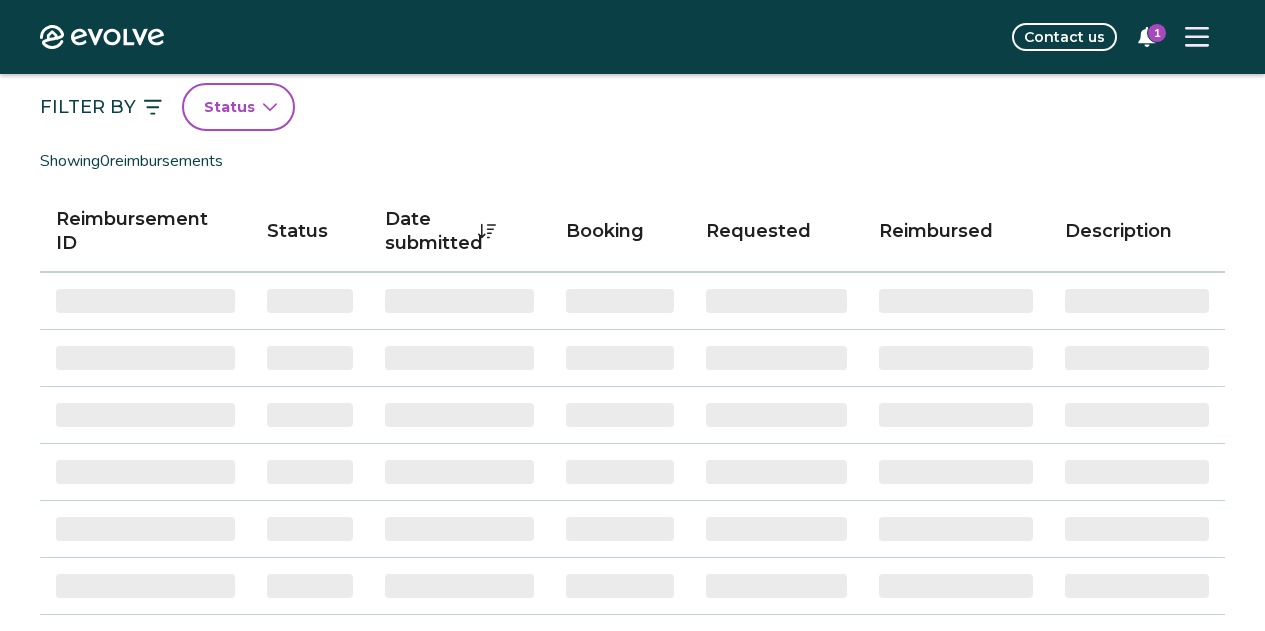 scroll, scrollTop: 200, scrollLeft: 0, axis: vertical 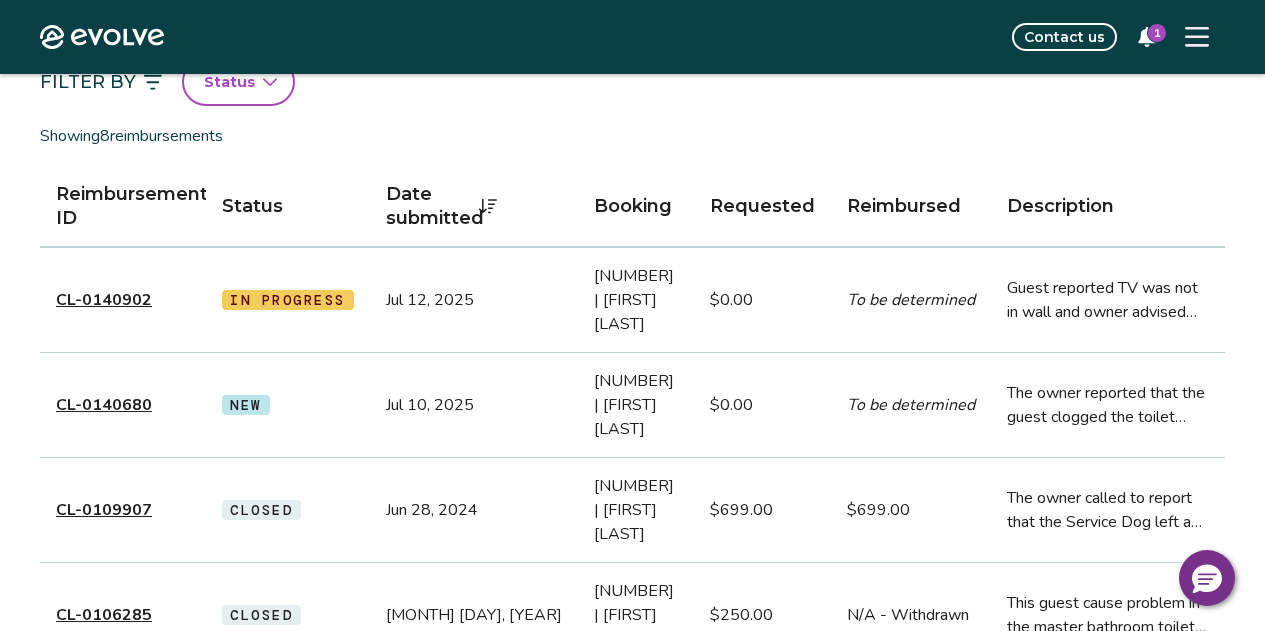 click on "CL-0140902" at bounding box center (104, 300) 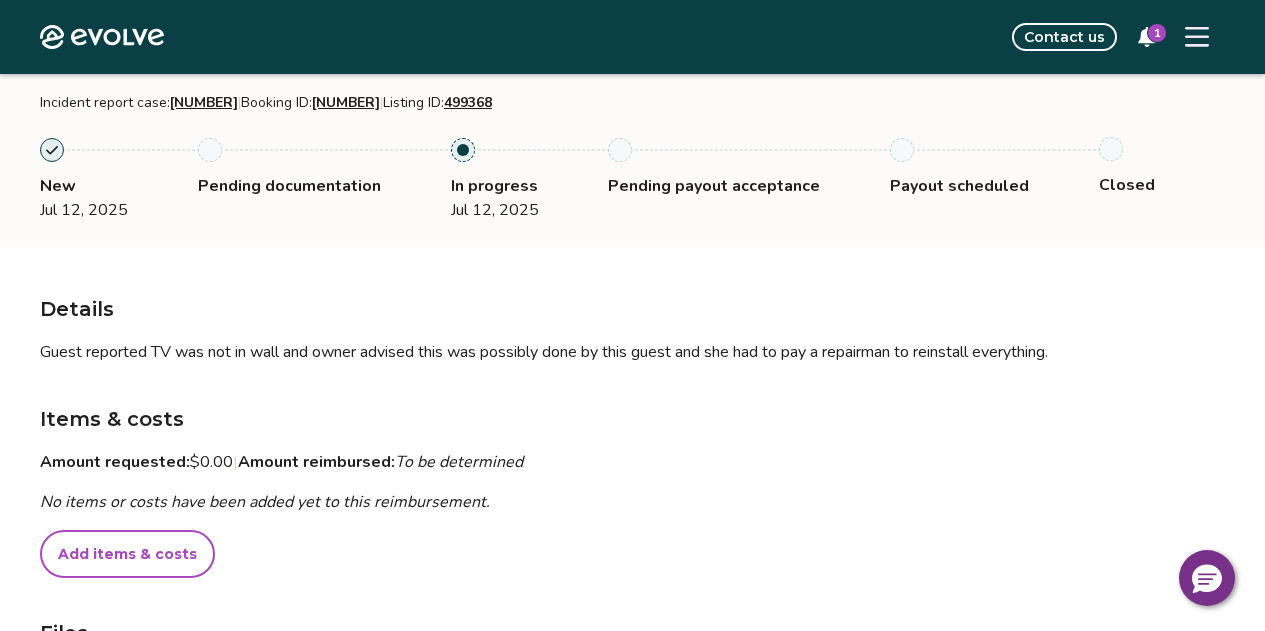 scroll, scrollTop: 200, scrollLeft: 0, axis: vertical 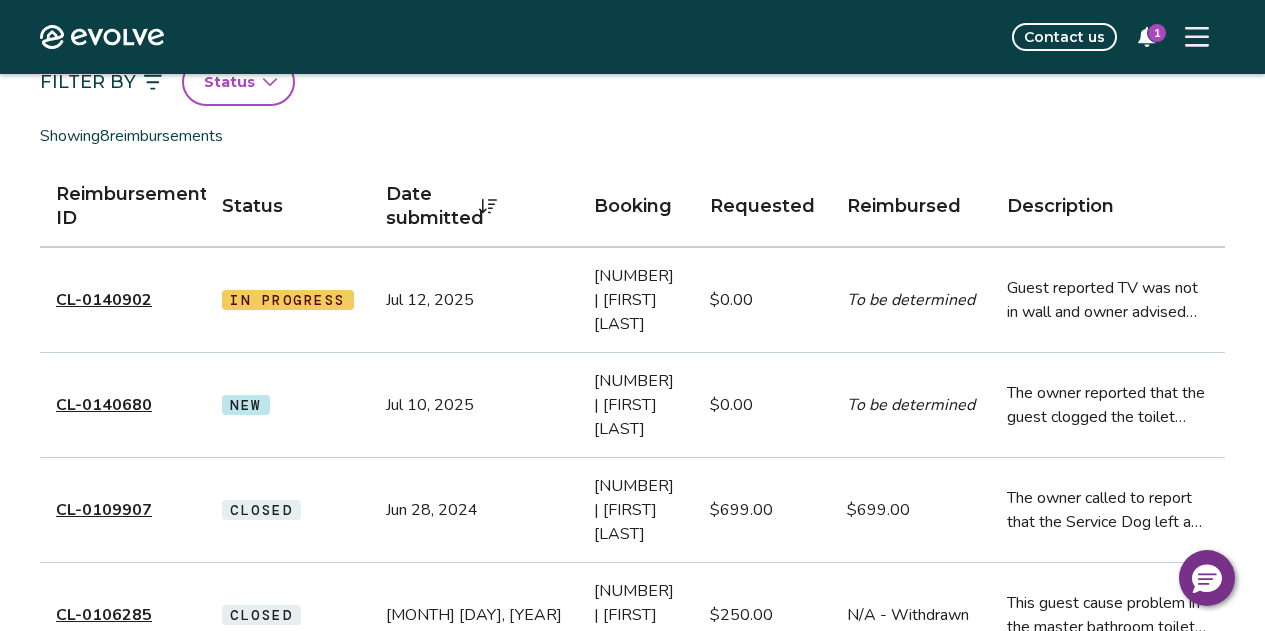 click on "CL-0140680" at bounding box center (104, 405) 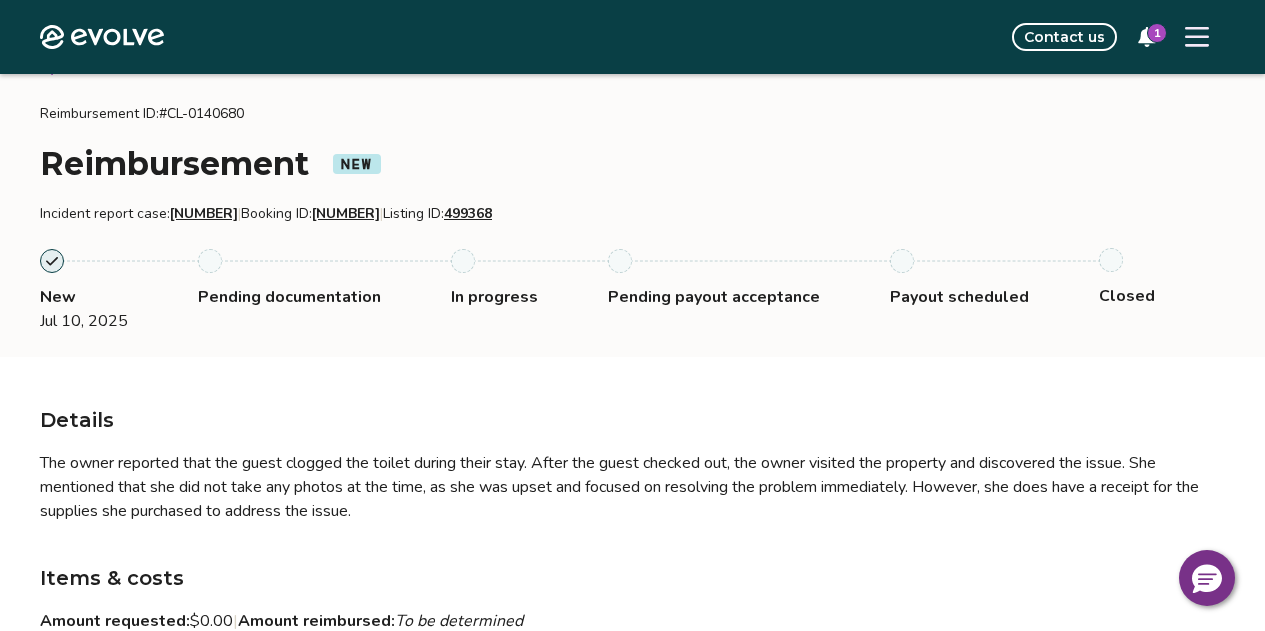 scroll, scrollTop: 0, scrollLeft: 0, axis: both 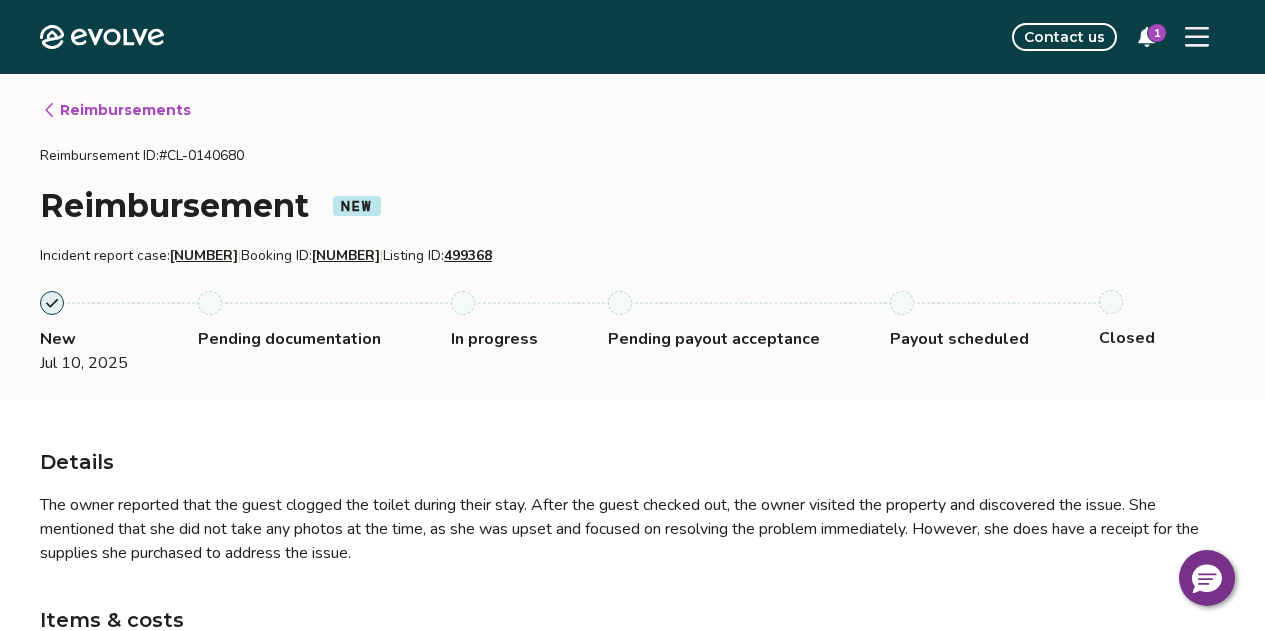 click on "Reimbursements" at bounding box center [116, 110] 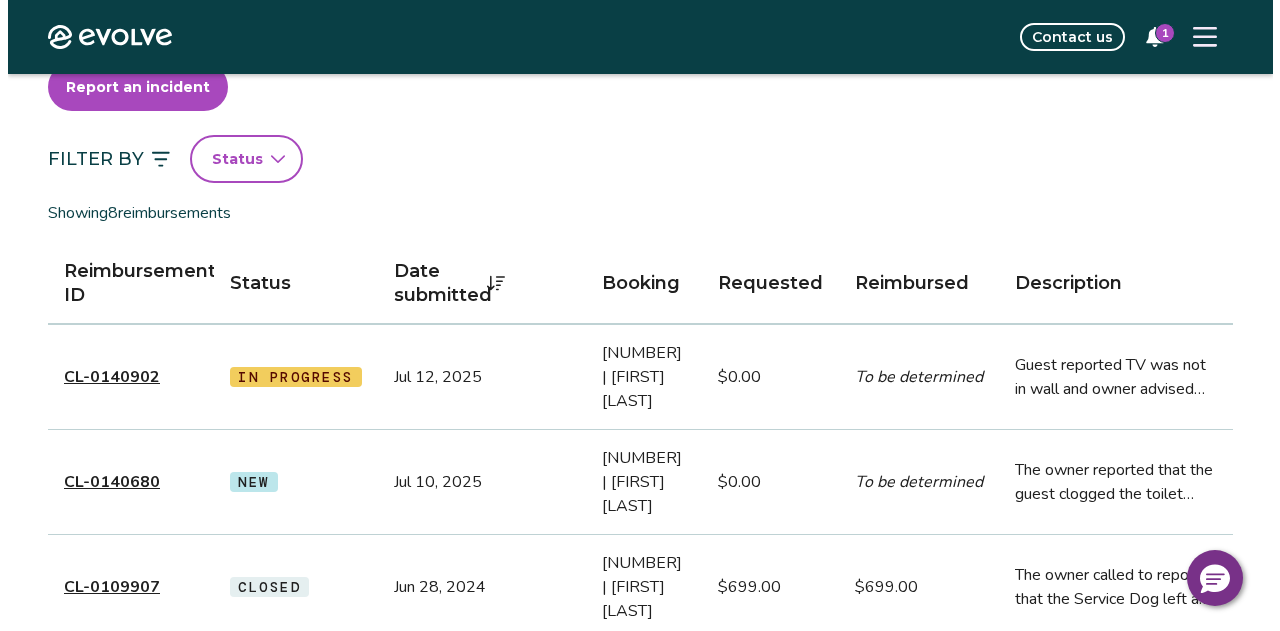 scroll, scrollTop: 200, scrollLeft: 0, axis: vertical 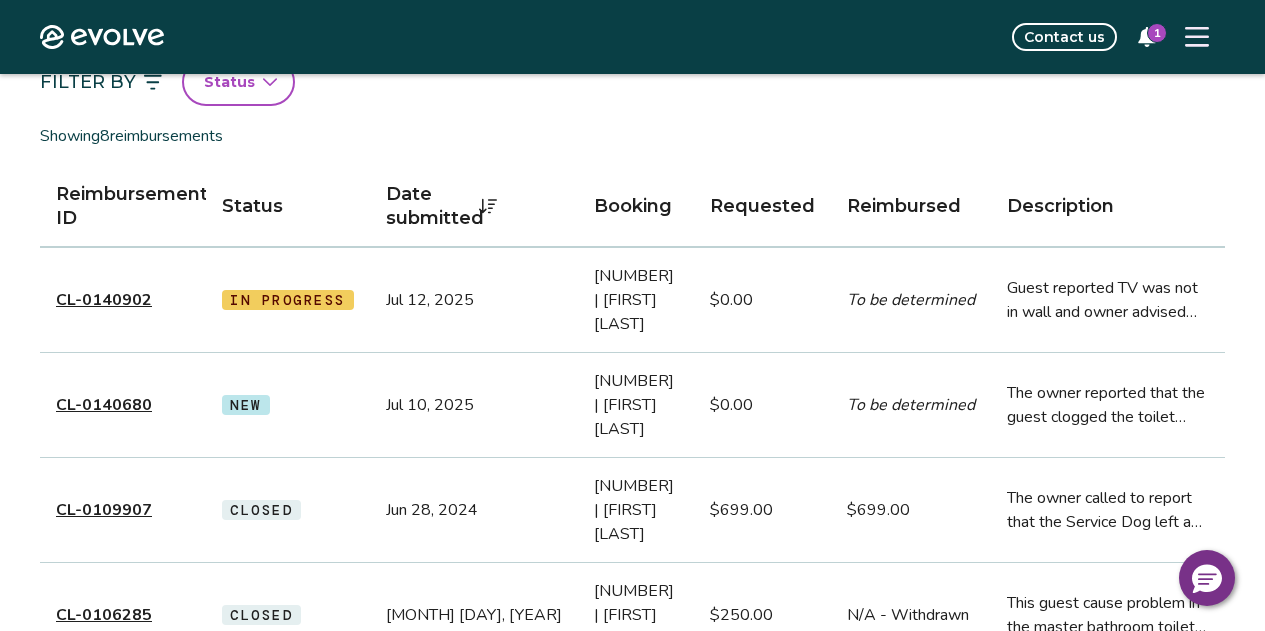 click at bounding box center (1197, 37) 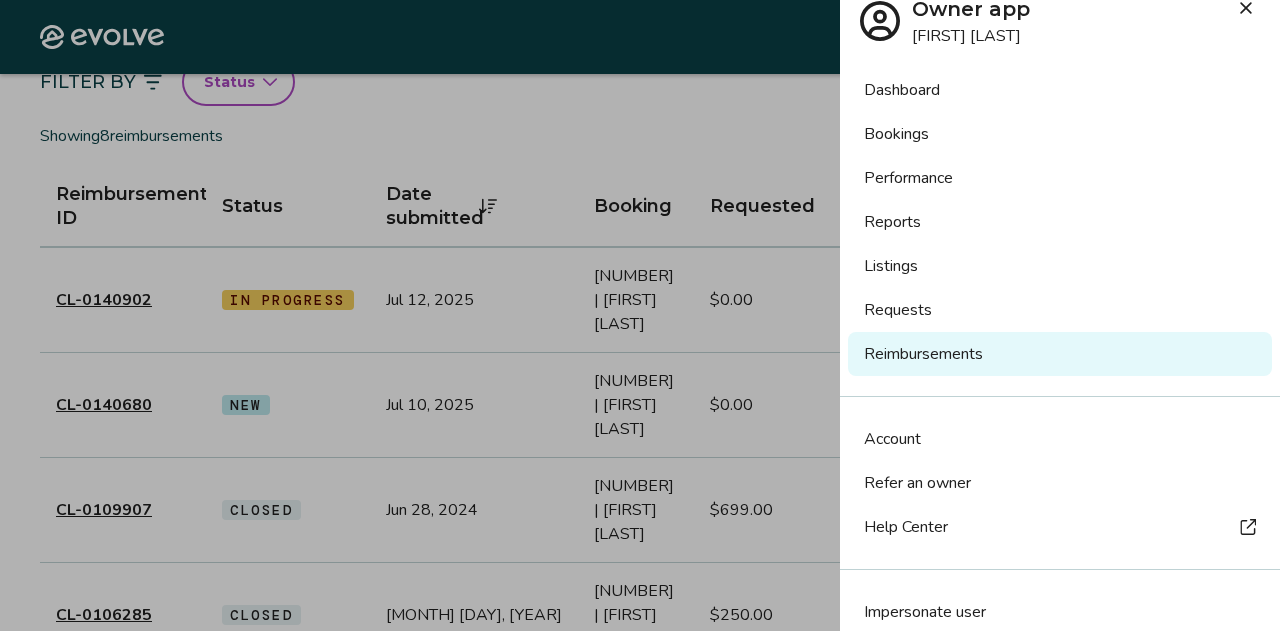 scroll, scrollTop: 0, scrollLeft: 0, axis: both 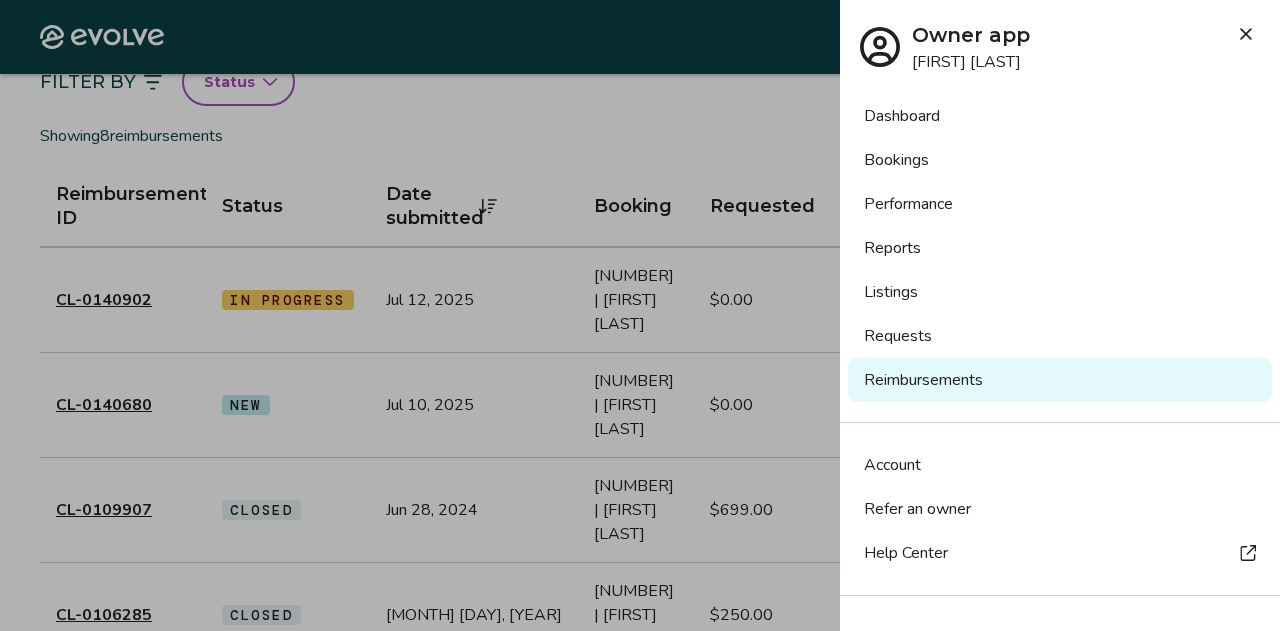 click at bounding box center [640, 315] 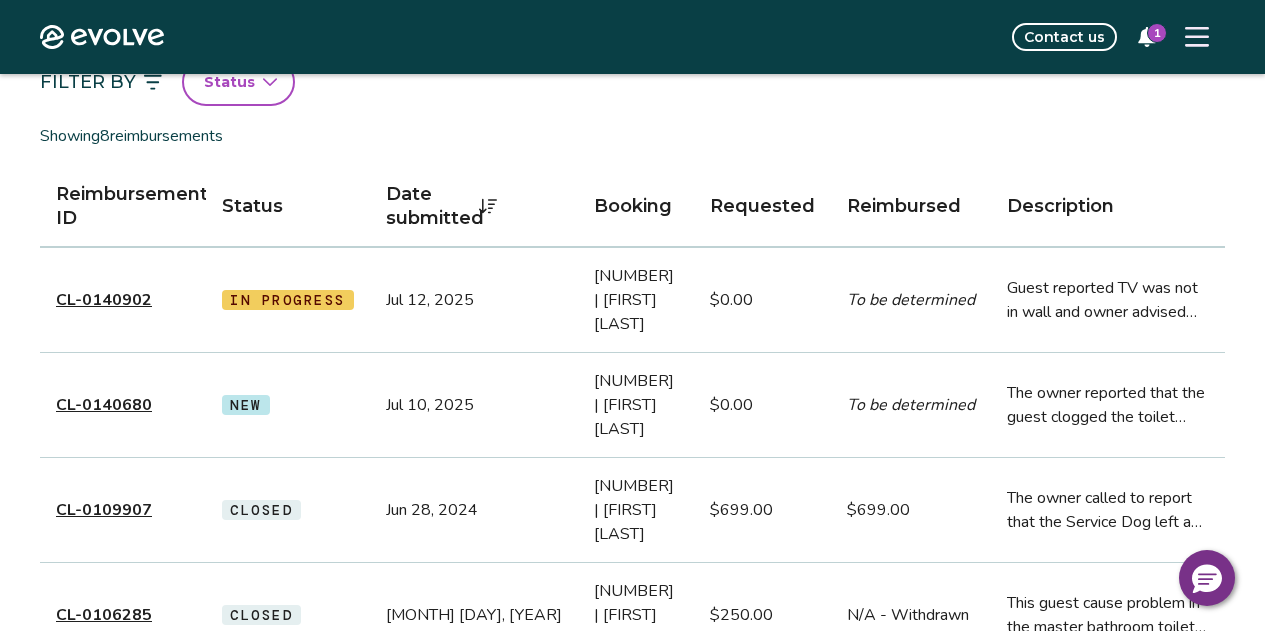 click 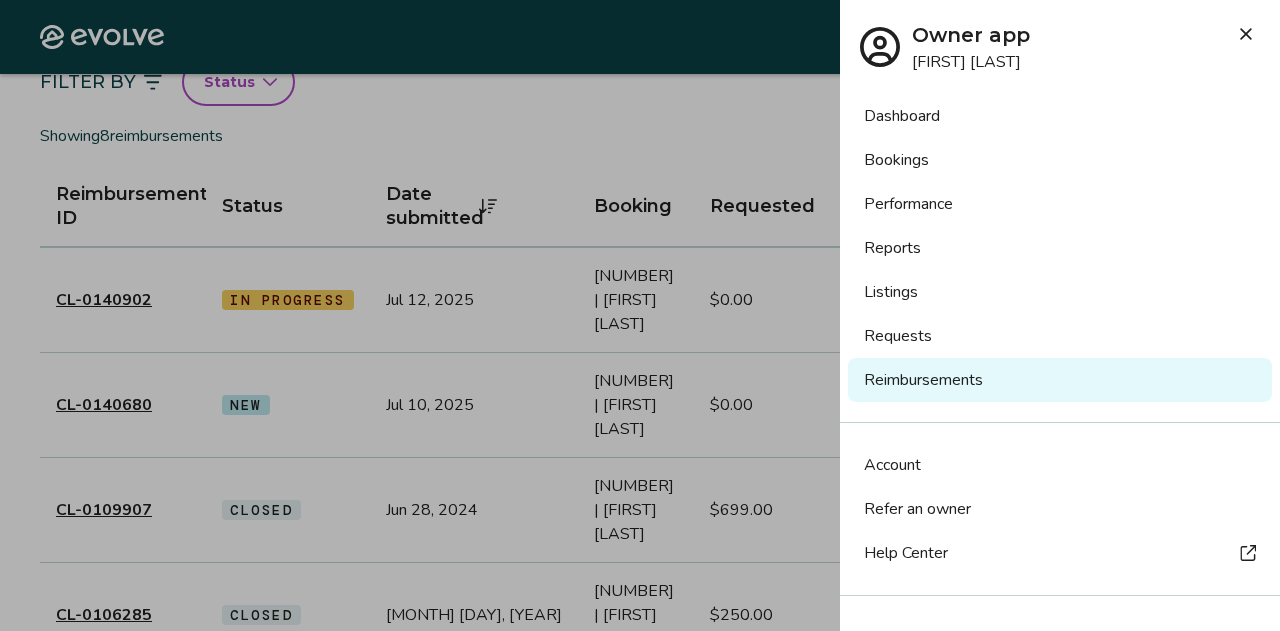 click on "Bookings" at bounding box center [1060, 160] 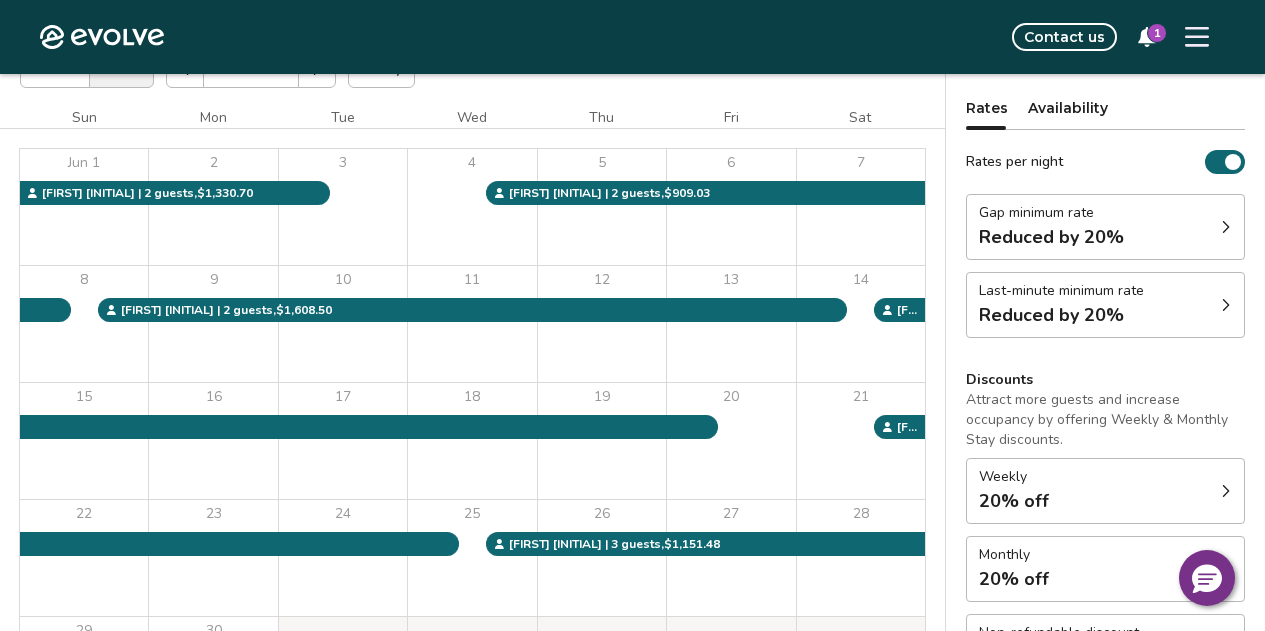scroll, scrollTop: 200, scrollLeft: 0, axis: vertical 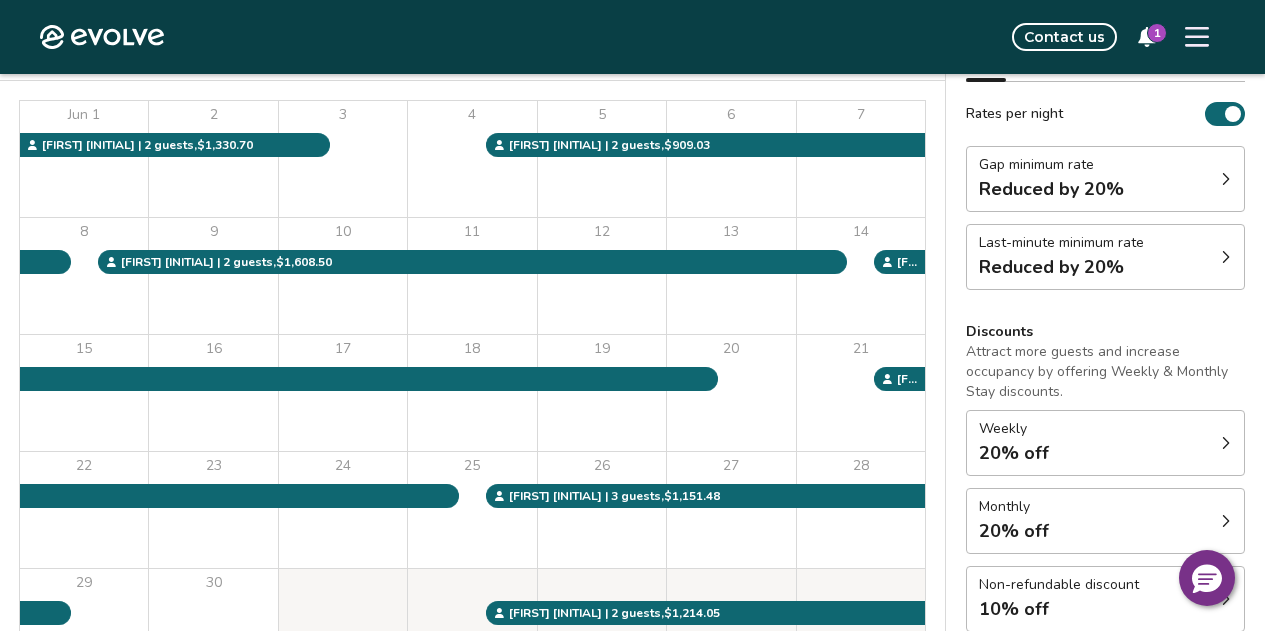 click on "Weekly 20% off" at bounding box center (1105, 443) 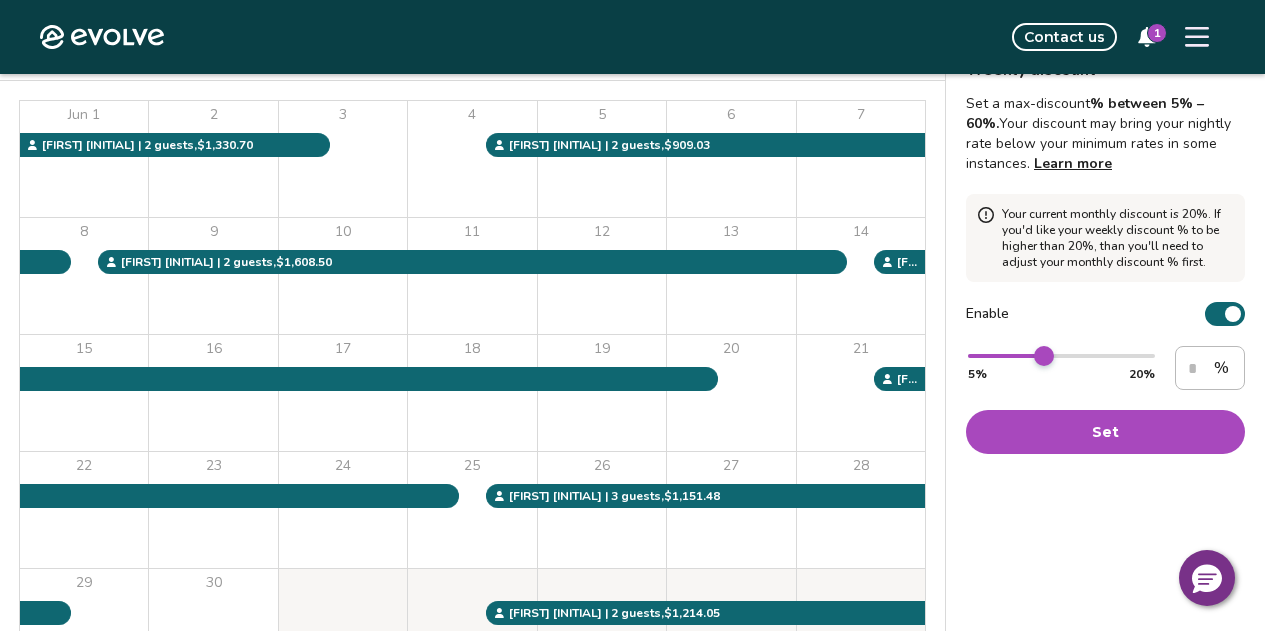 type on "**" 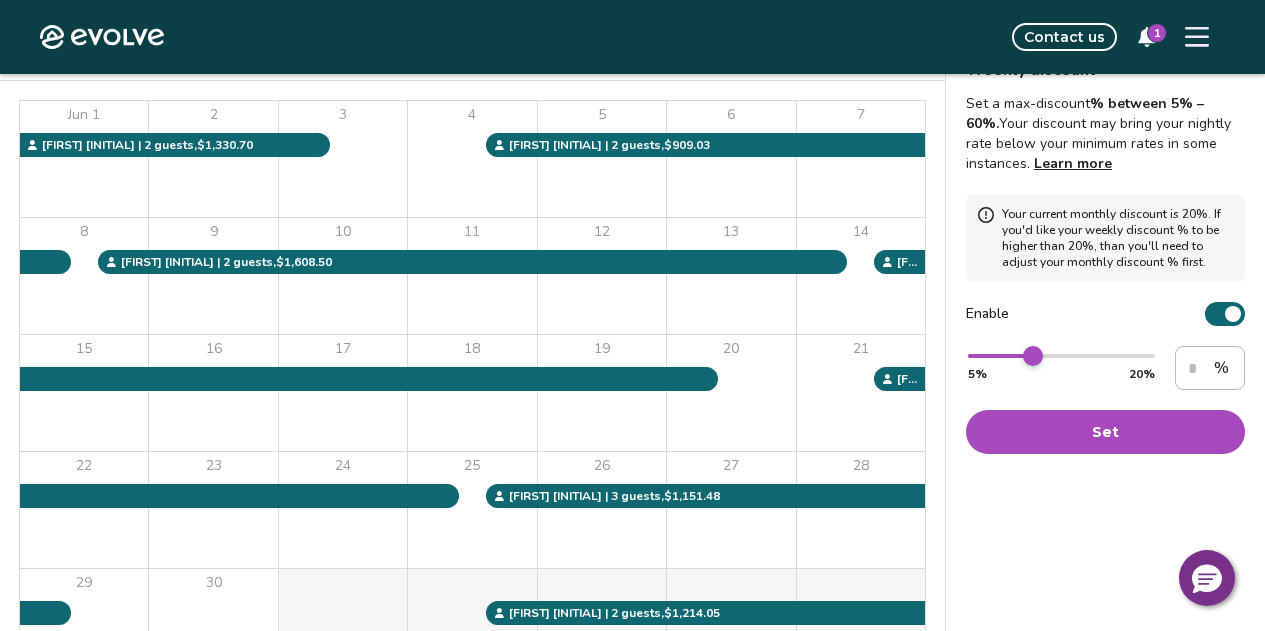 click at bounding box center (1033, 356) 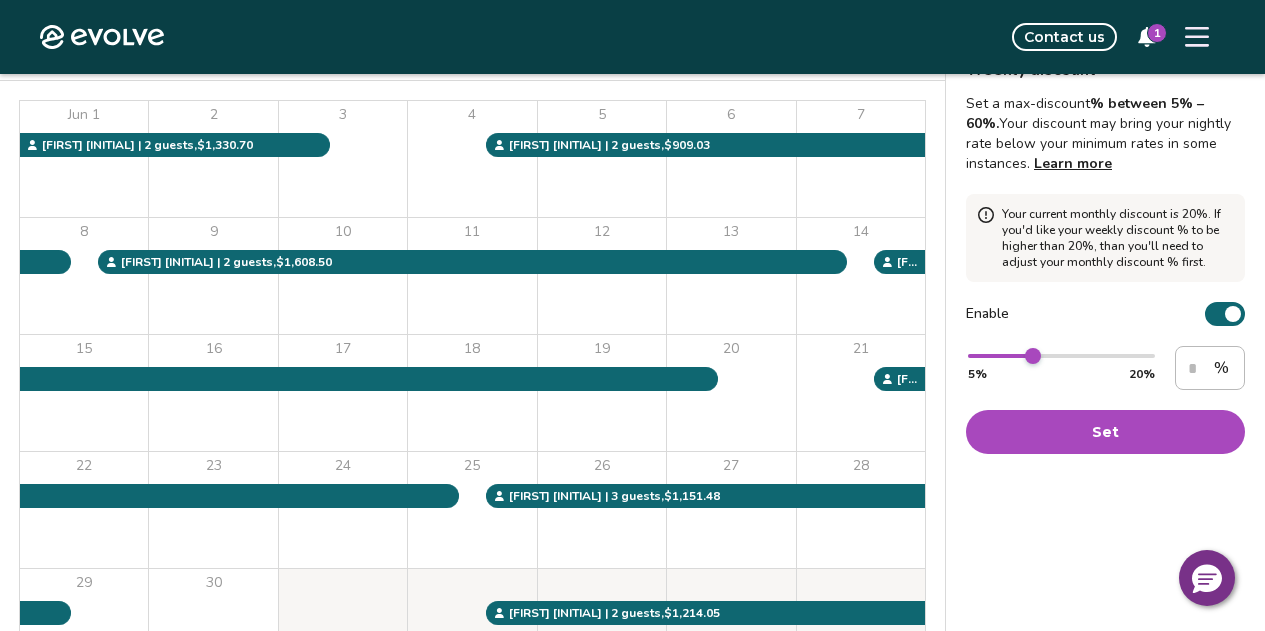 click on "Set" at bounding box center [1105, 432] 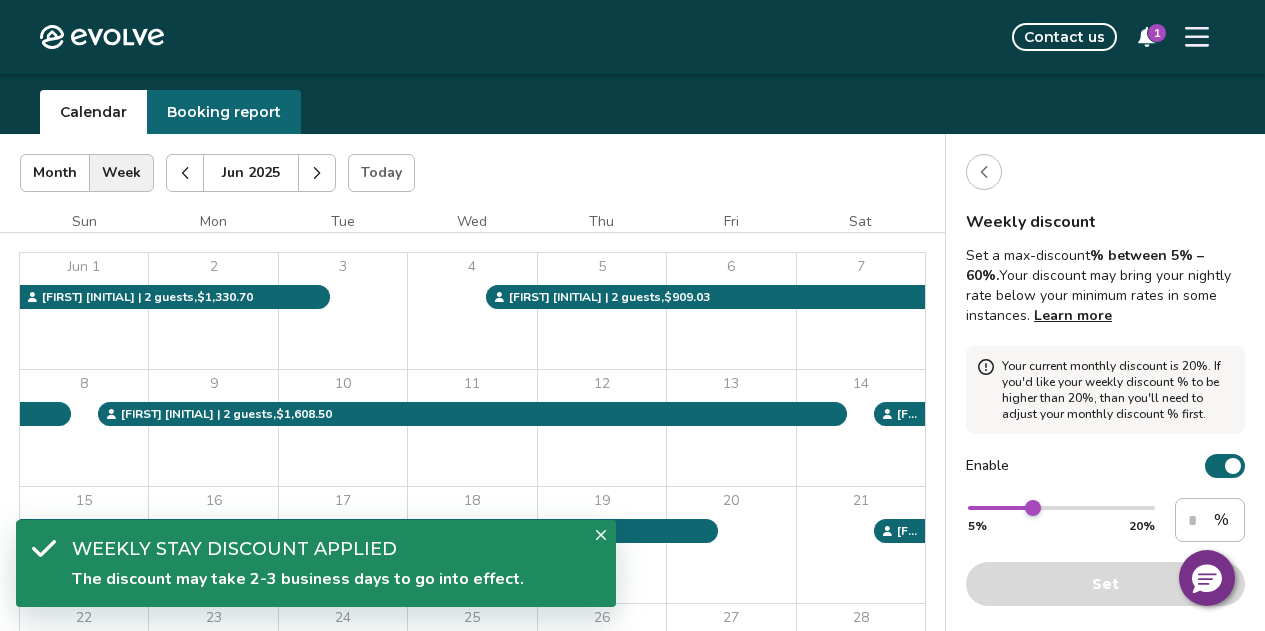 scroll, scrollTop: 0, scrollLeft: 0, axis: both 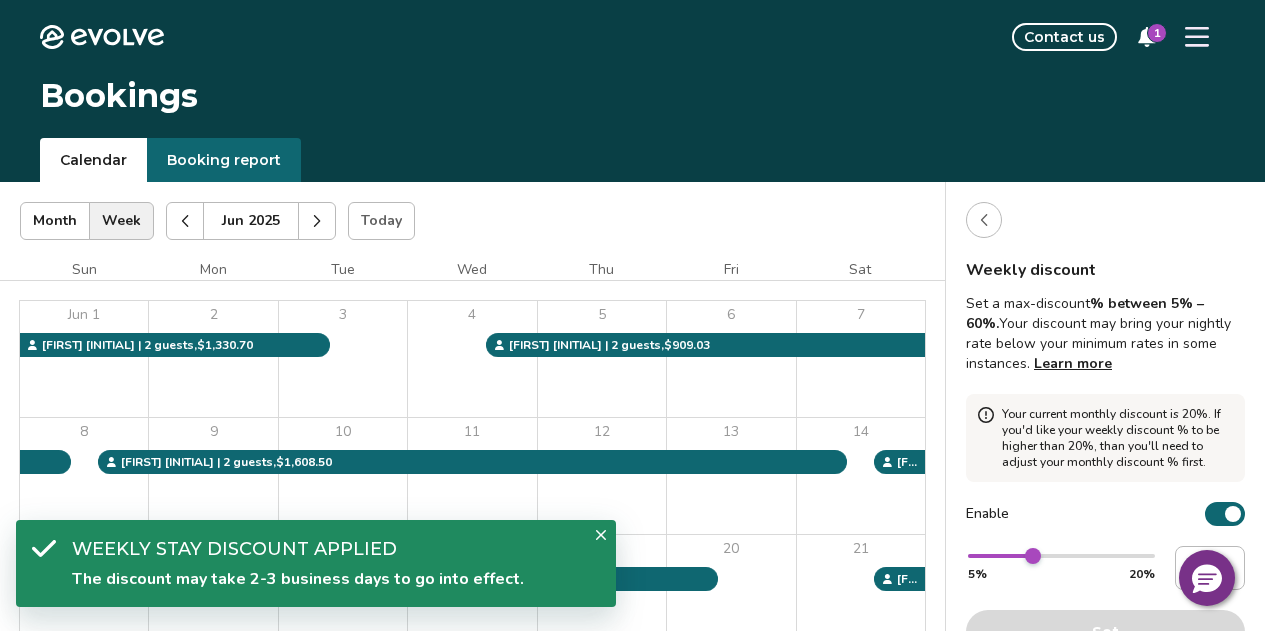 click 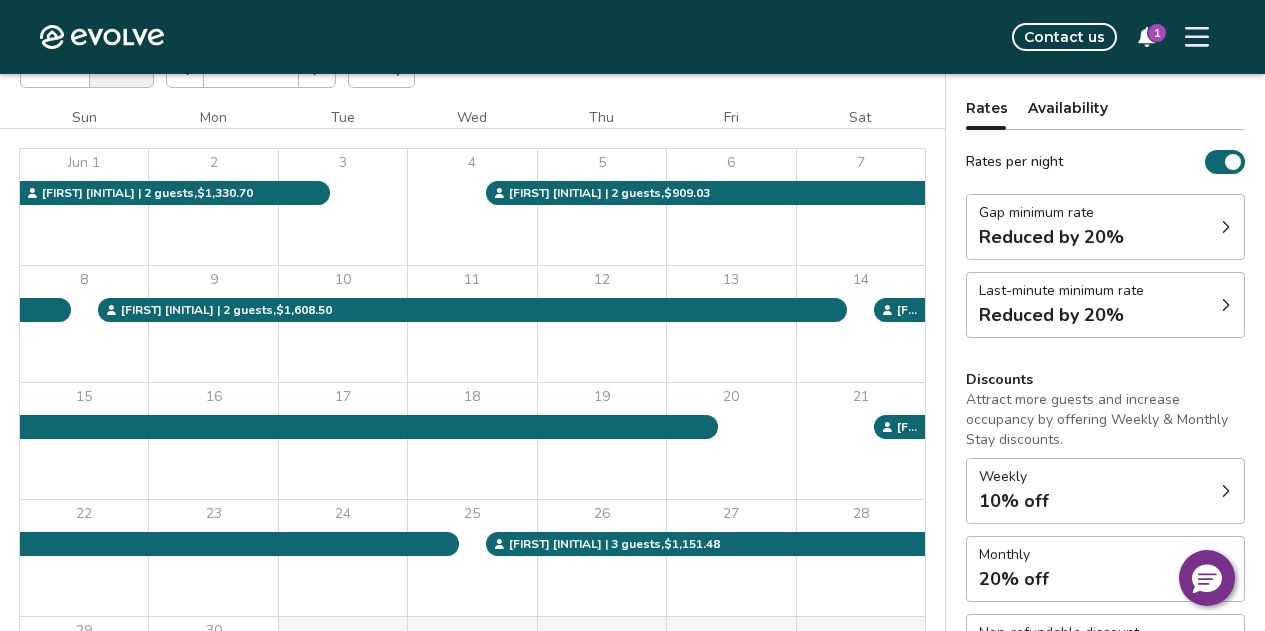 scroll, scrollTop: 200, scrollLeft: 0, axis: vertical 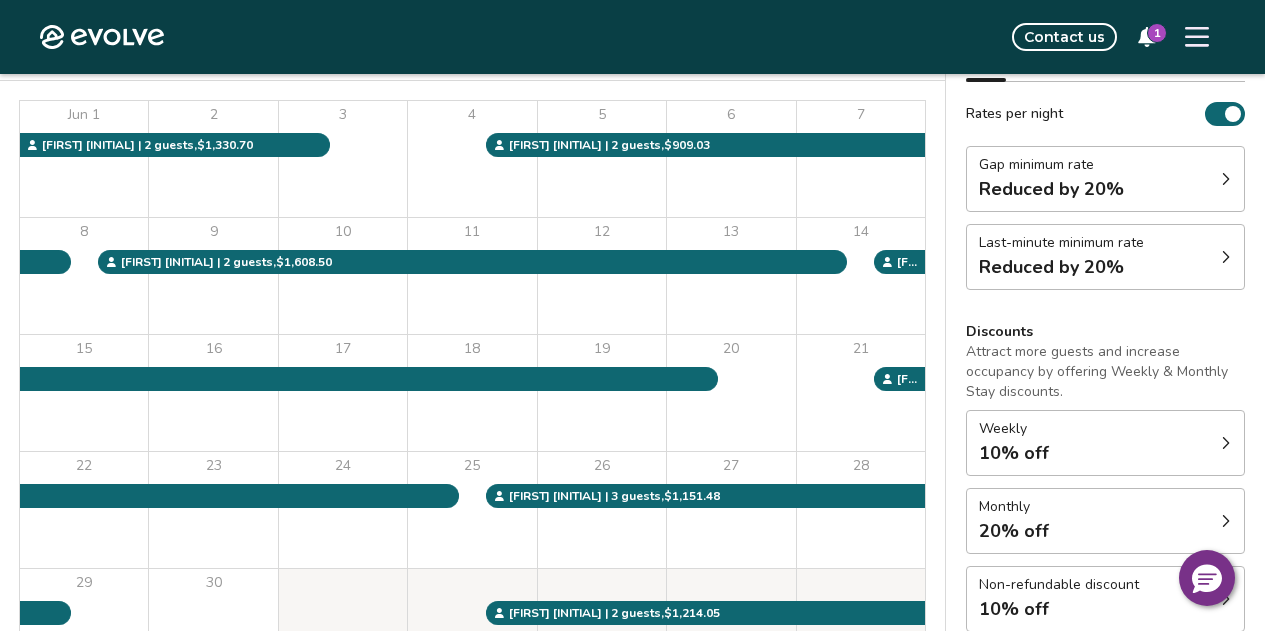click on "Reduced by 20%" at bounding box center [1051, 189] 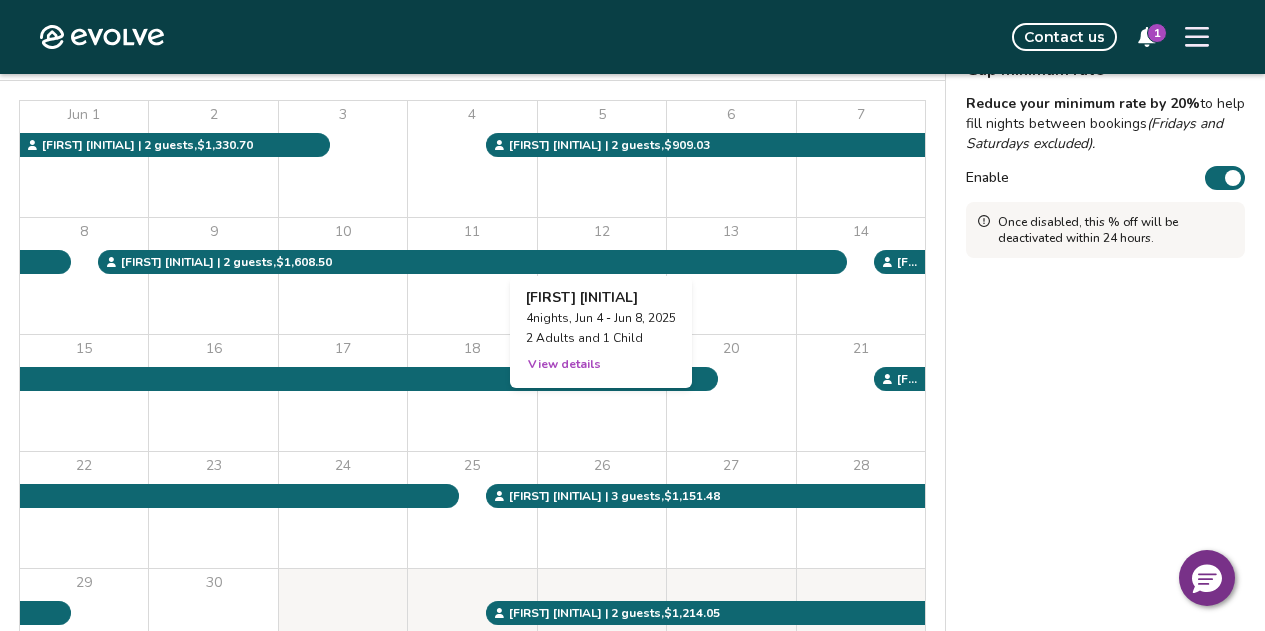 scroll, scrollTop: 0, scrollLeft: 0, axis: both 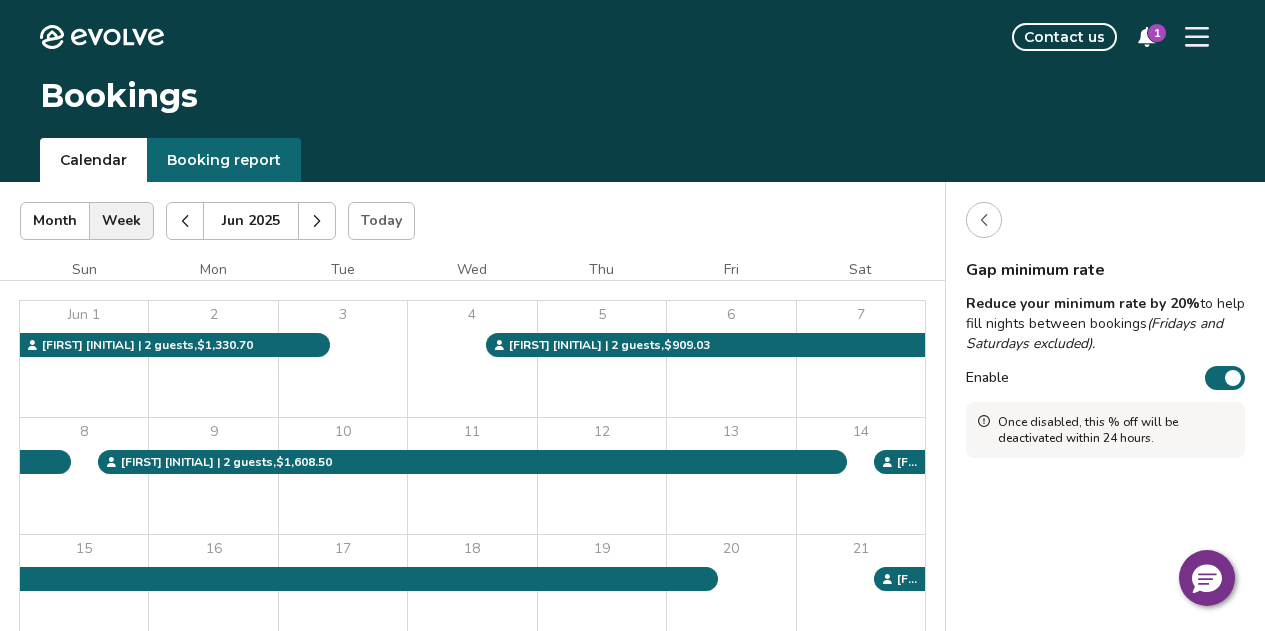 click 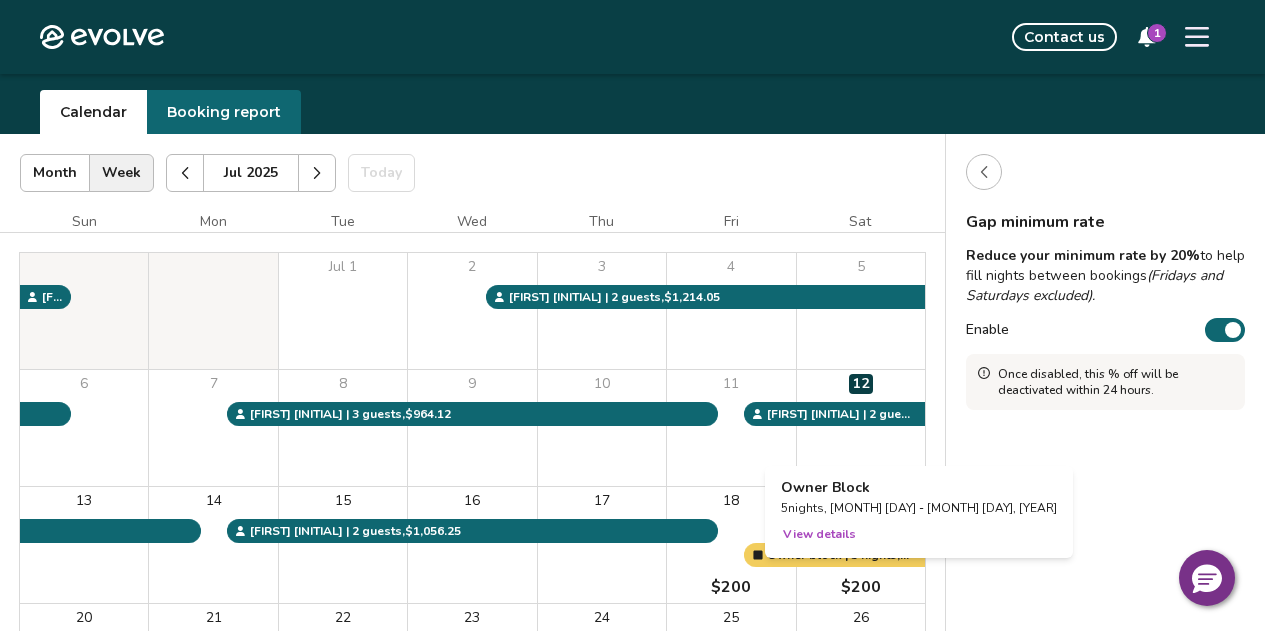 scroll, scrollTop: 0, scrollLeft: 0, axis: both 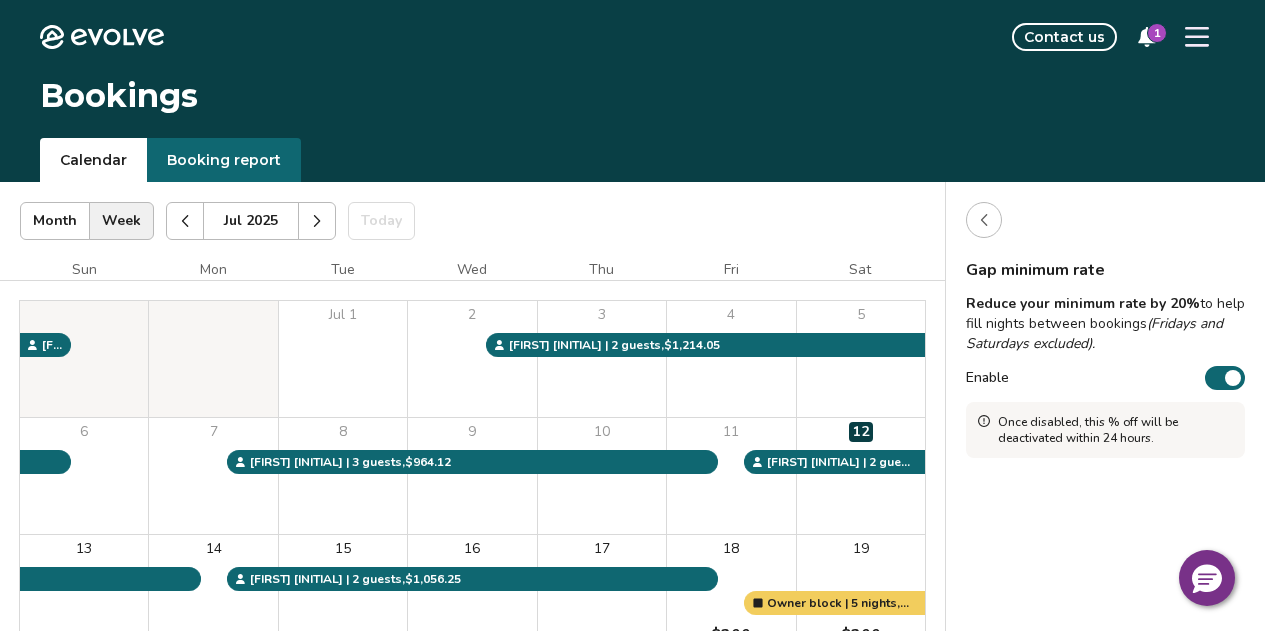 click at bounding box center (984, 220) 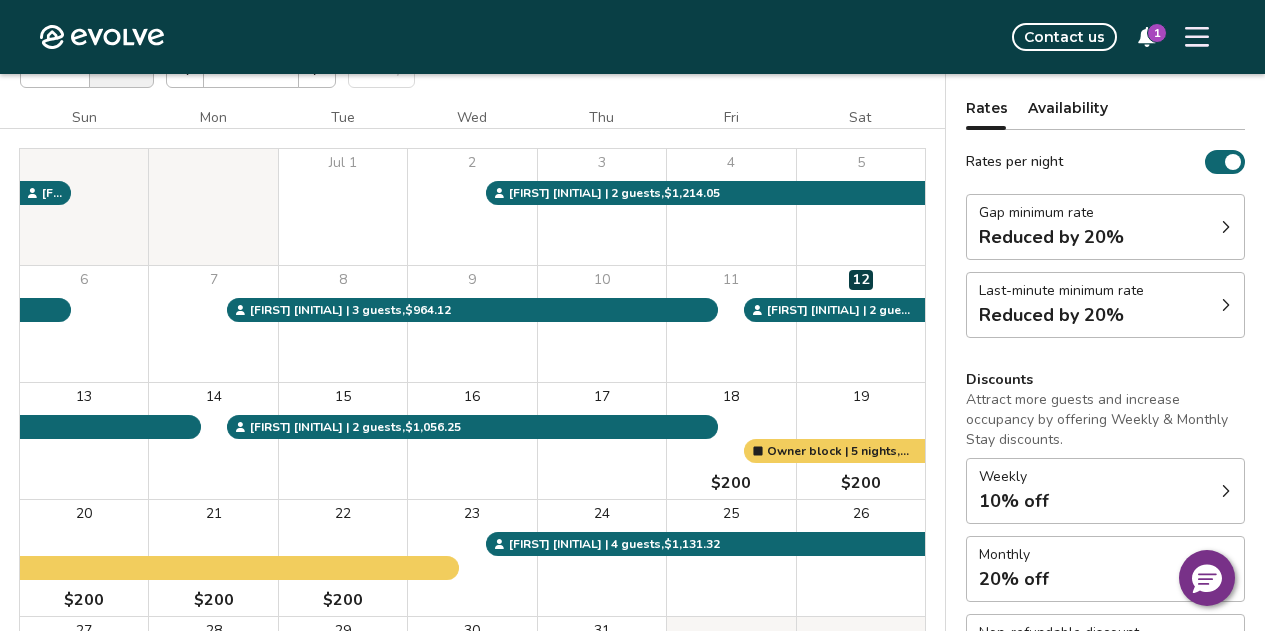 scroll, scrollTop: 200, scrollLeft: 0, axis: vertical 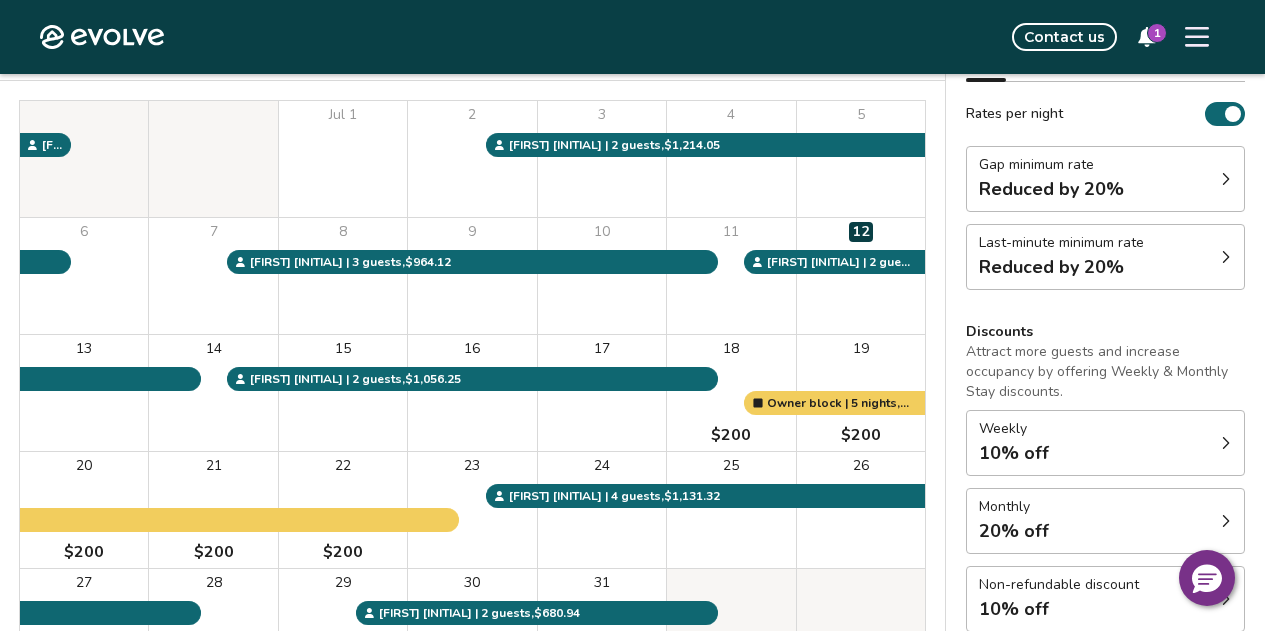 click on "Reduced by 20%" at bounding box center (1051, 267) 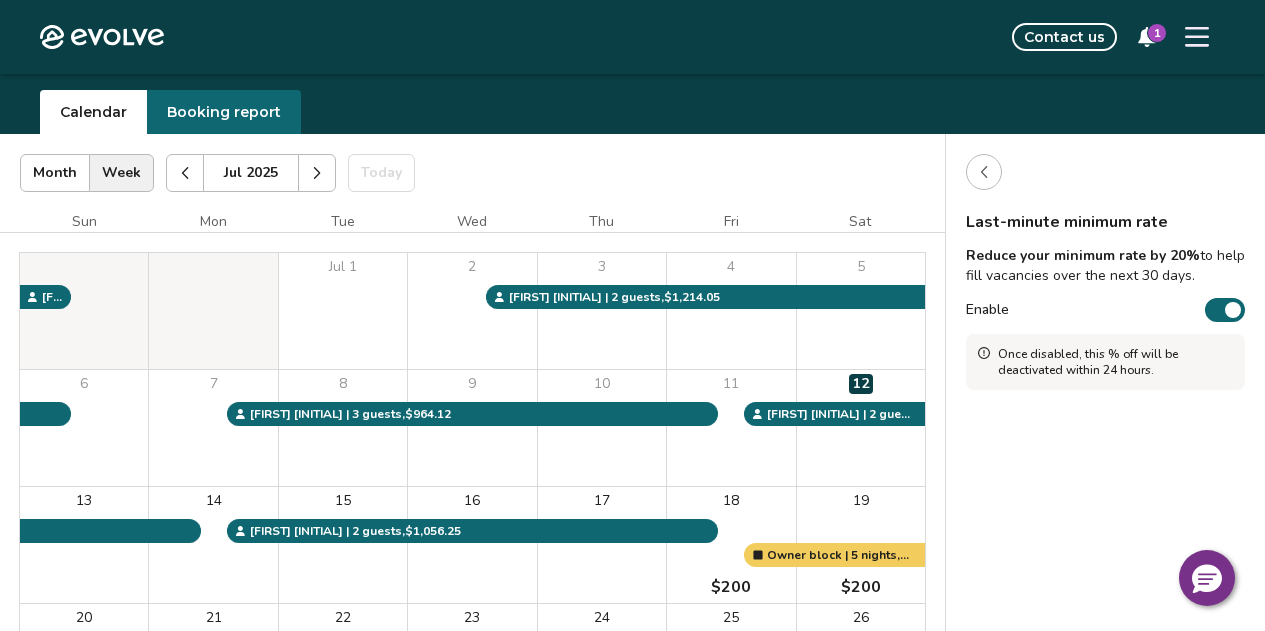 scroll, scrollTop: 0, scrollLeft: 0, axis: both 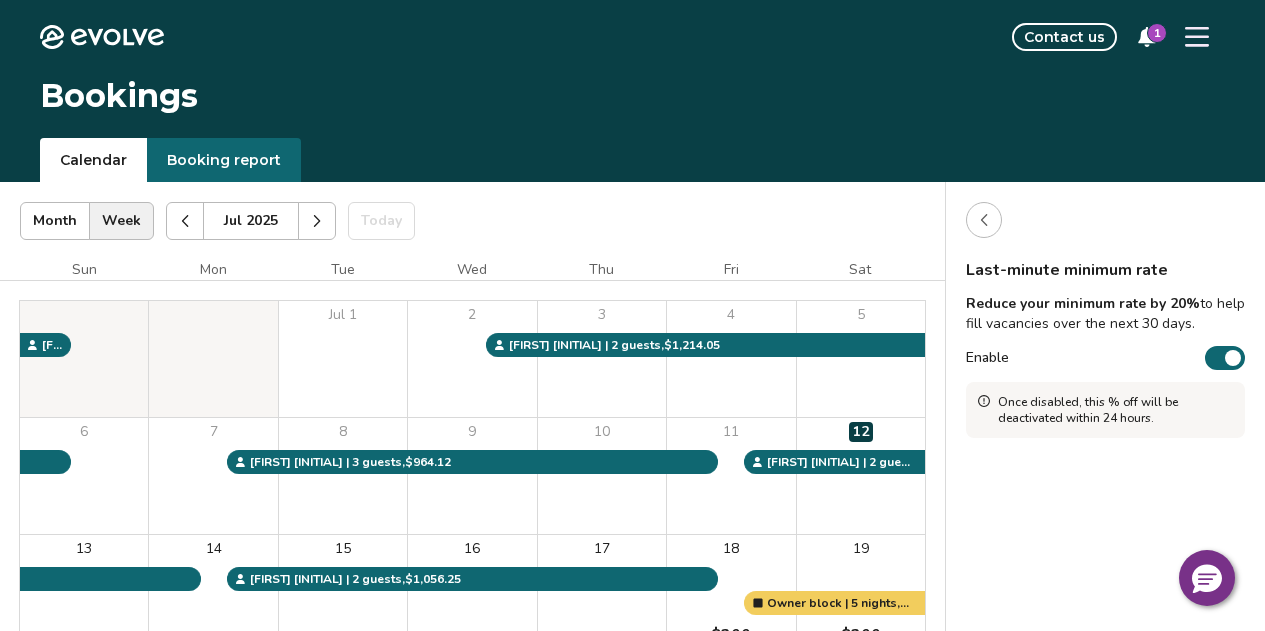 click at bounding box center [984, 220] 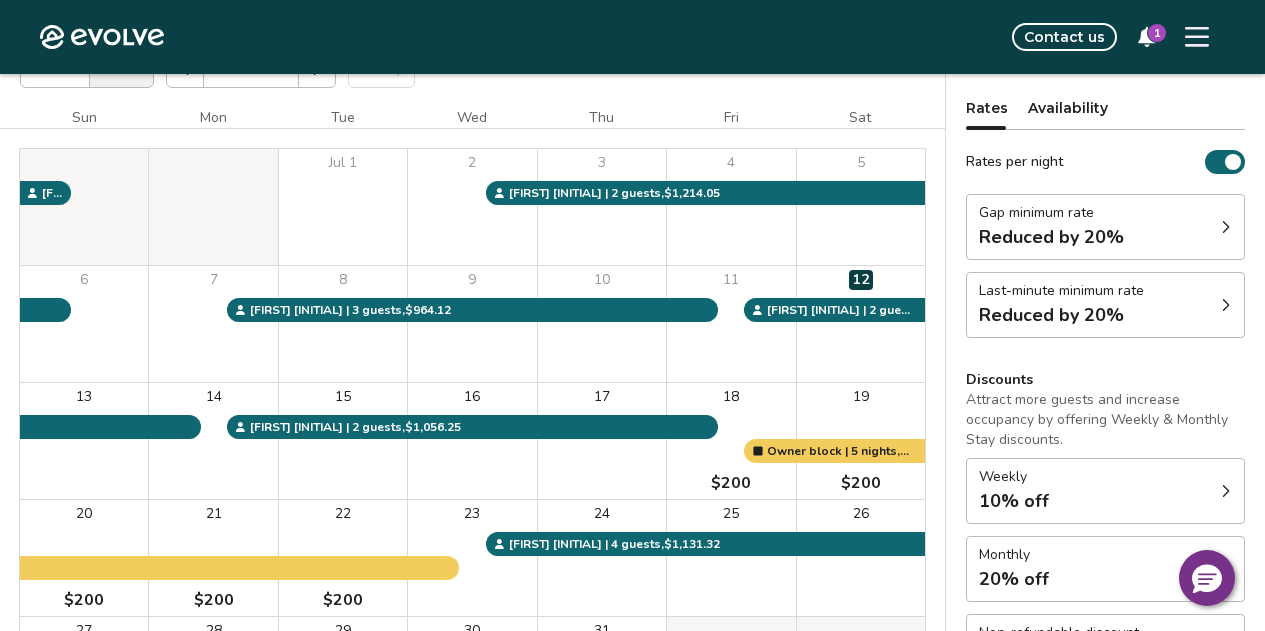scroll, scrollTop: 200, scrollLeft: 0, axis: vertical 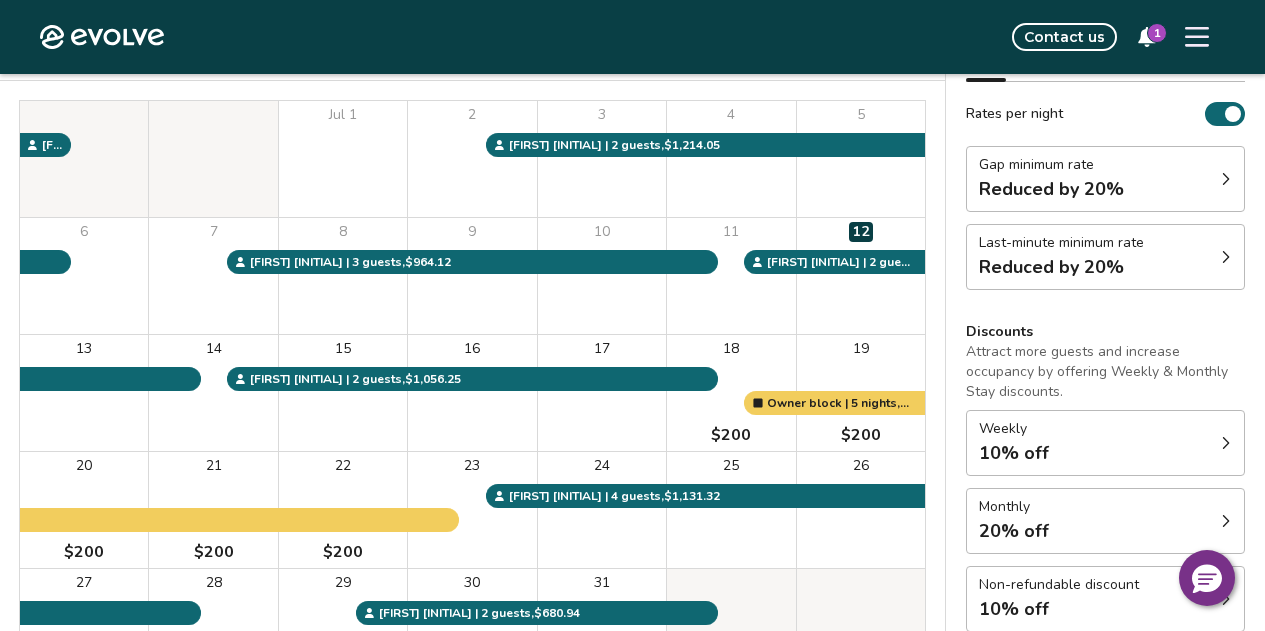 click on "Reduced by 20%" at bounding box center (1061, 267) 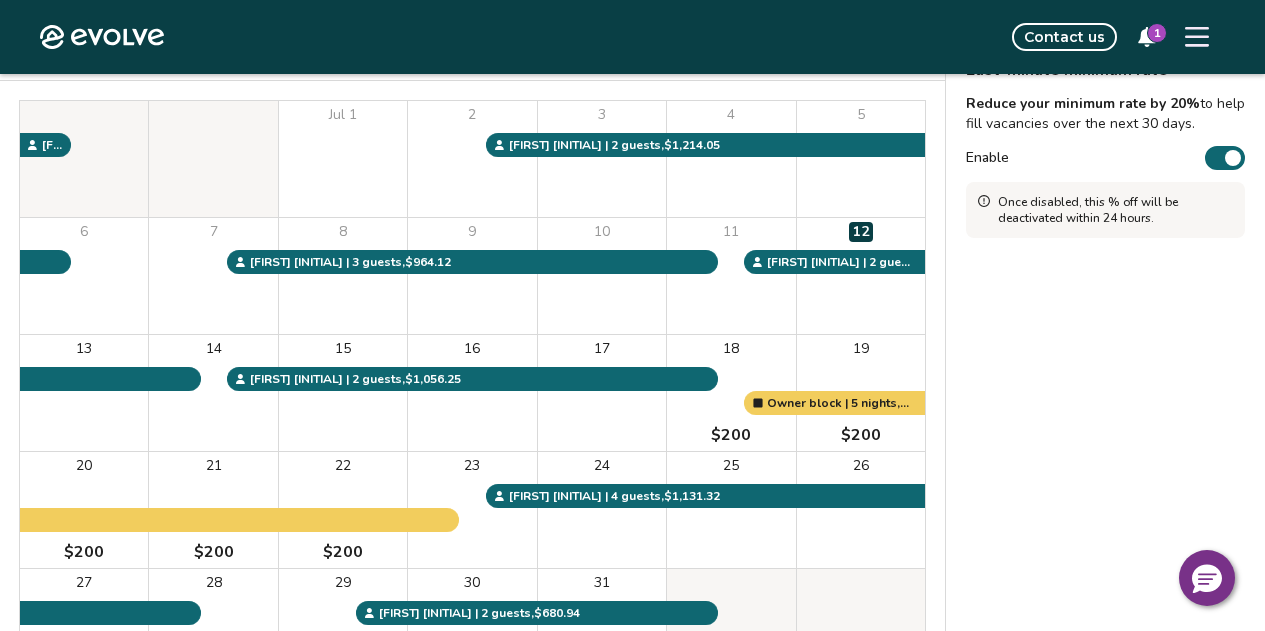 click at bounding box center [1233, 158] 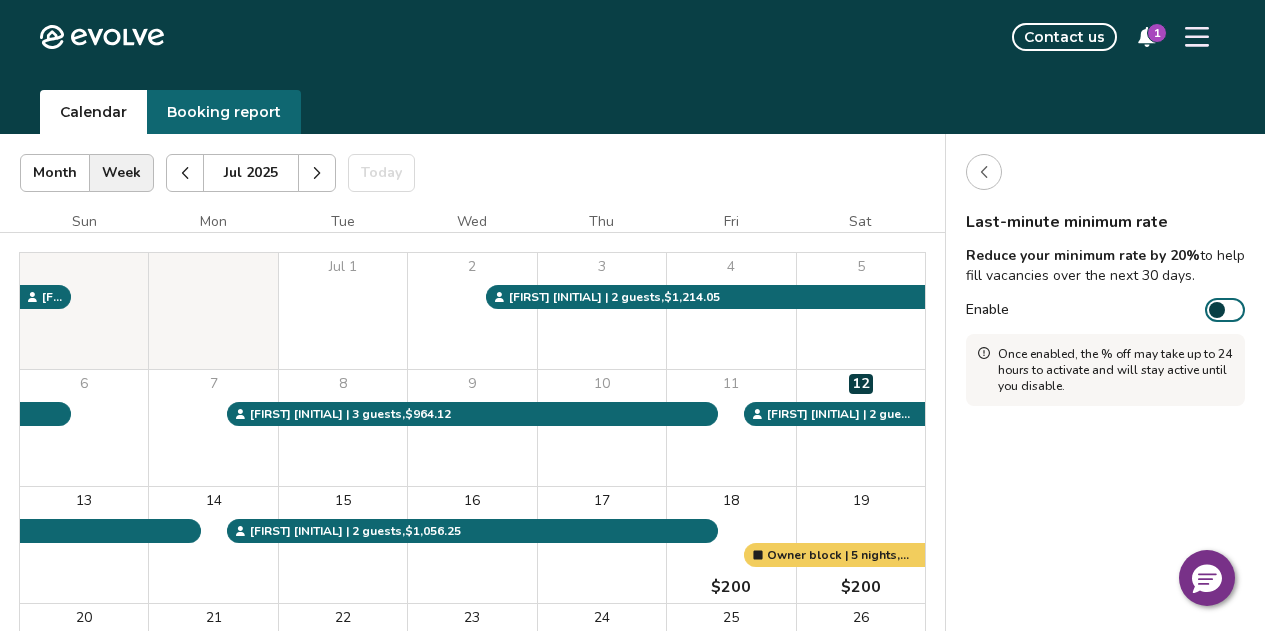 scroll, scrollTop: 0, scrollLeft: 0, axis: both 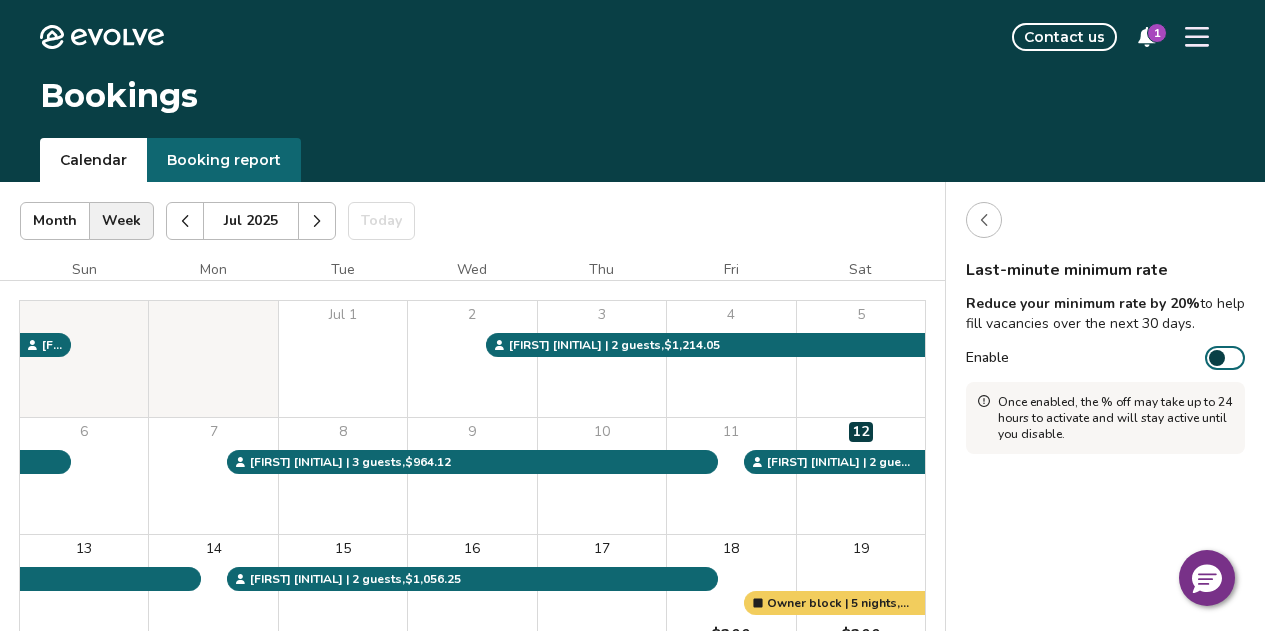 click at bounding box center (984, 220) 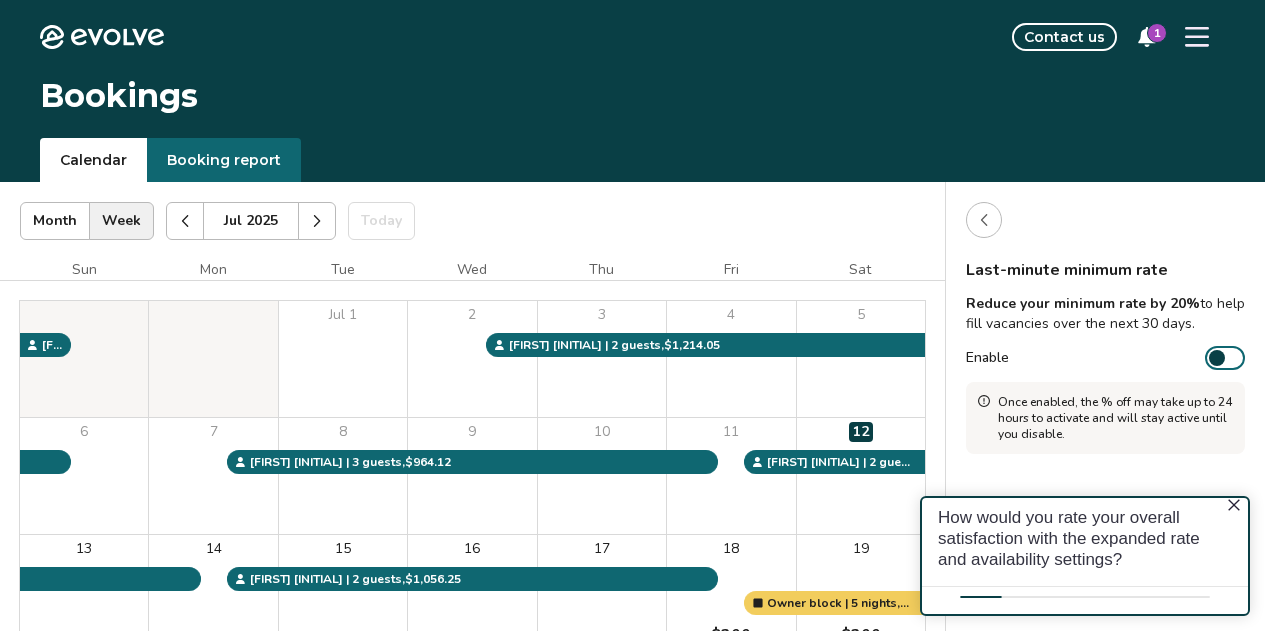 scroll, scrollTop: 0, scrollLeft: 0, axis: both 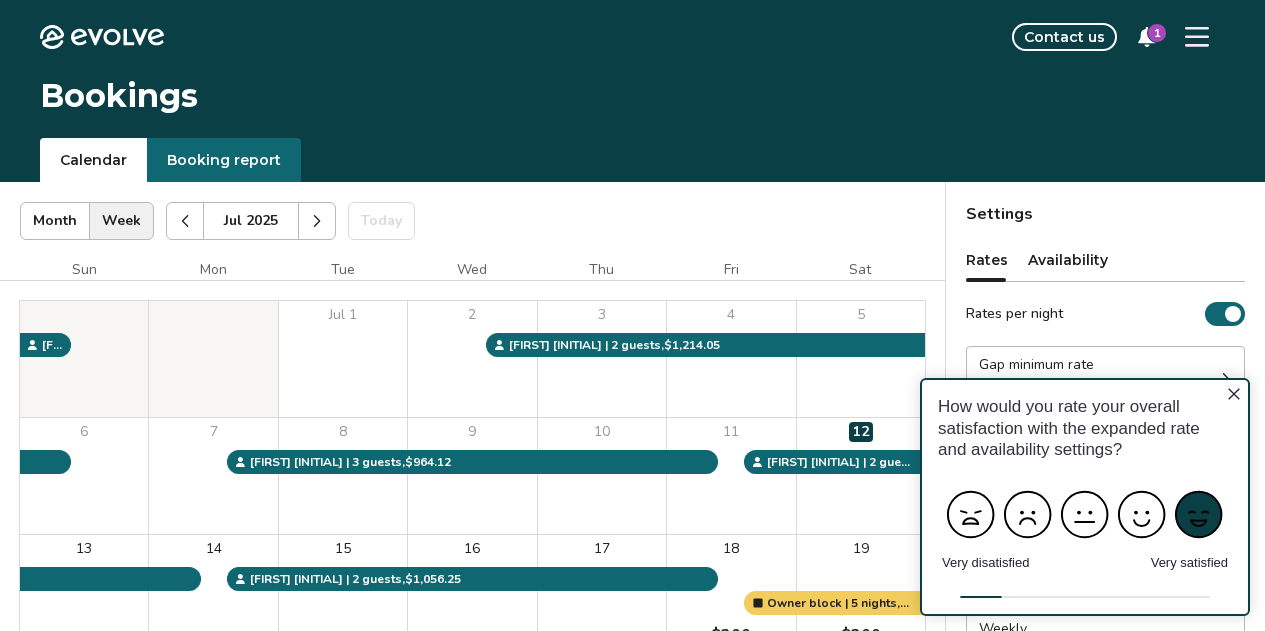 click 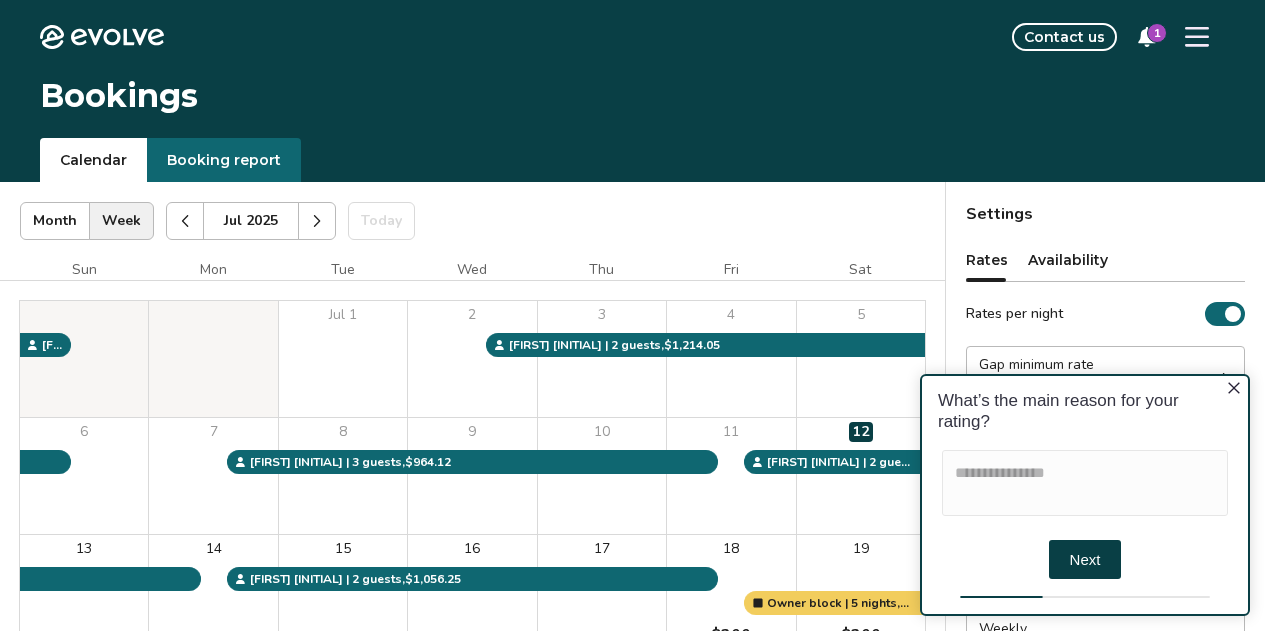 click on "What’s the main reason for your rating?" at bounding box center [1085, 411] 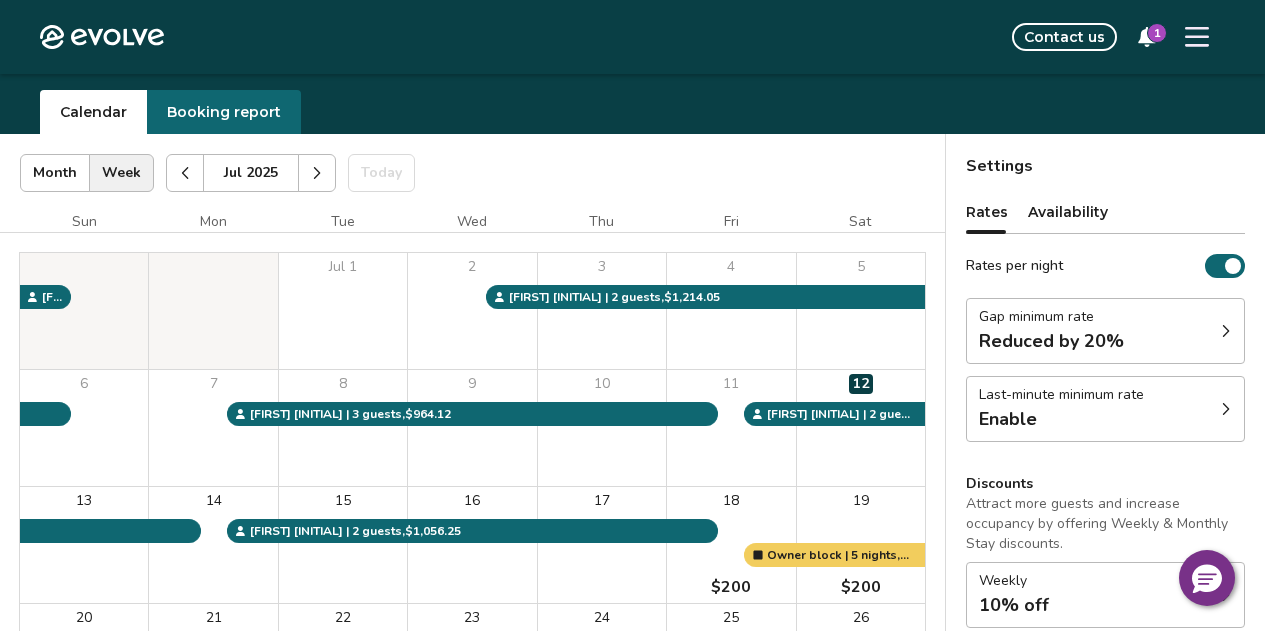 scroll, scrollTop: 0, scrollLeft: 0, axis: both 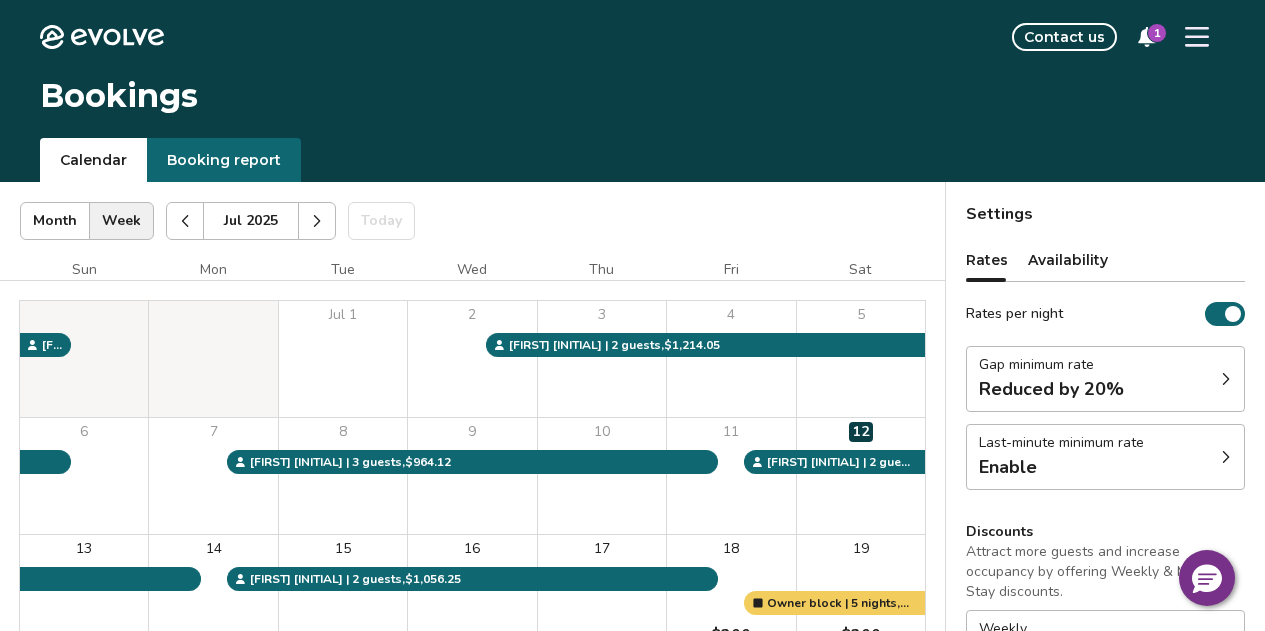 click at bounding box center [1197, 37] 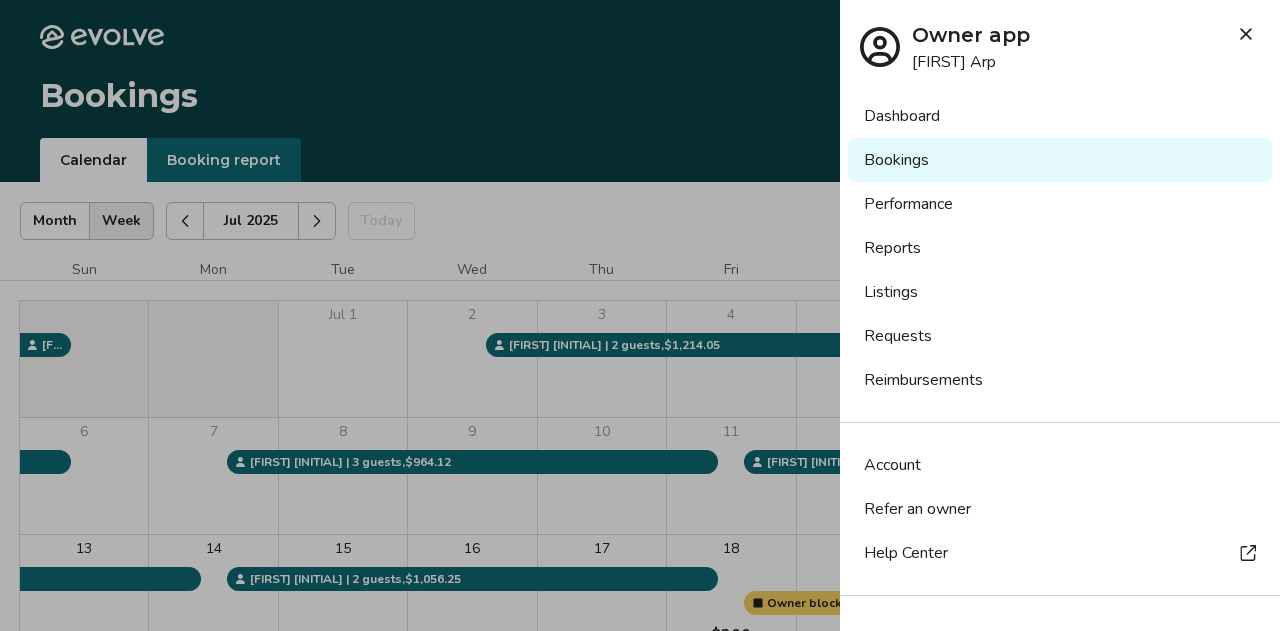 click at bounding box center [640, 315] 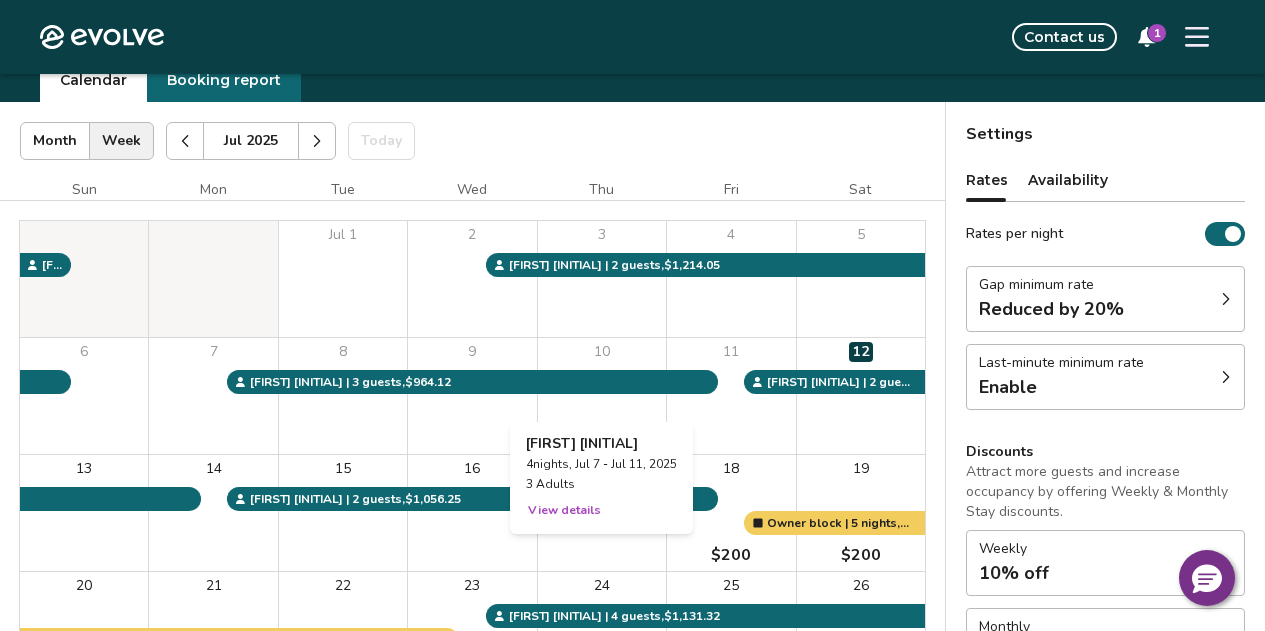 scroll, scrollTop: 3, scrollLeft: 0, axis: vertical 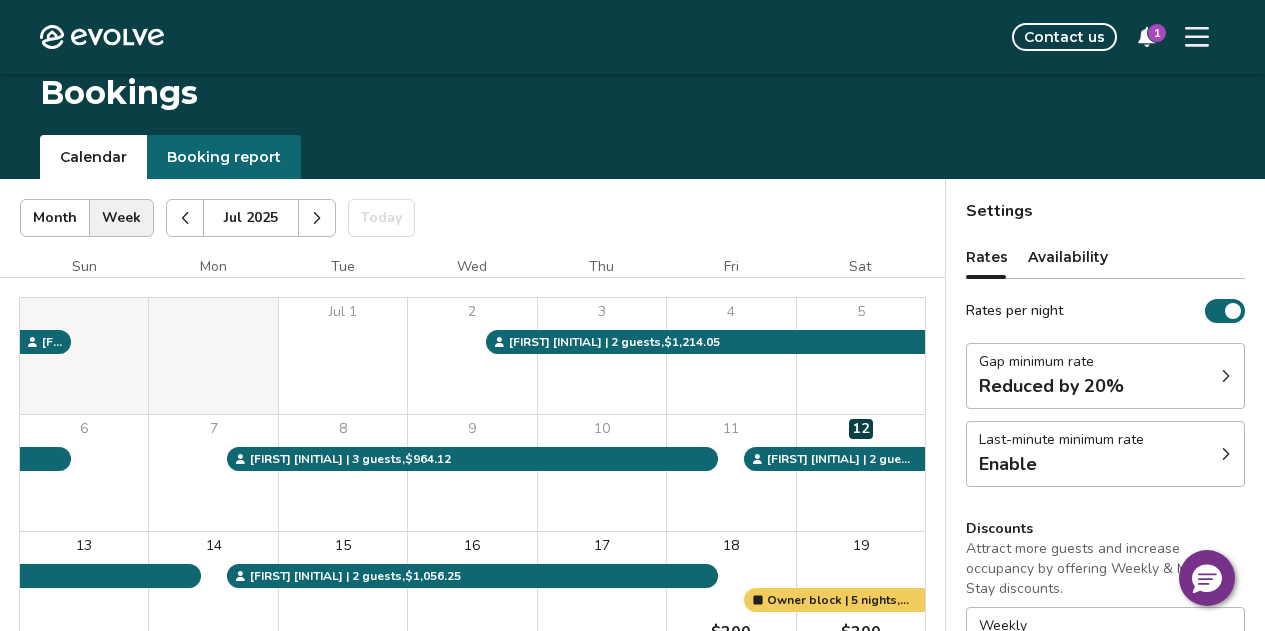click 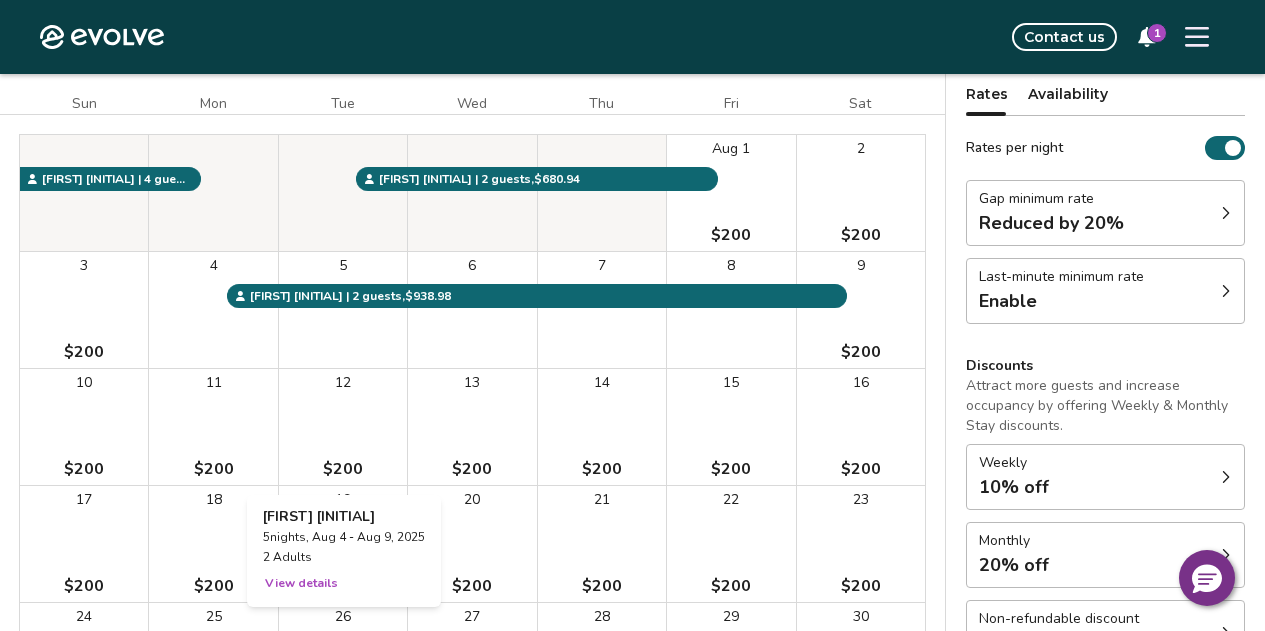 scroll, scrollTop: 3, scrollLeft: 0, axis: vertical 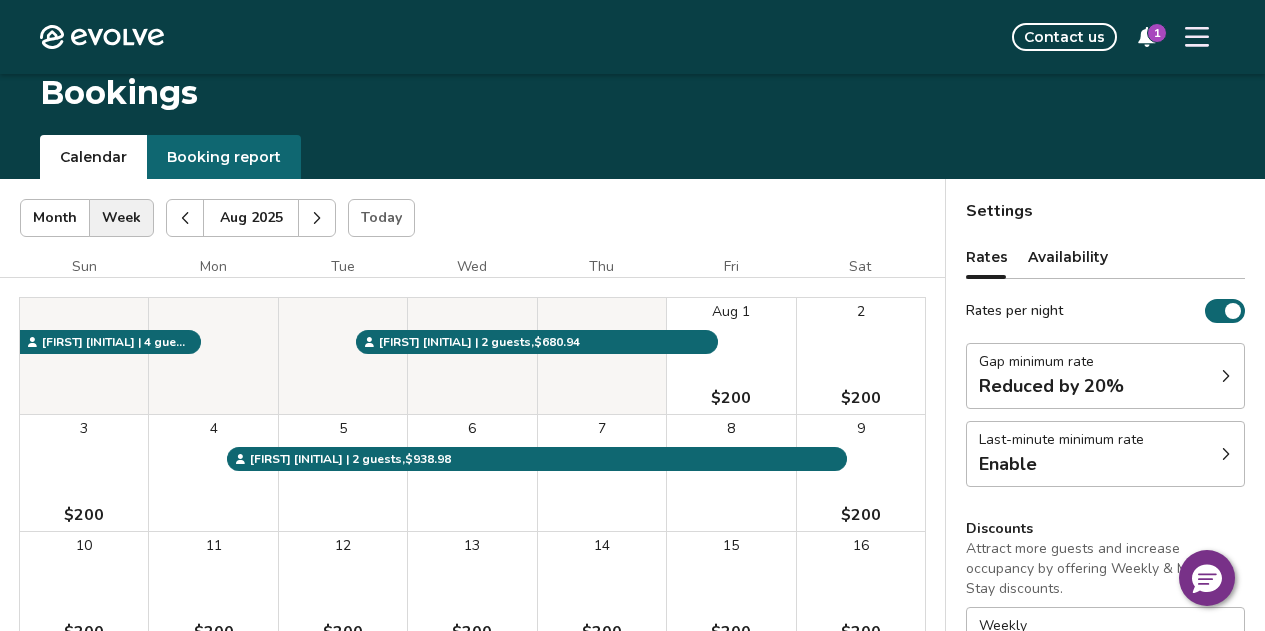click 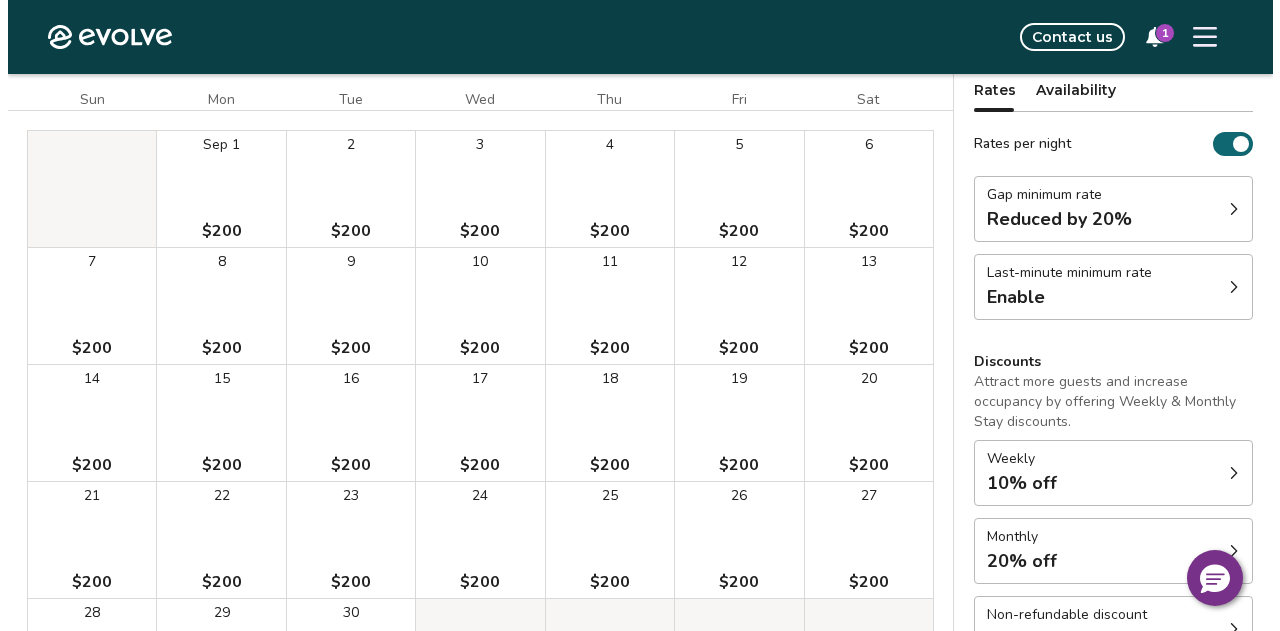 scroll, scrollTop: 3, scrollLeft: 0, axis: vertical 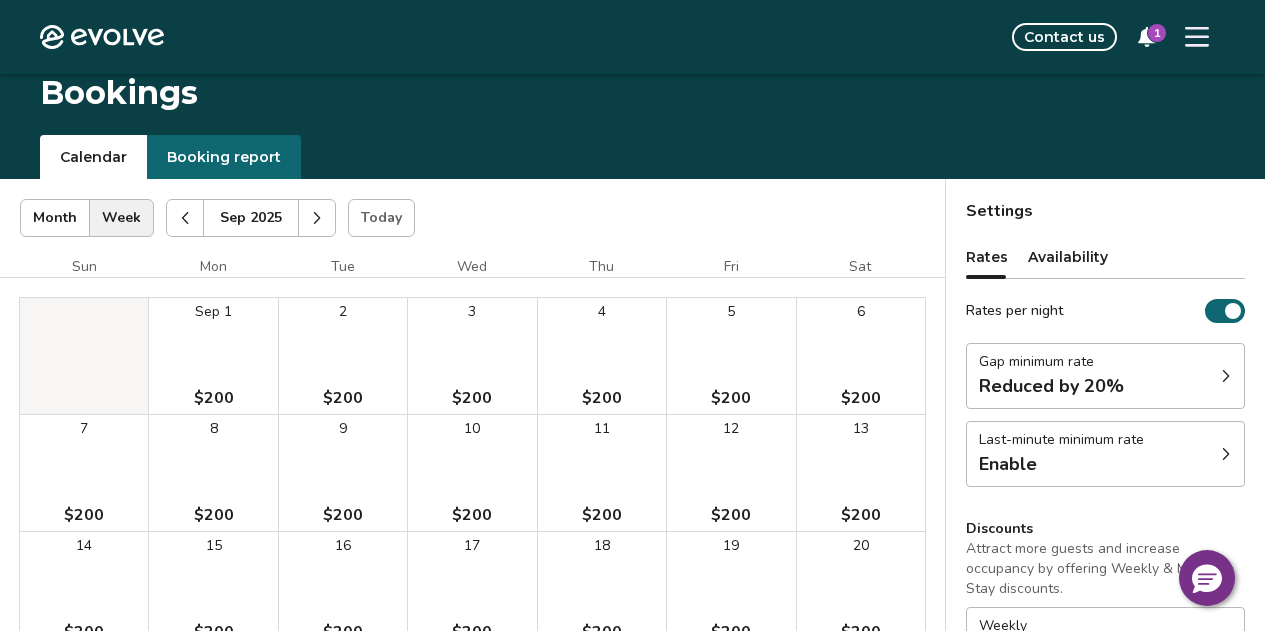 click at bounding box center [1197, 37] 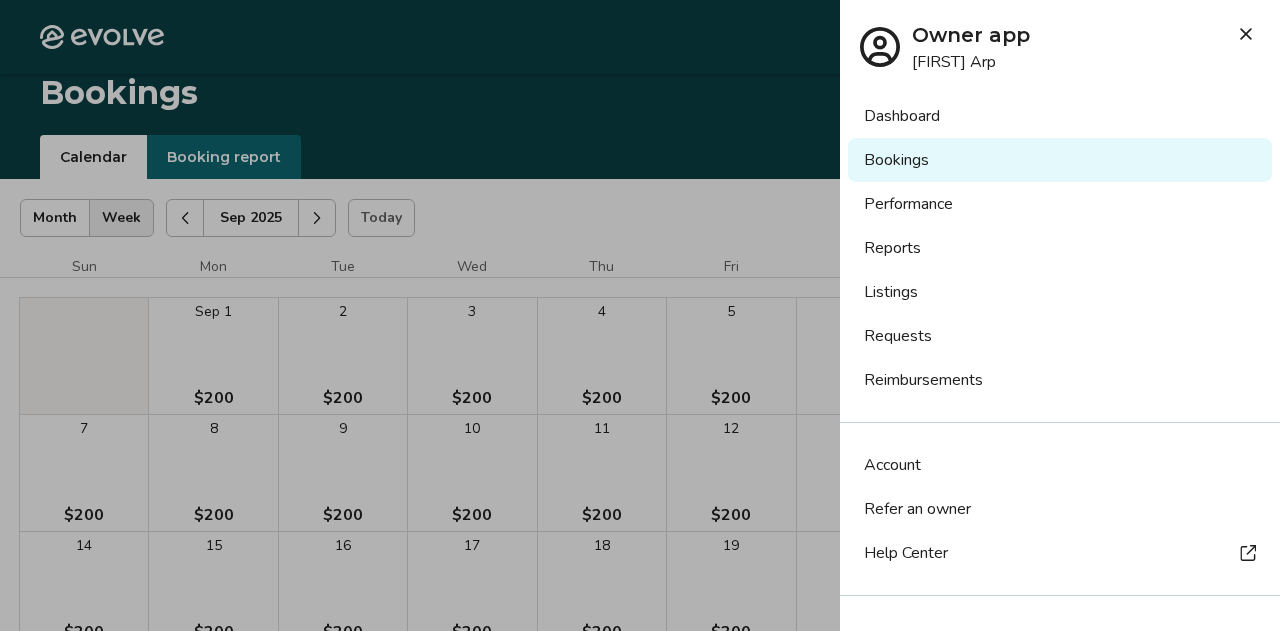 click on "Listings" at bounding box center (1060, 292) 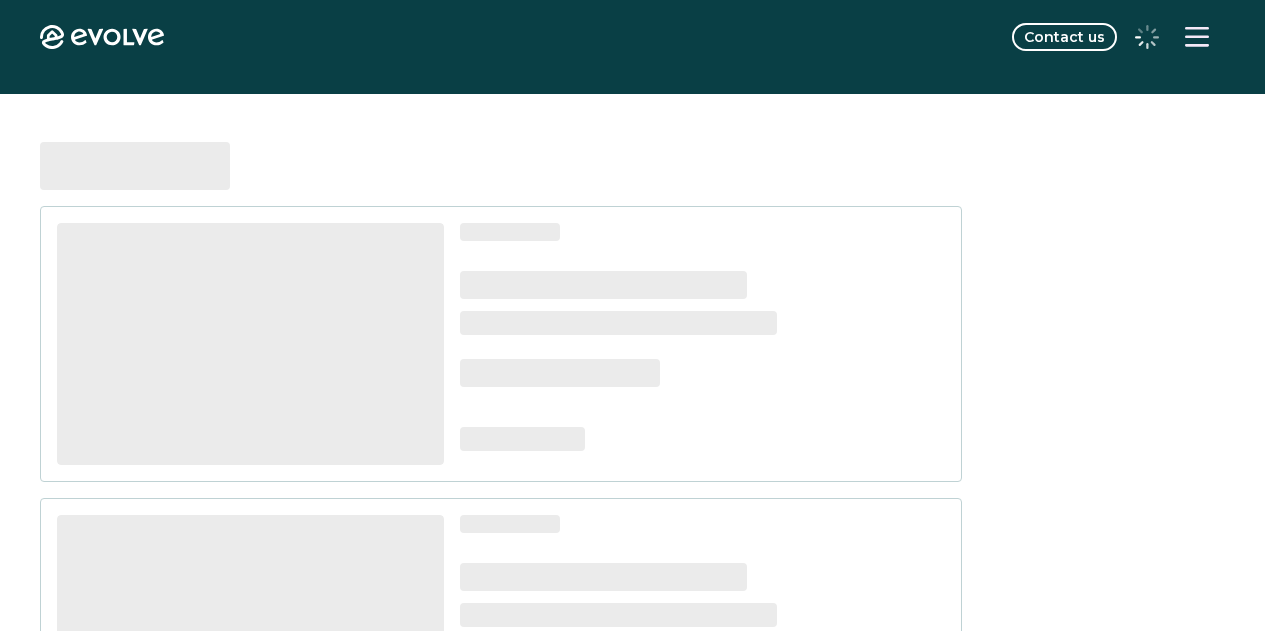 scroll, scrollTop: 0, scrollLeft: 0, axis: both 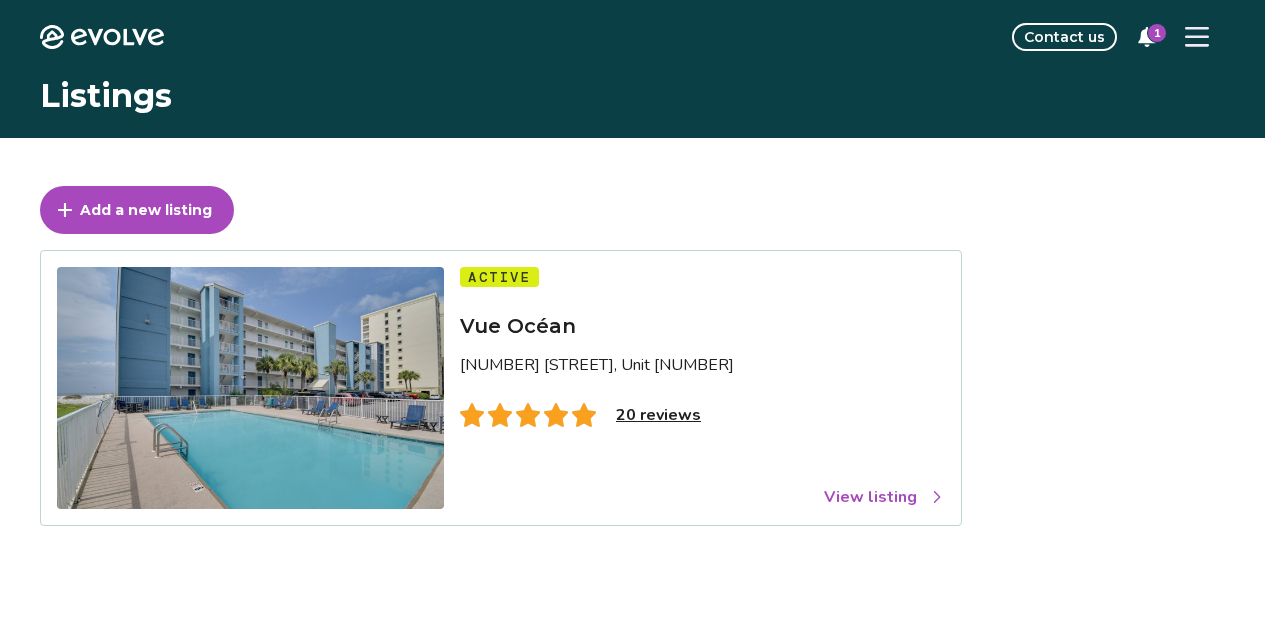 click on "View listing" at bounding box center (884, 497) 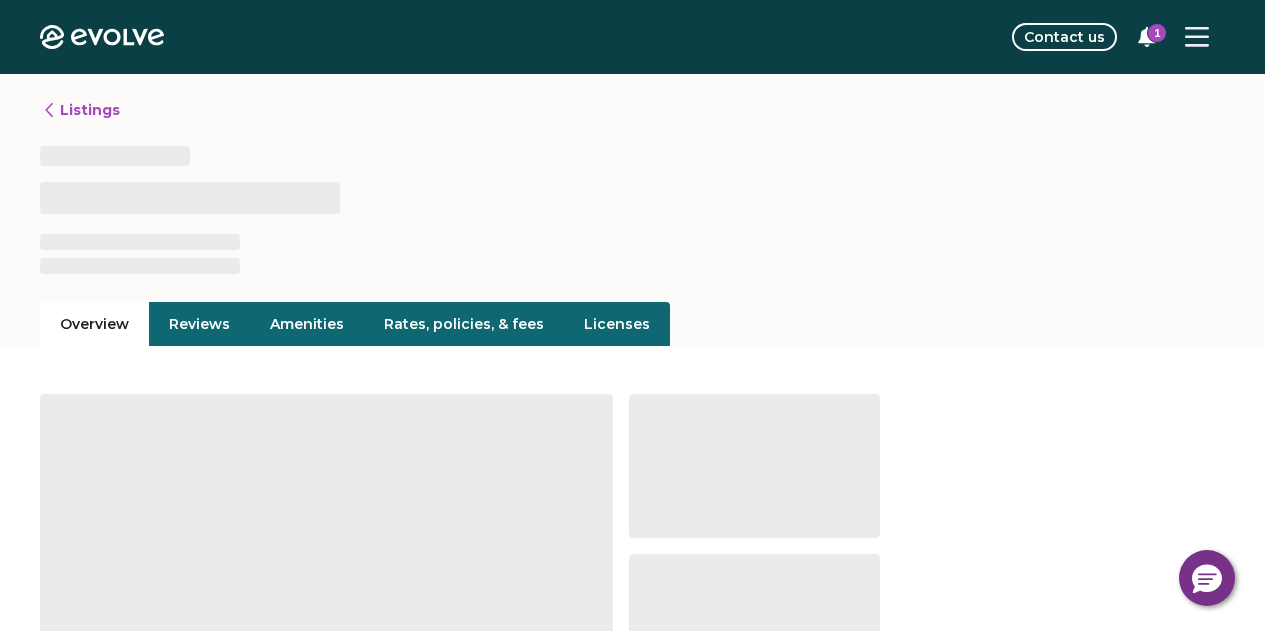 click on "Rates, policies, & fees" at bounding box center (464, 324) 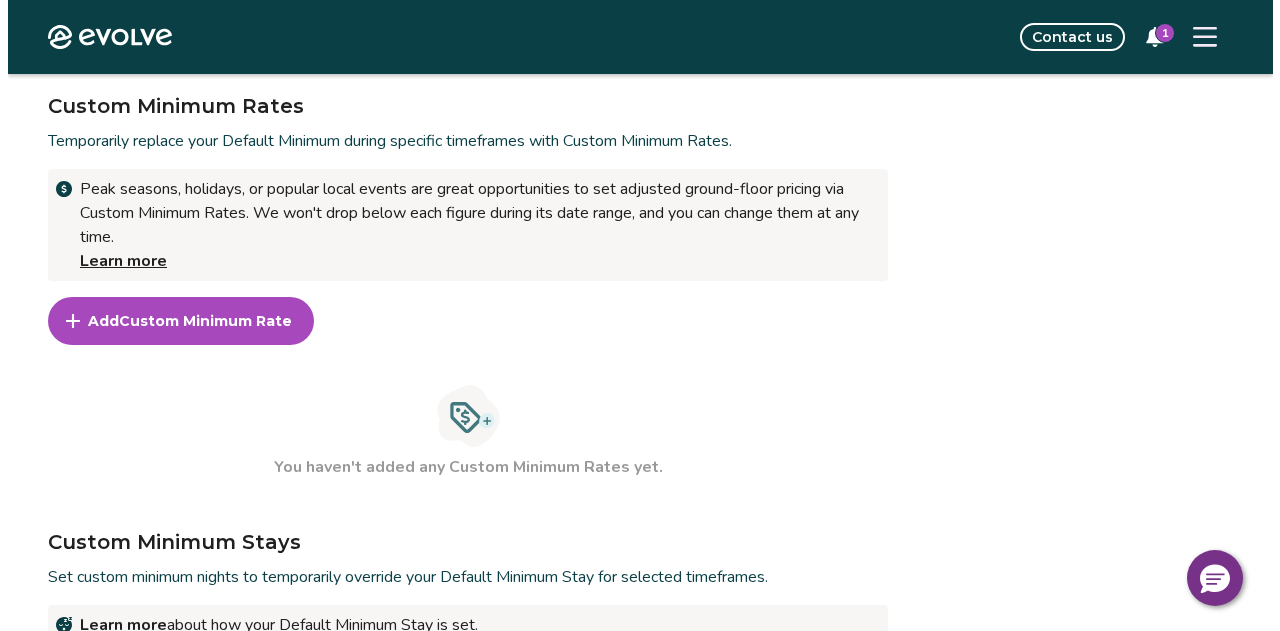 scroll, scrollTop: 600, scrollLeft: 0, axis: vertical 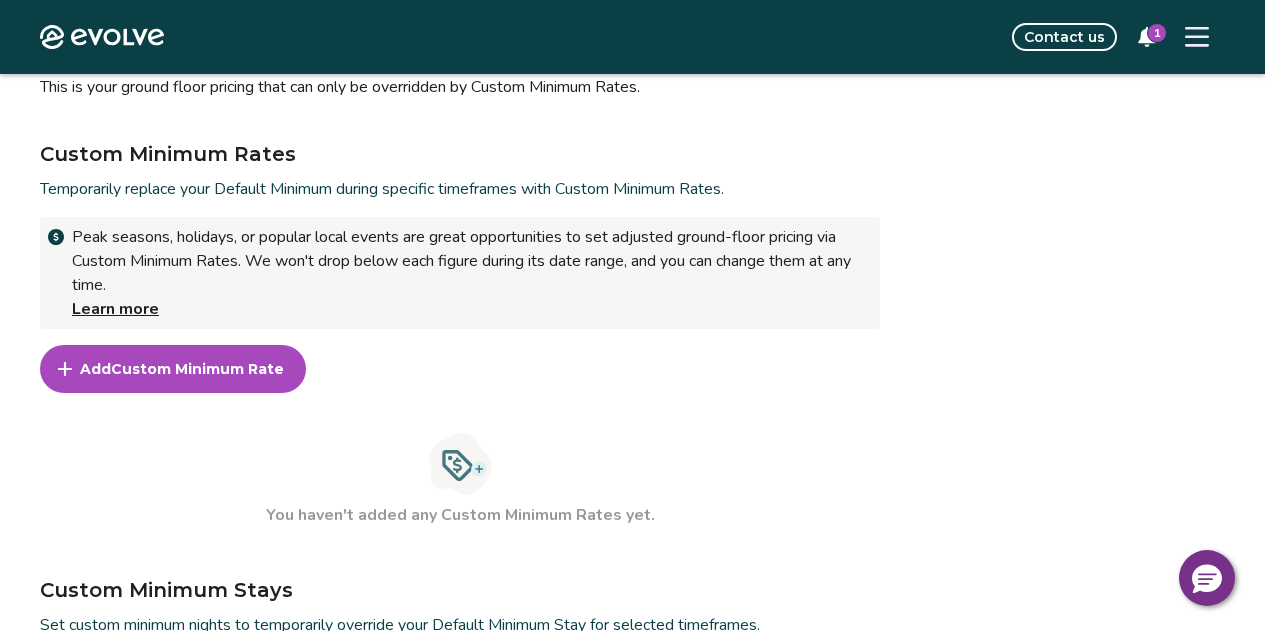 click on "Custom Minimum Rate" at bounding box center (197, 369) 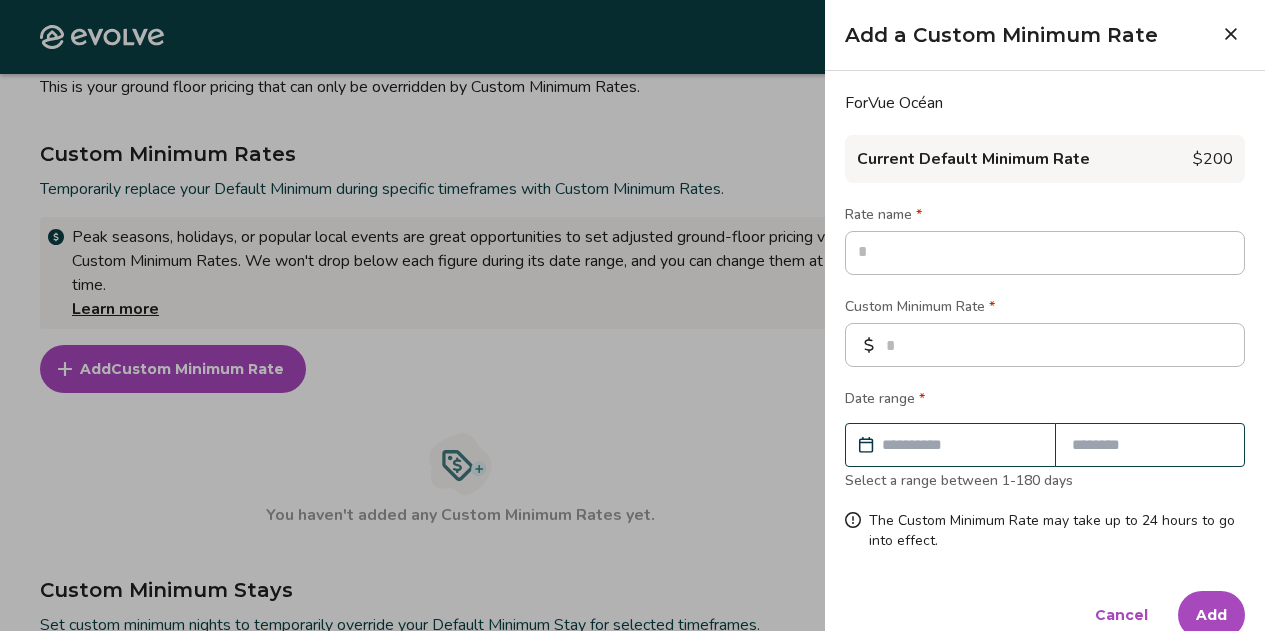 type on "*" 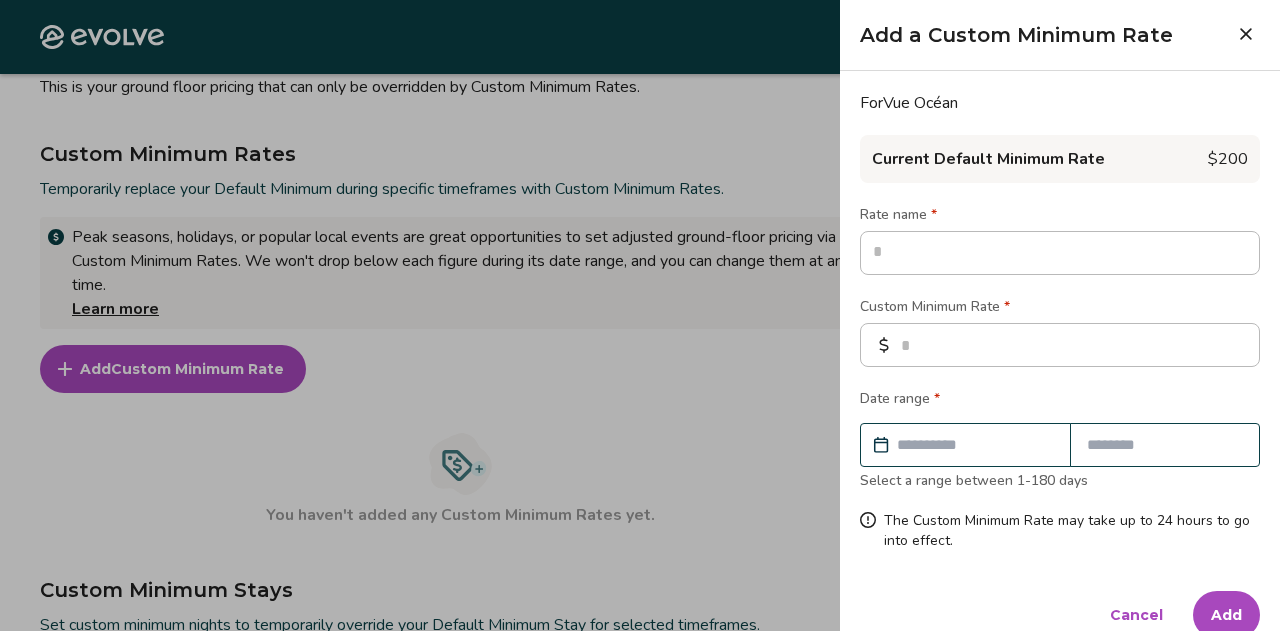 type on "*" 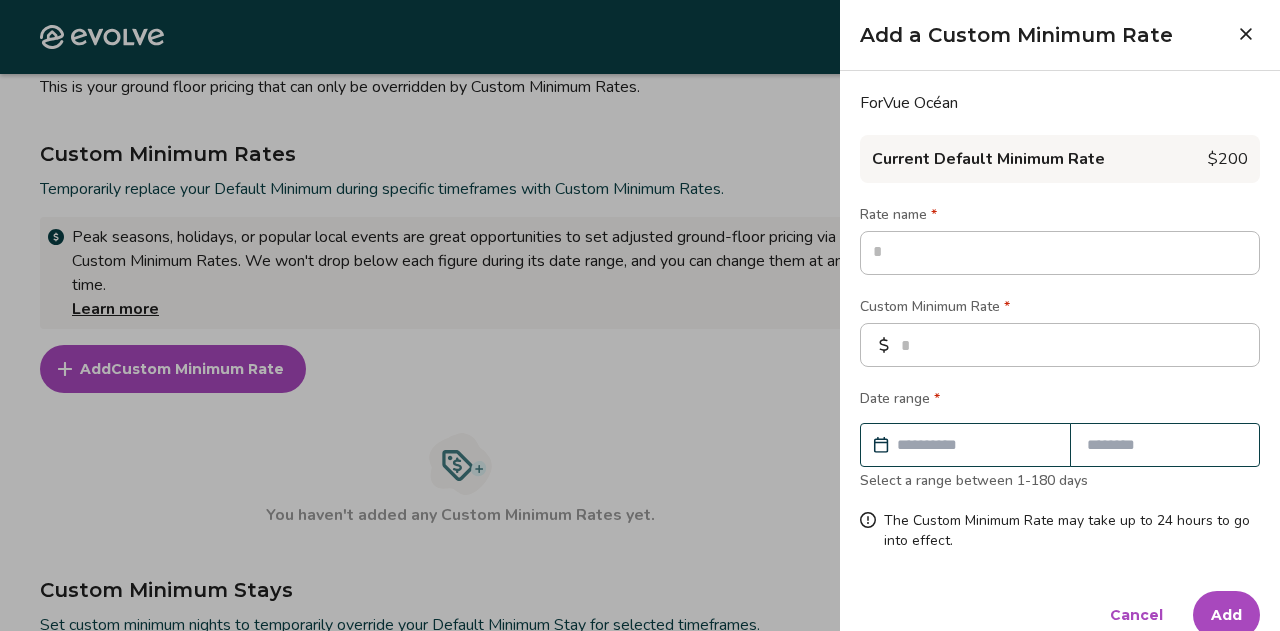 type on "*" 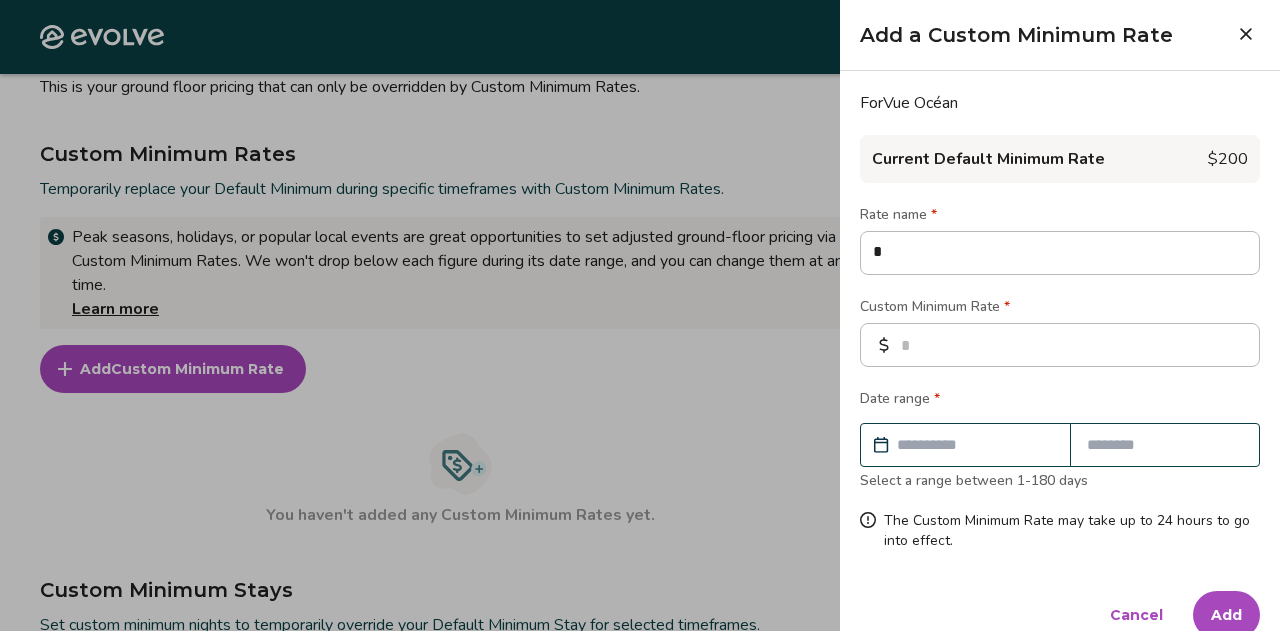 type on "**" 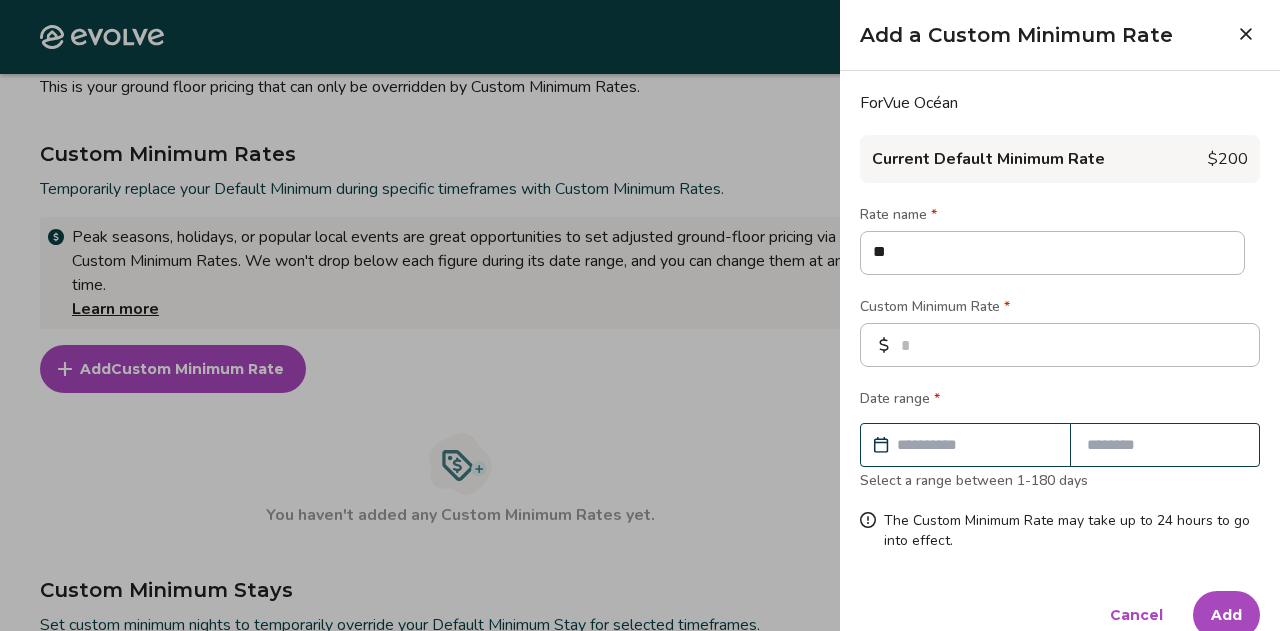 type on "***" 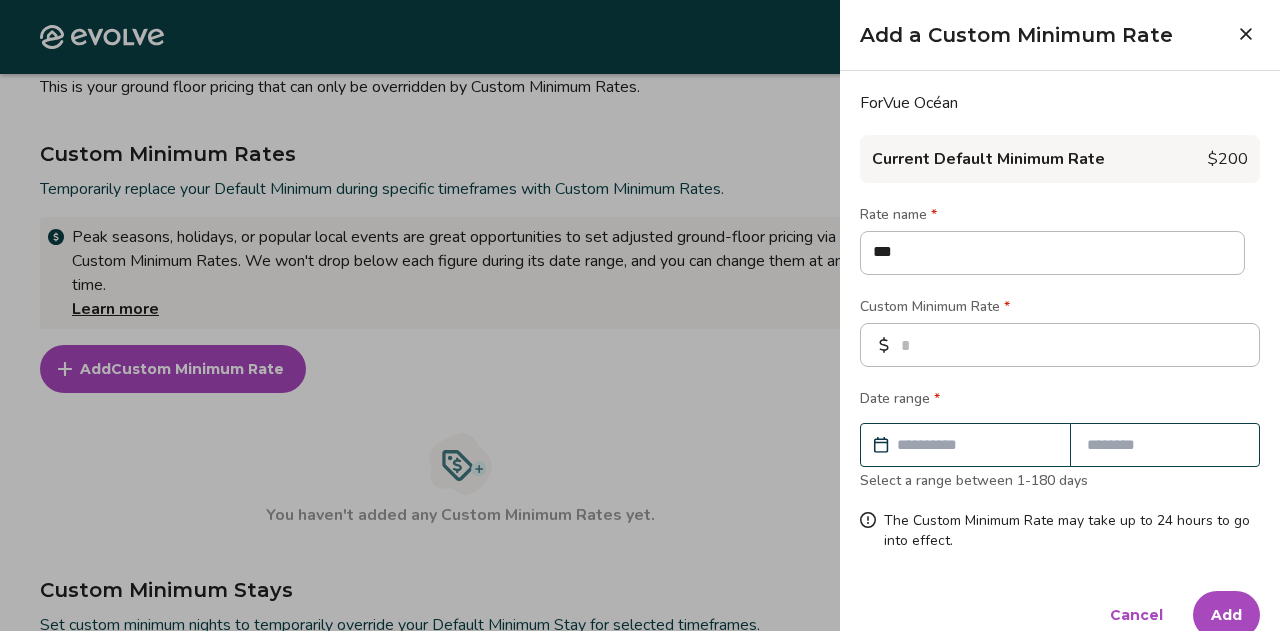 type on "****" 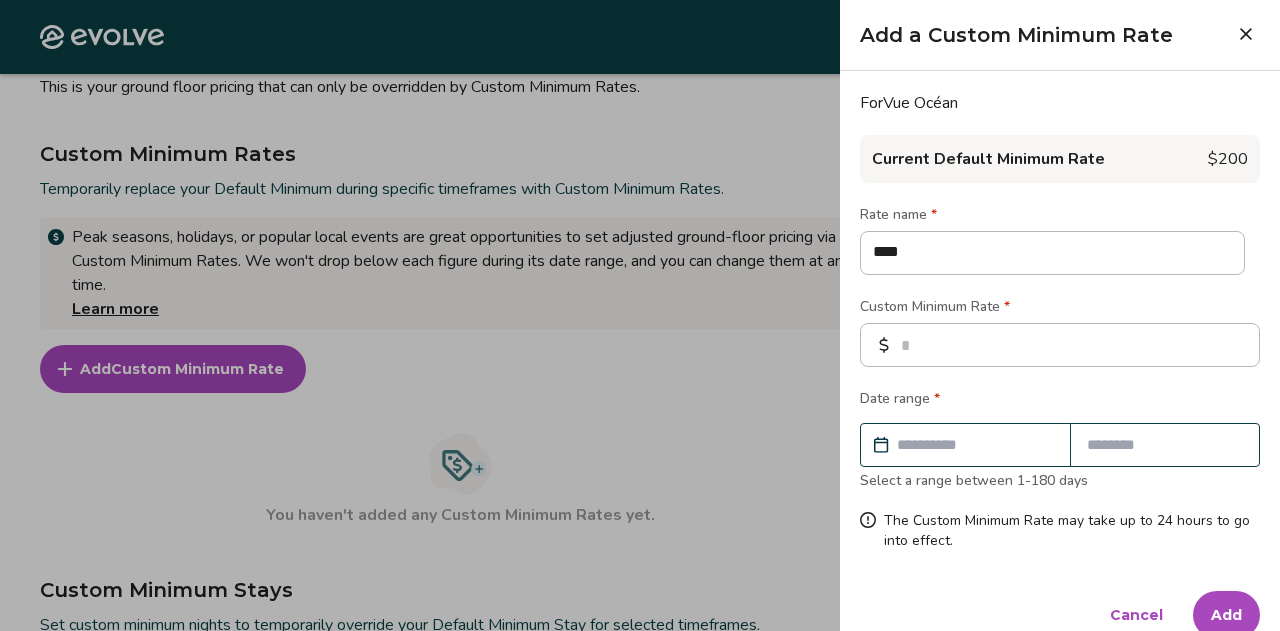 type on "*****" 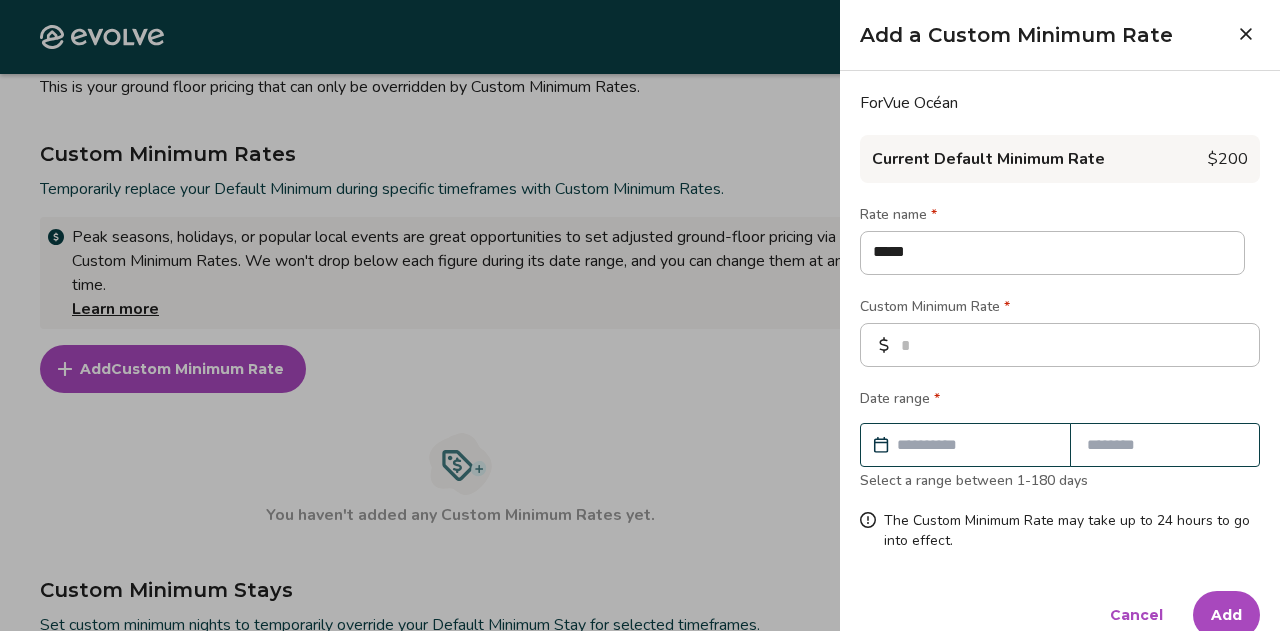 type on "****" 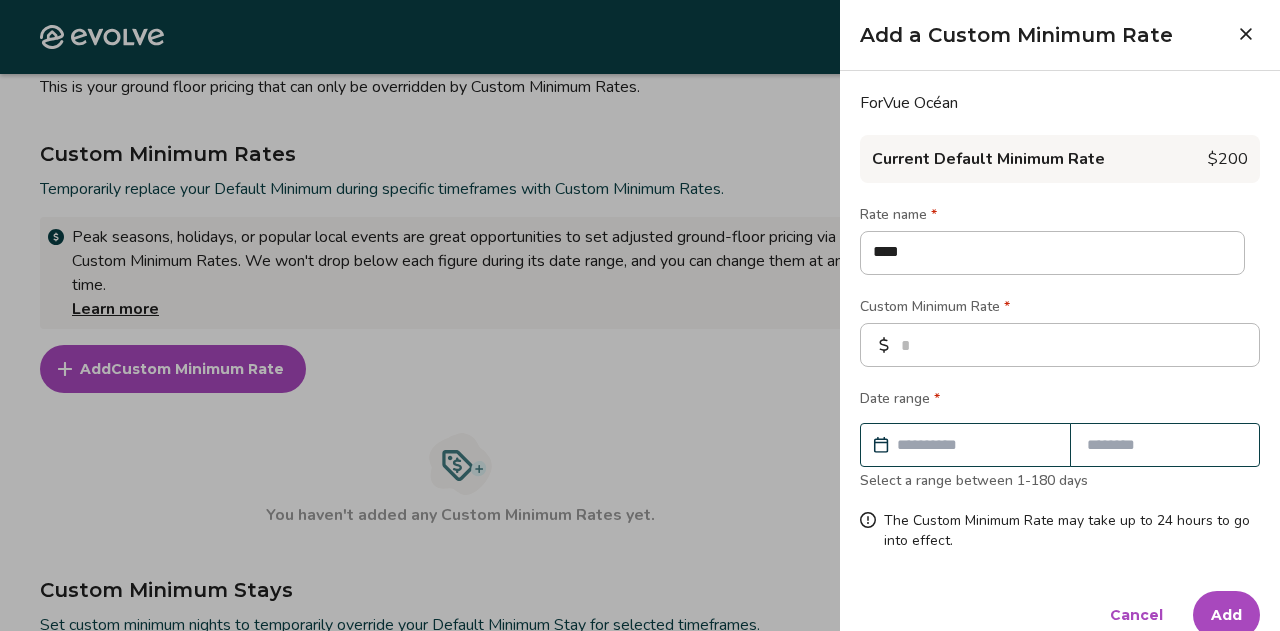 type on "***" 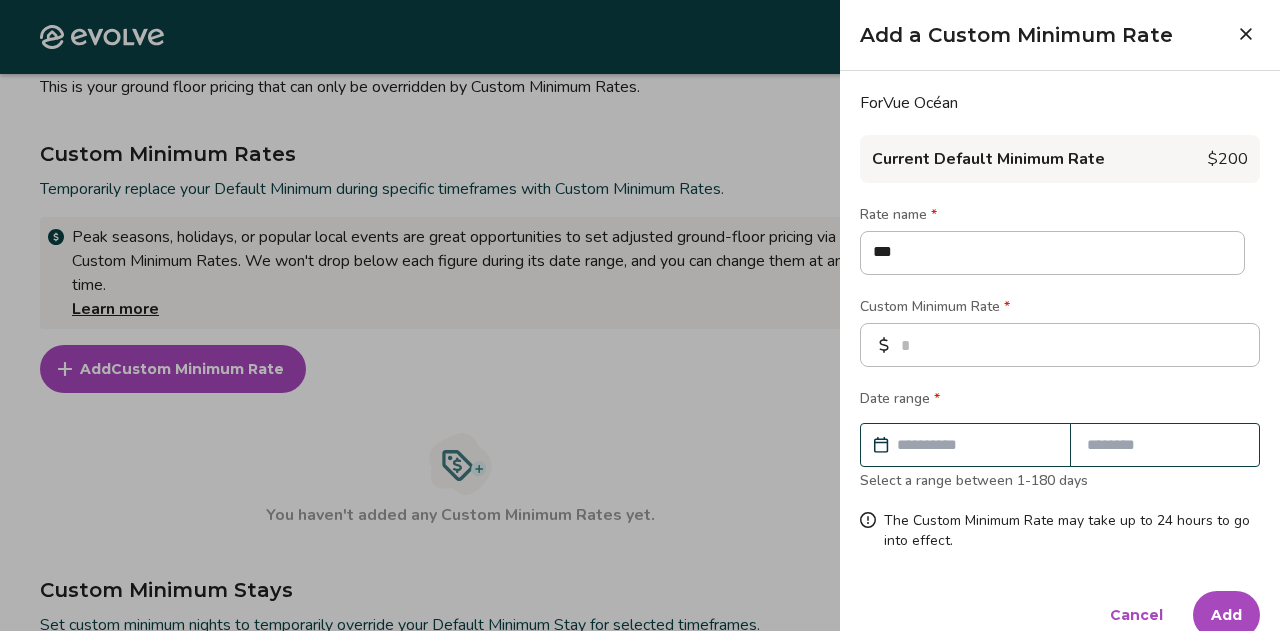 type on "**" 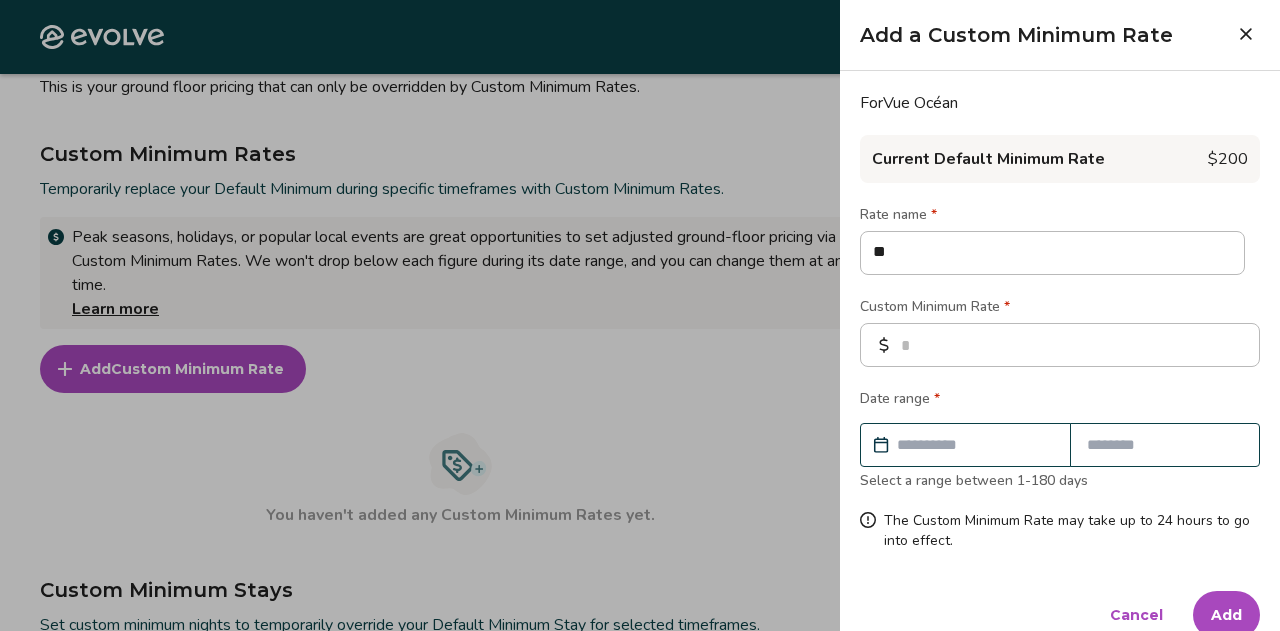type on "*" 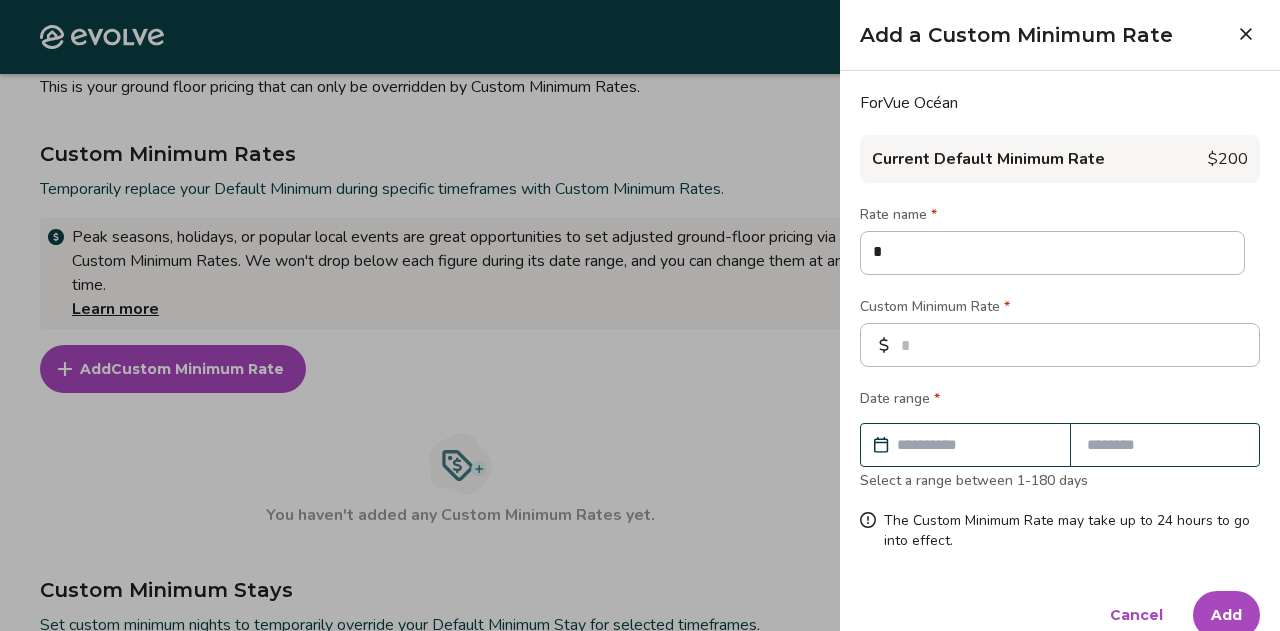 type on "**" 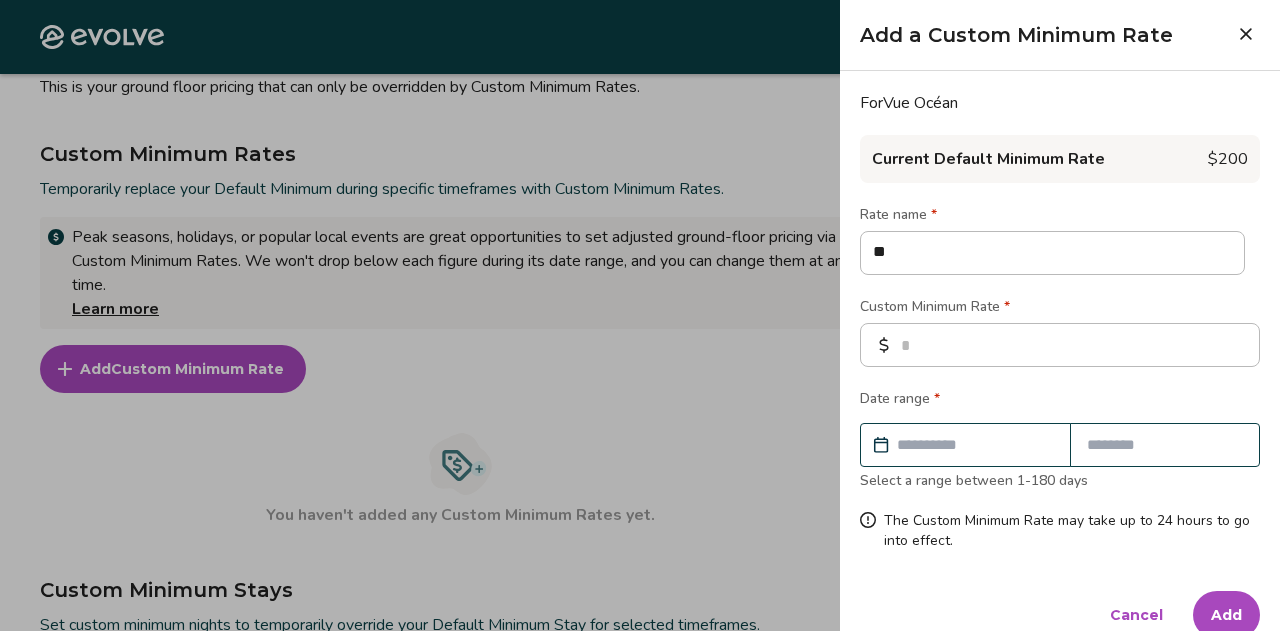 type on "***" 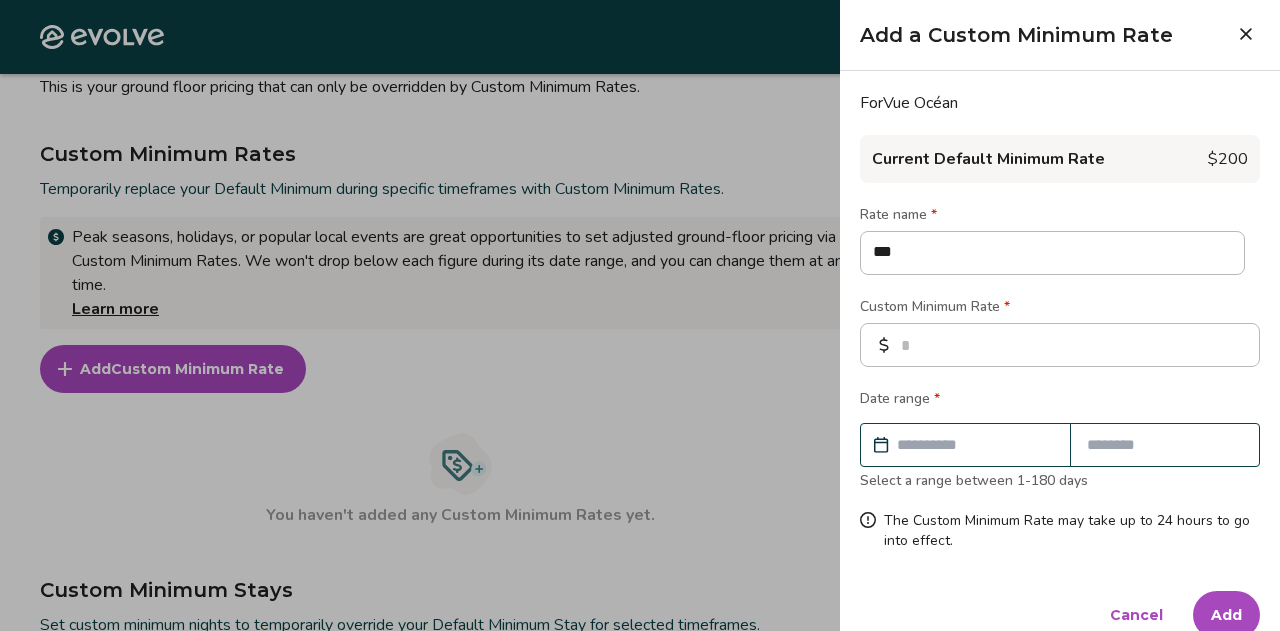 type on "****" 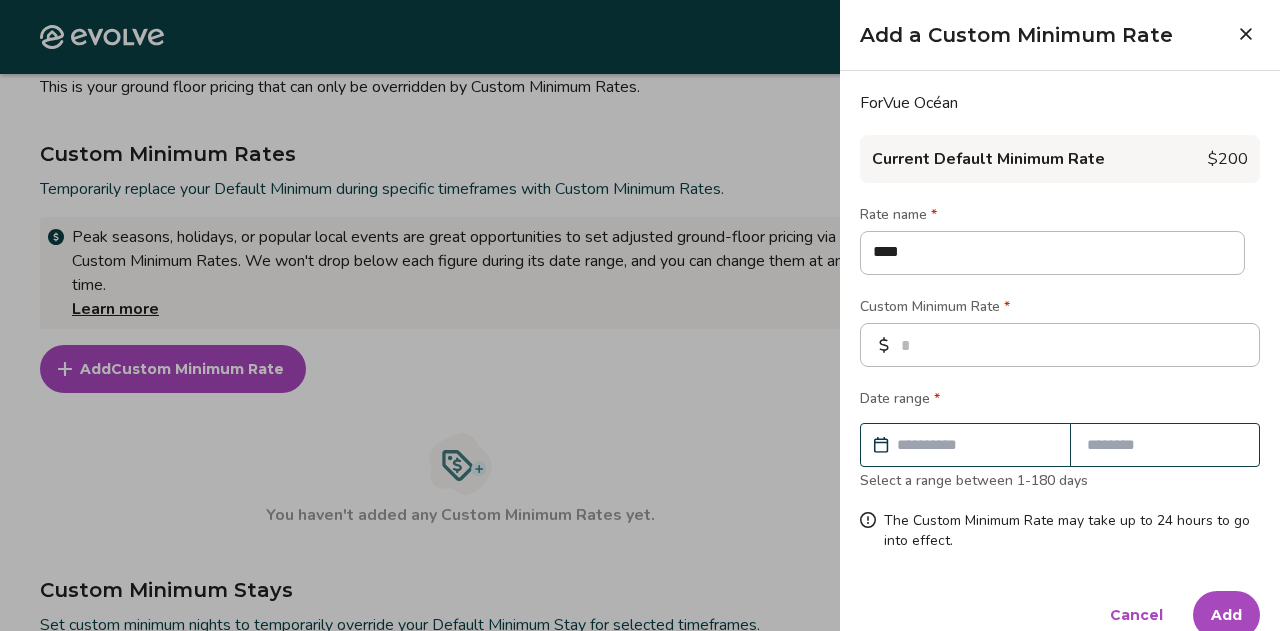 type on "*****" 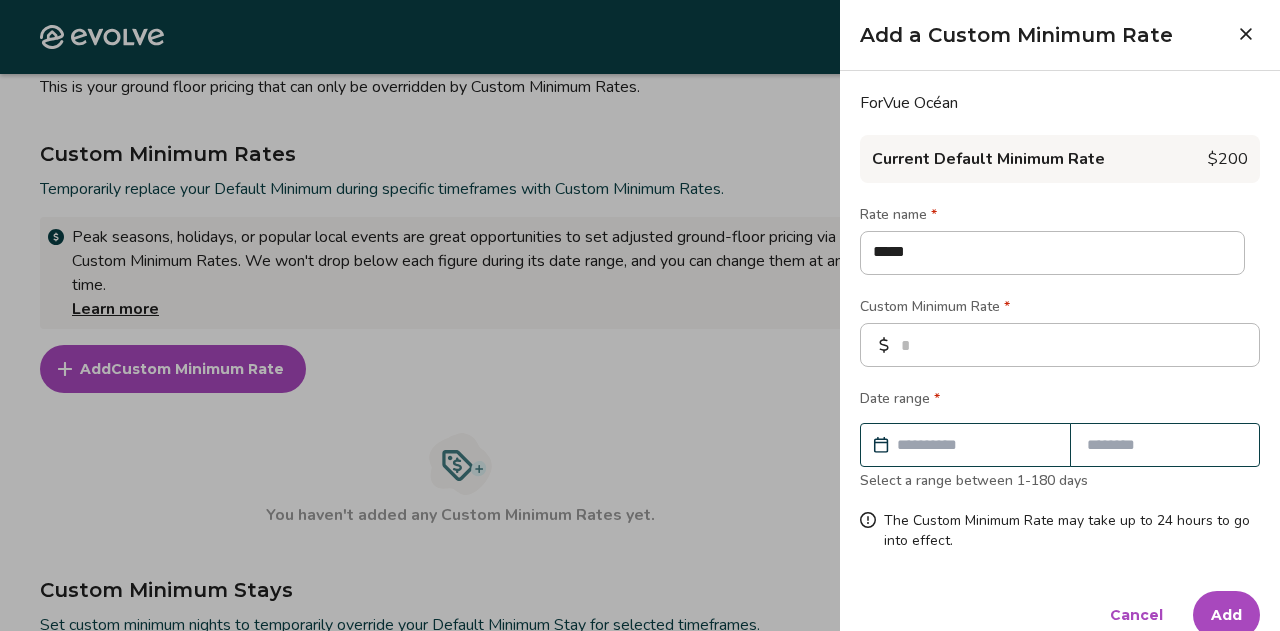 type on "*****" 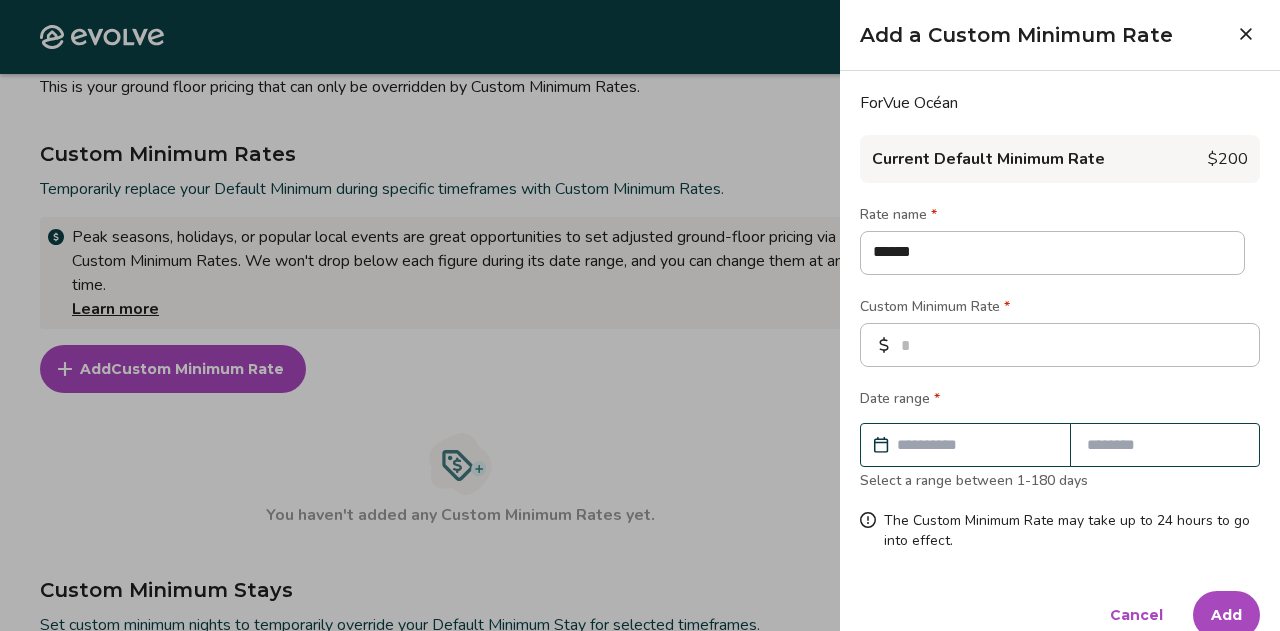 type on "*******" 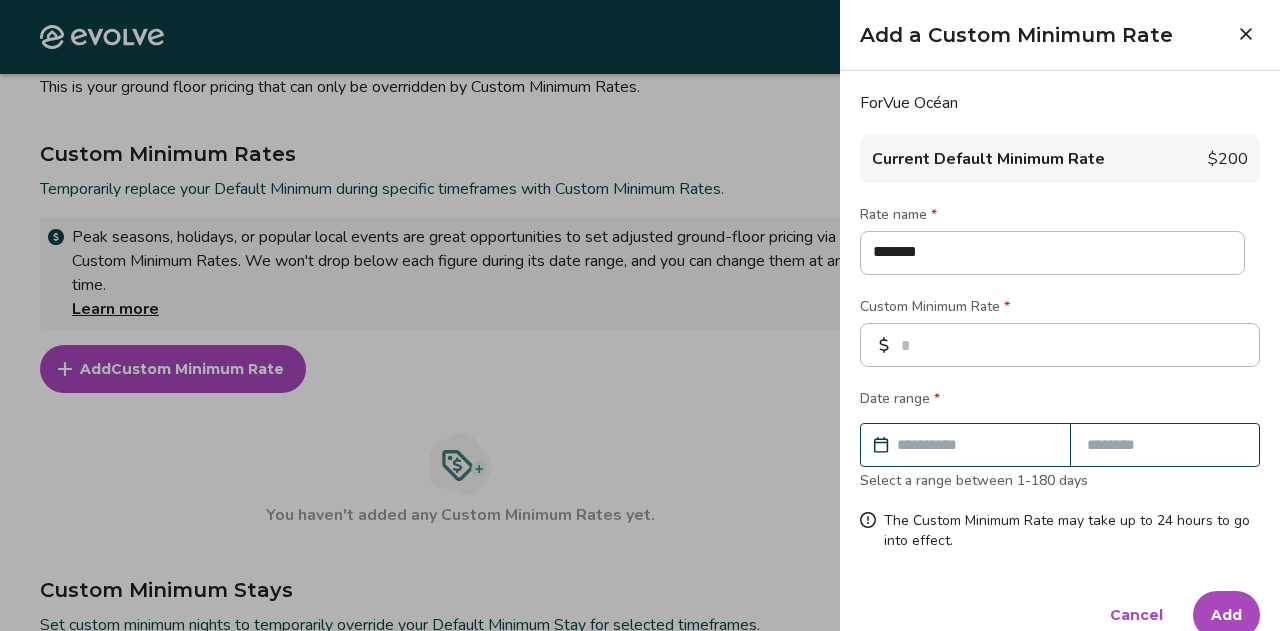 type on "********" 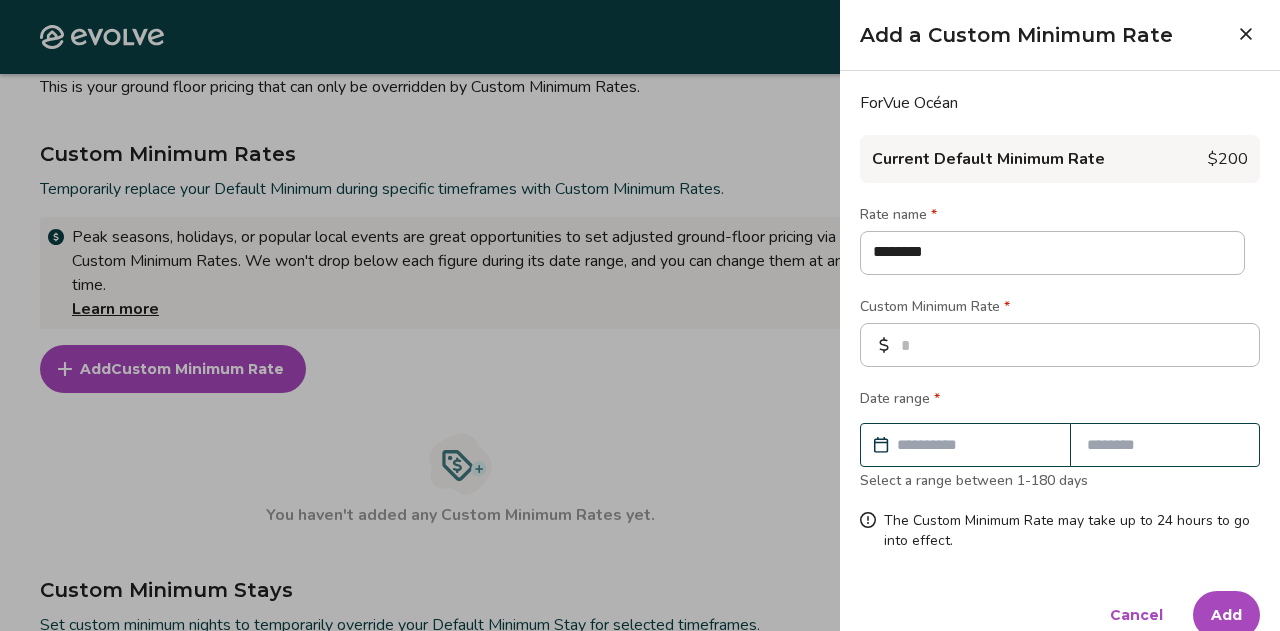 type on "*********" 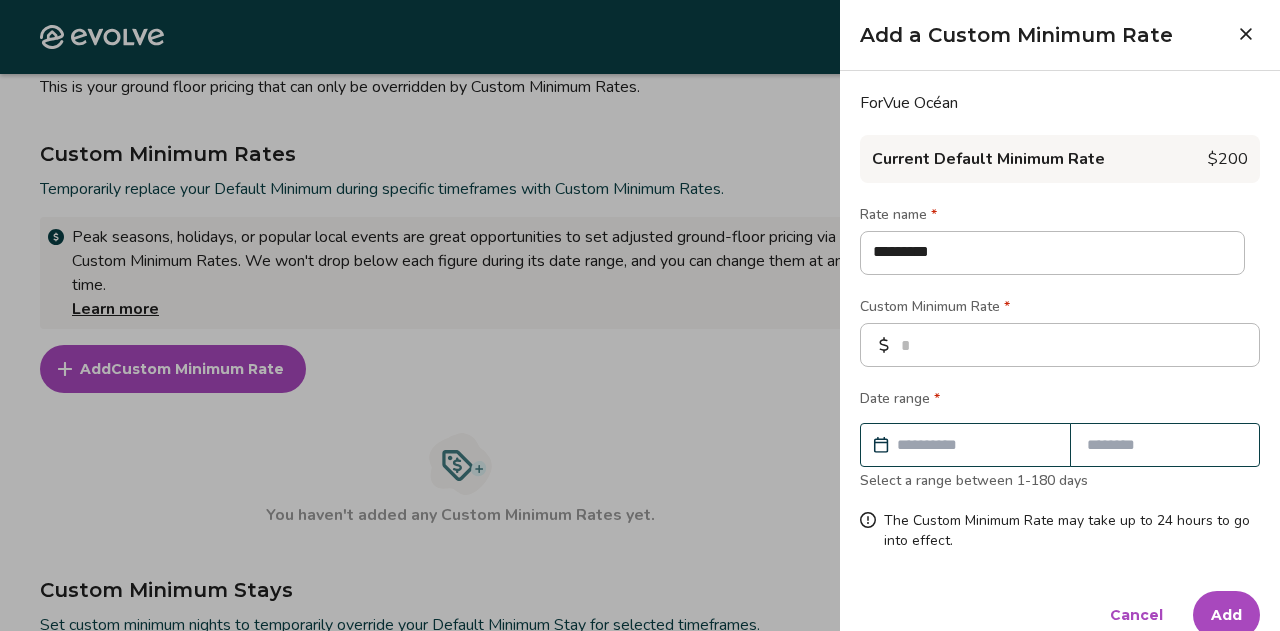 type on "*********" 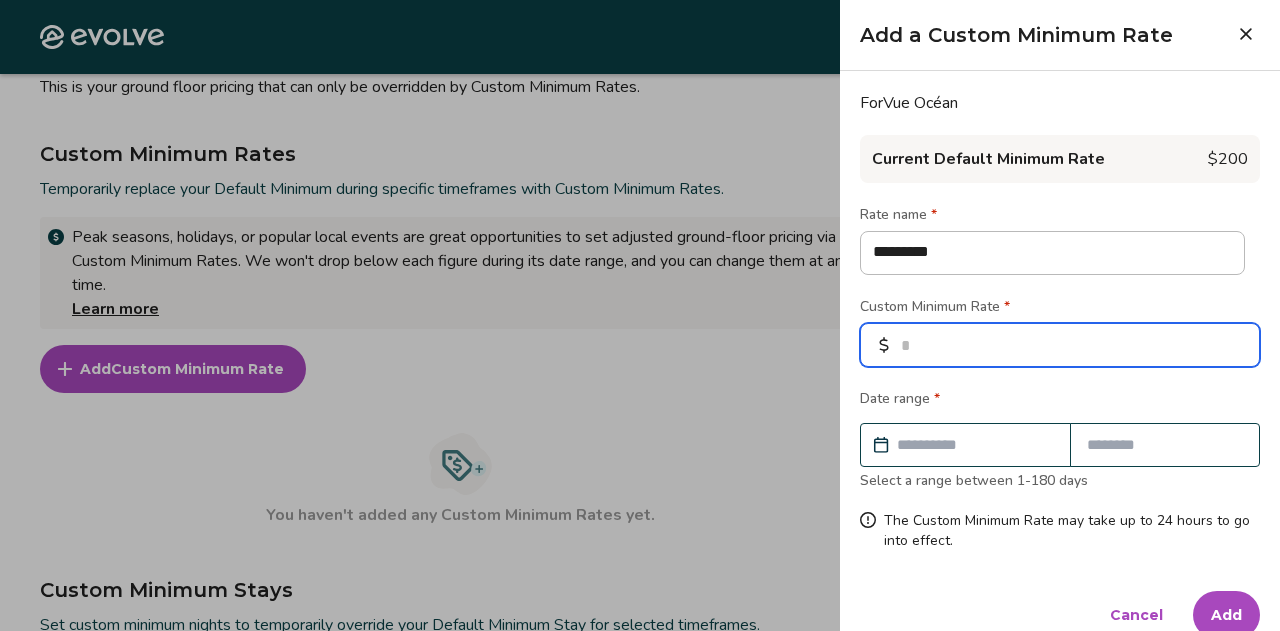 click at bounding box center [1060, 345] 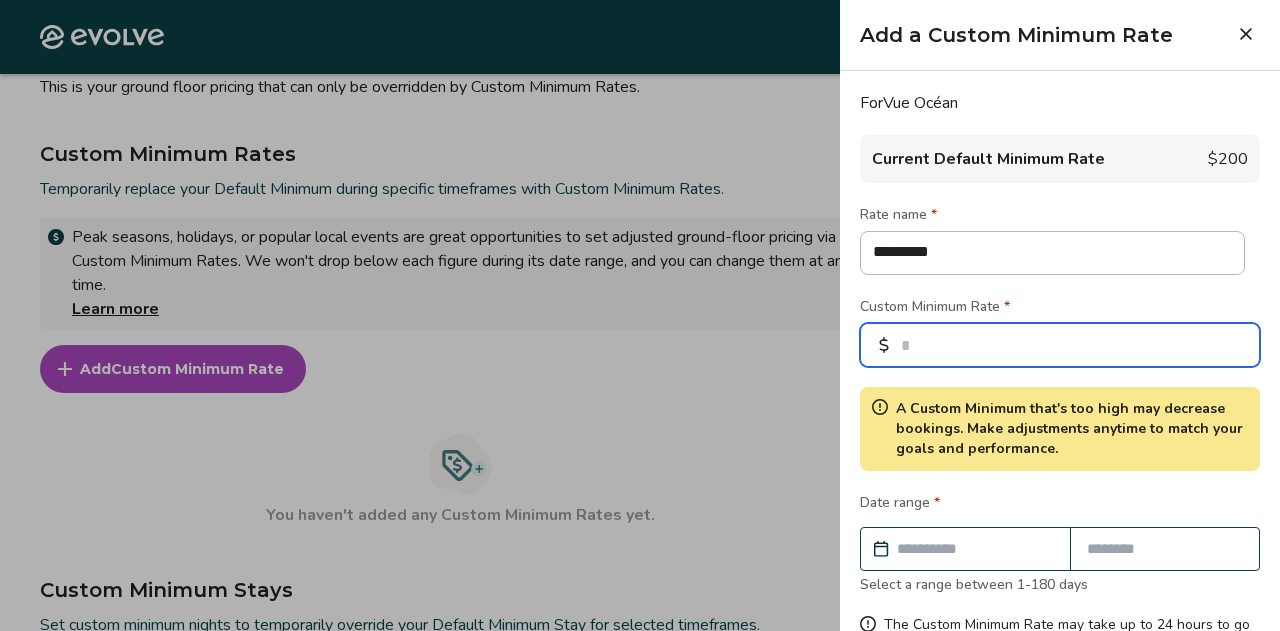 scroll, scrollTop: 132, scrollLeft: 0, axis: vertical 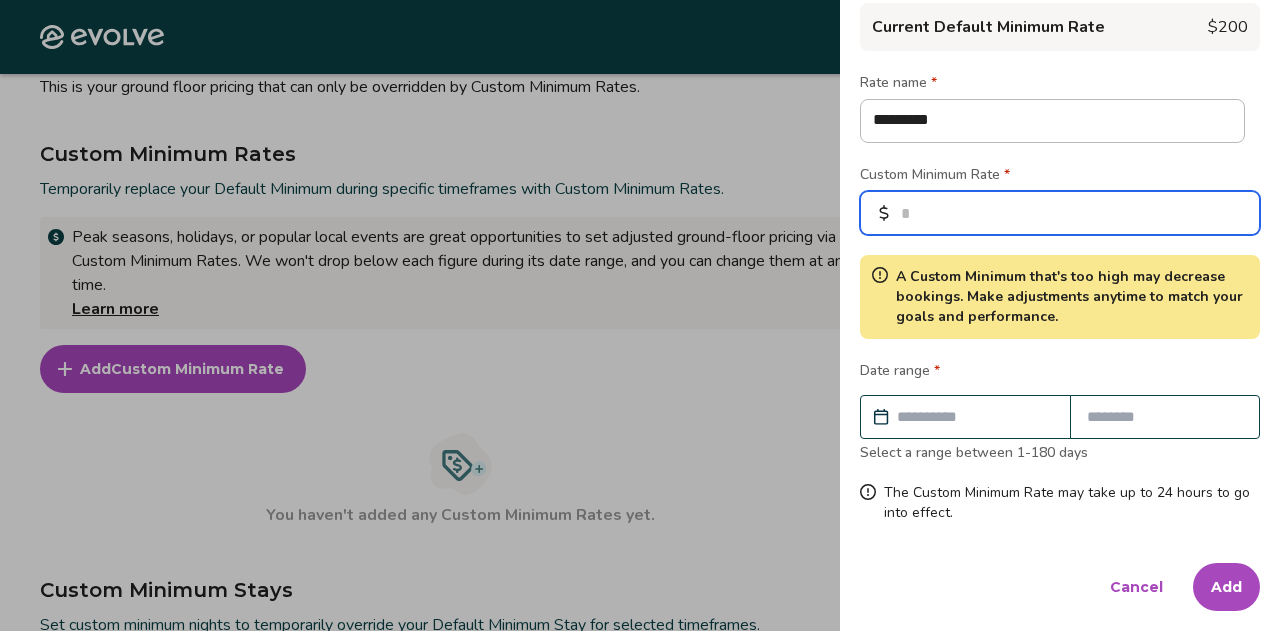 type on "***" 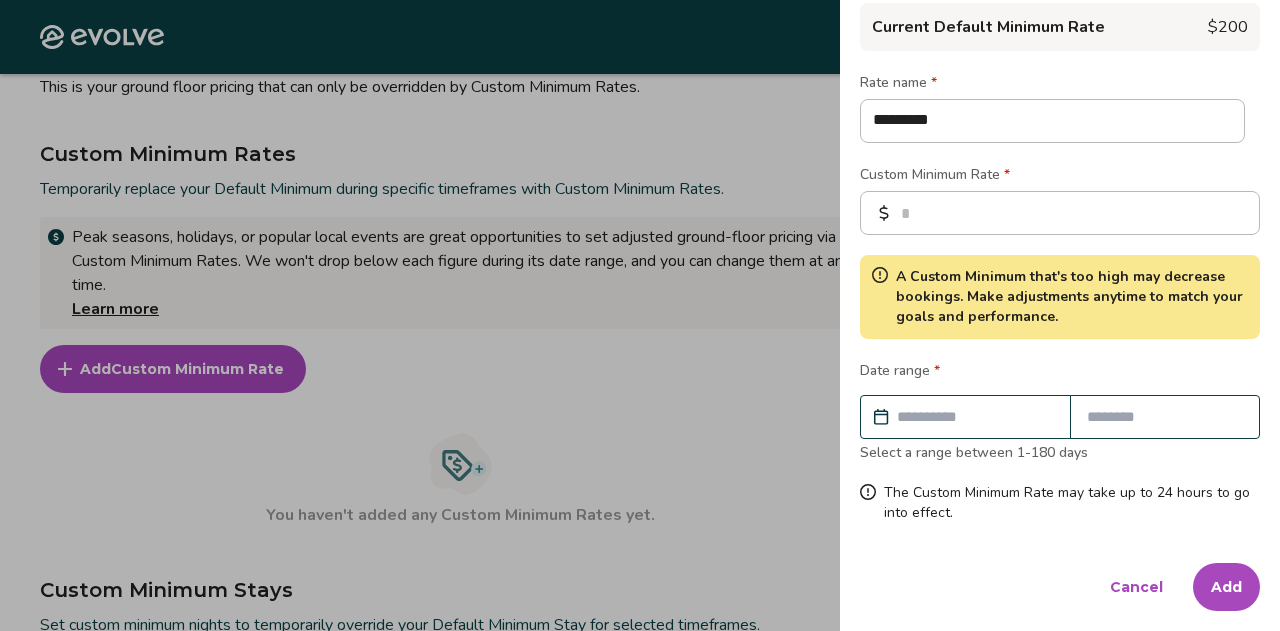 click at bounding box center [975, 417] 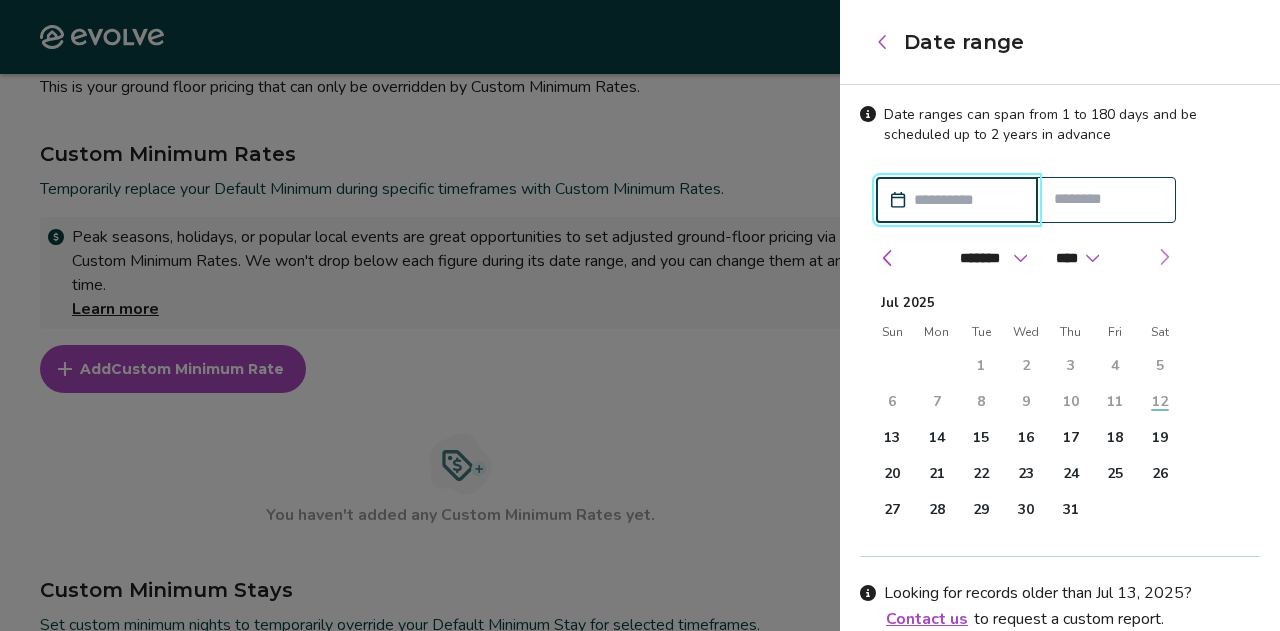 click at bounding box center [1164, 257] 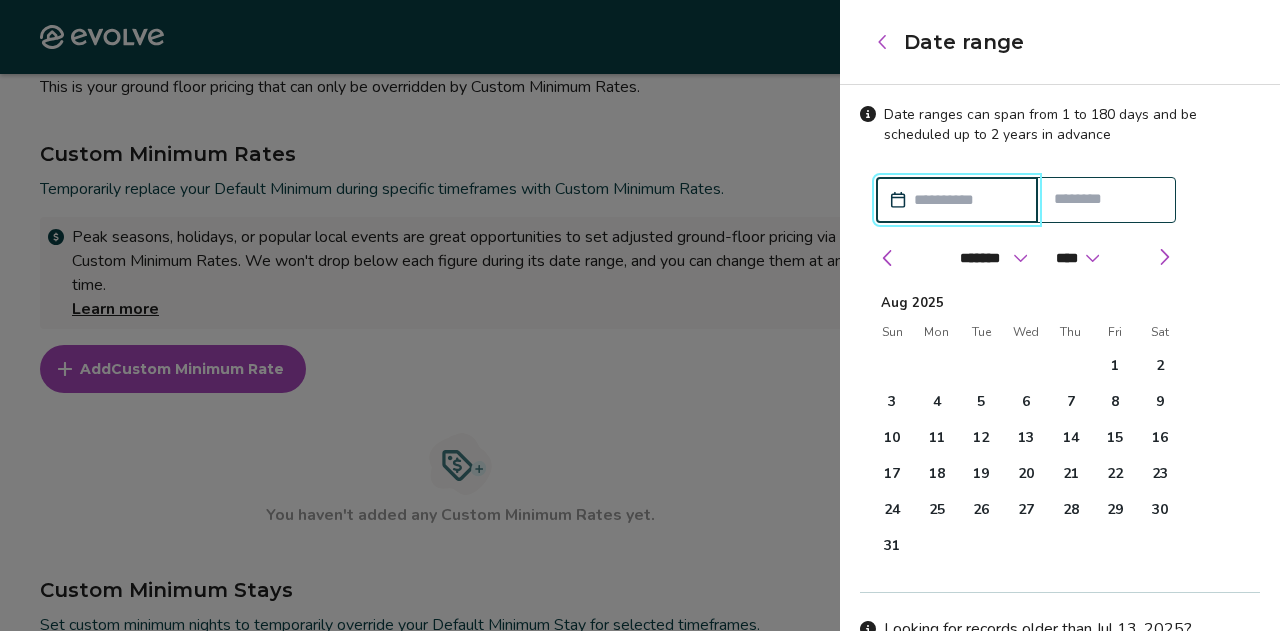 type on "*" 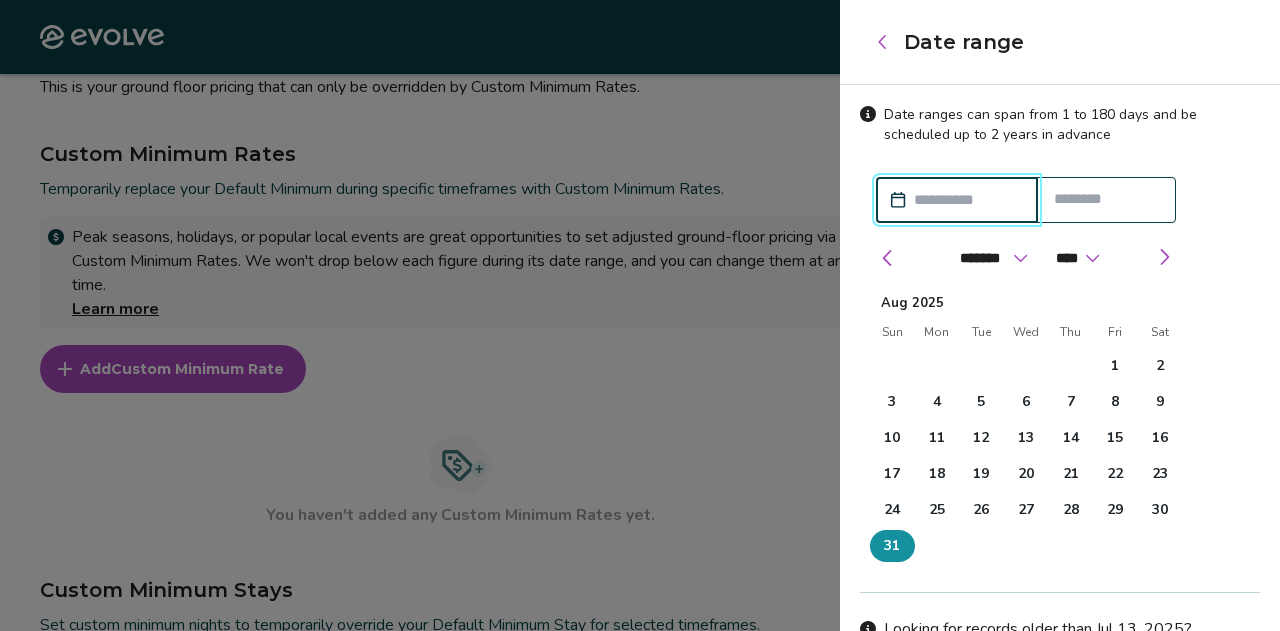 click on "31" at bounding box center [892, 546] 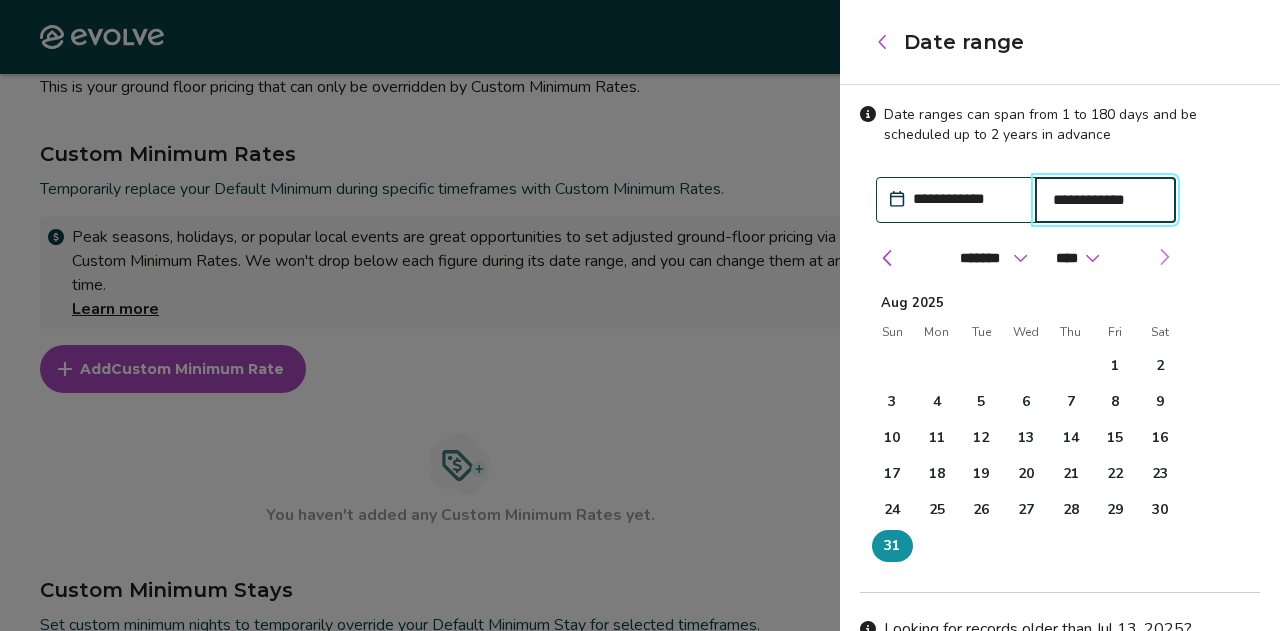 click at bounding box center [1164, 257] 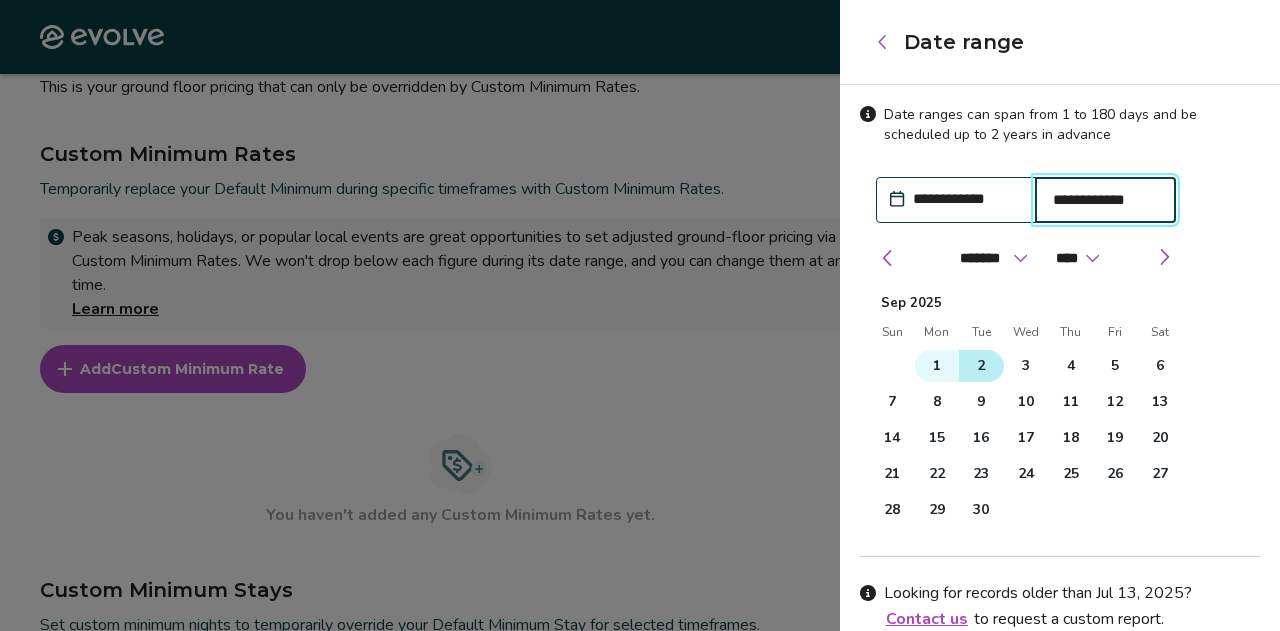 click on "2" at bounding box center [981, 366] 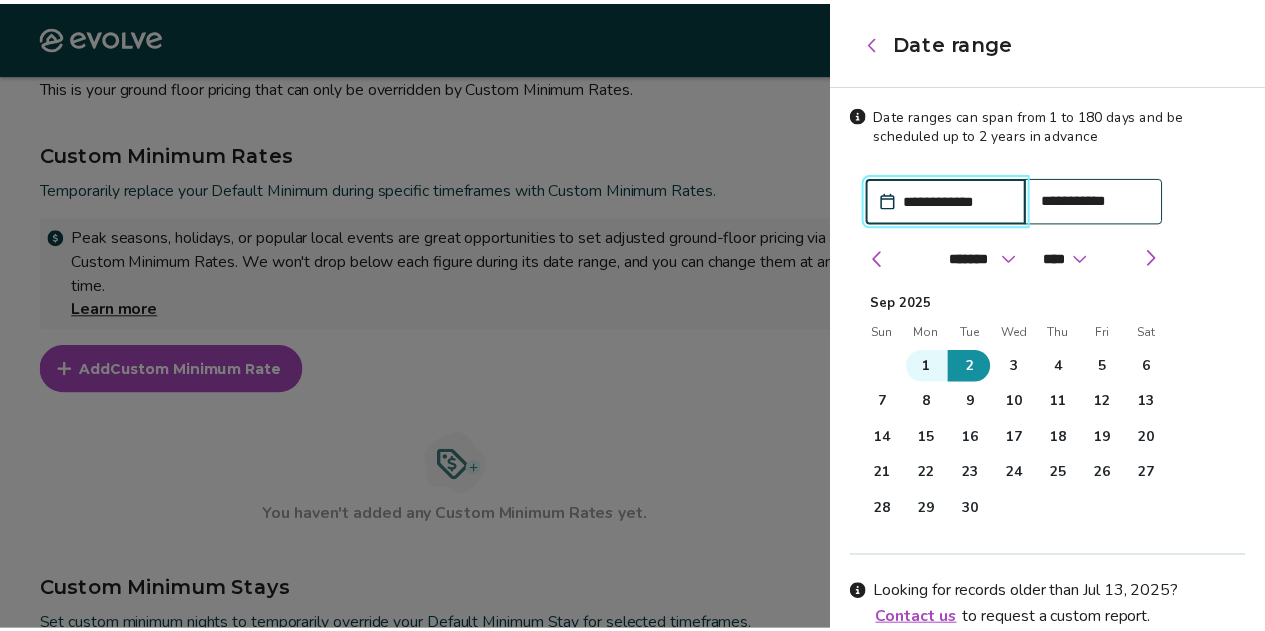 scroll, scrollTop: 174, scrollLeft: 0, axis: vertical 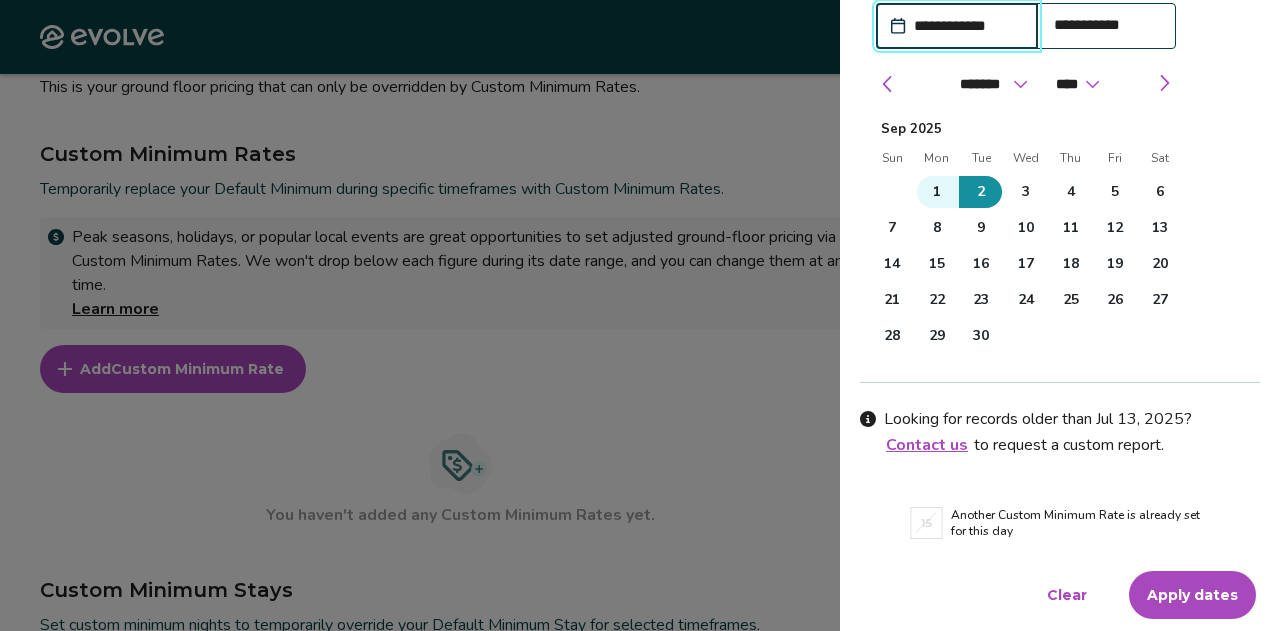 click on "Apply dates" at bounding box center (1192, 595) 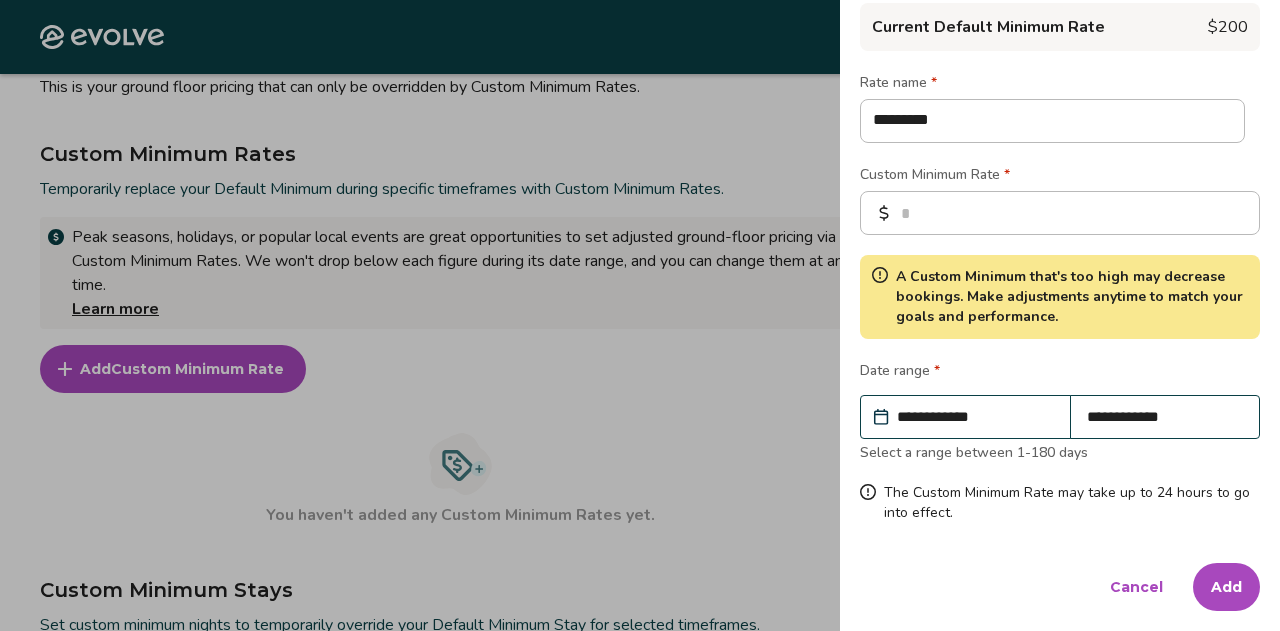 click on "Add" at bounding box center (1226, 587) 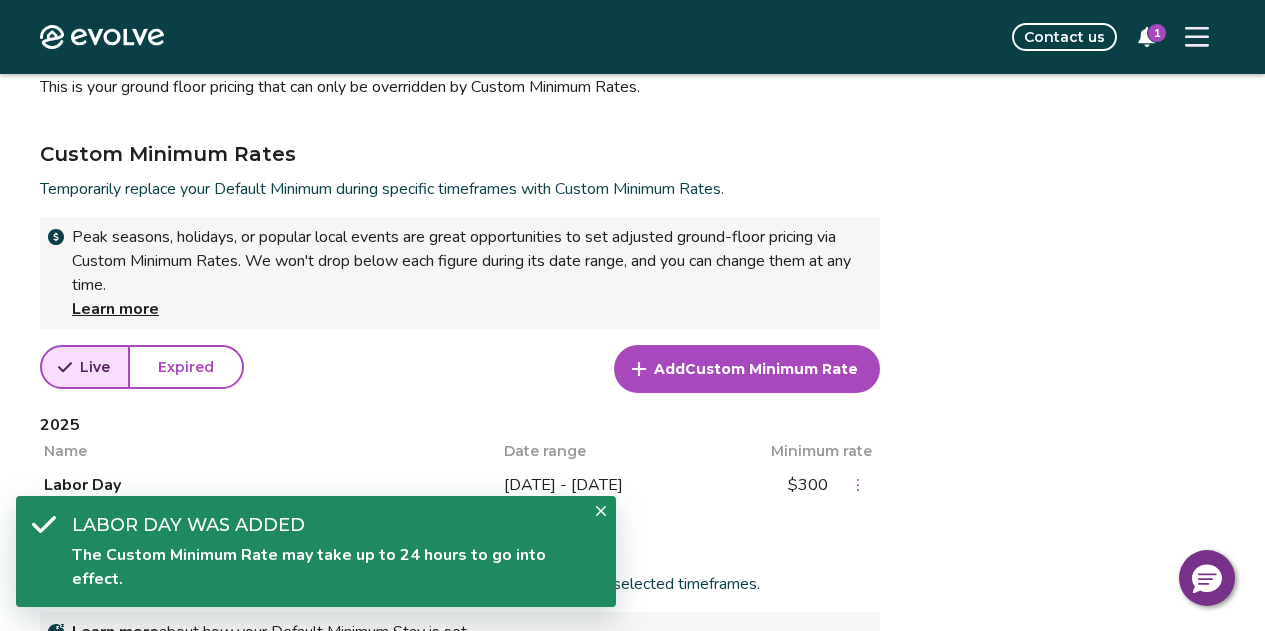 click at bounding box center [601, 511] 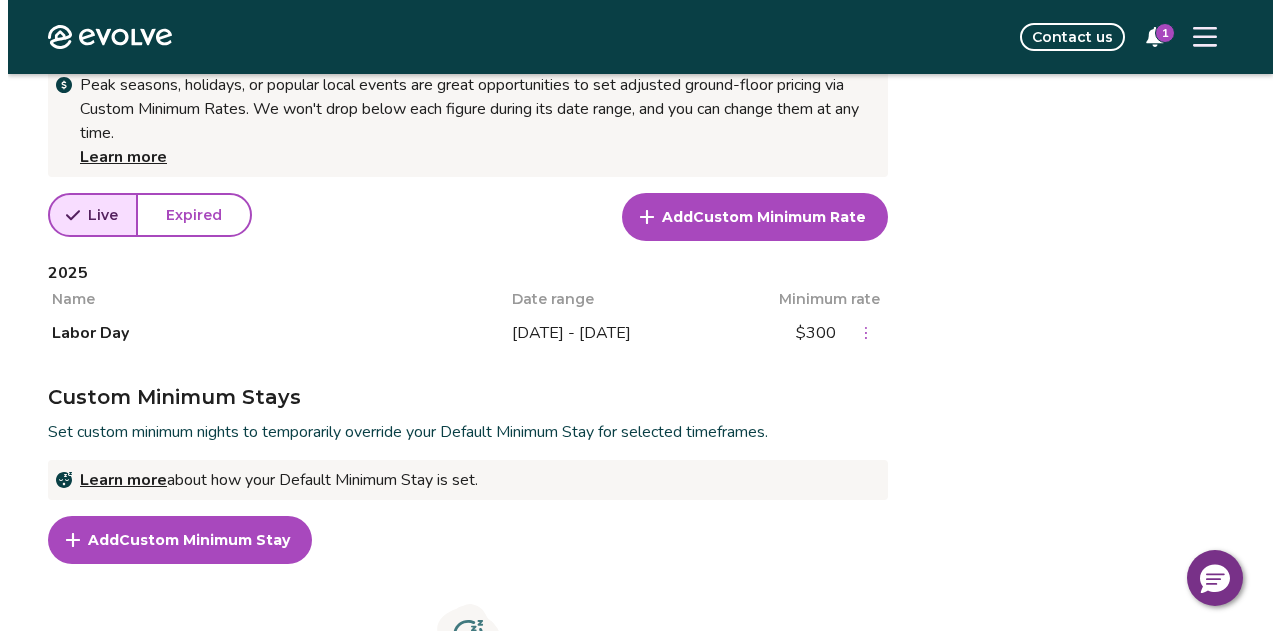scroll, scrollTop: 800, scrollLeft: 0, axis: vertical 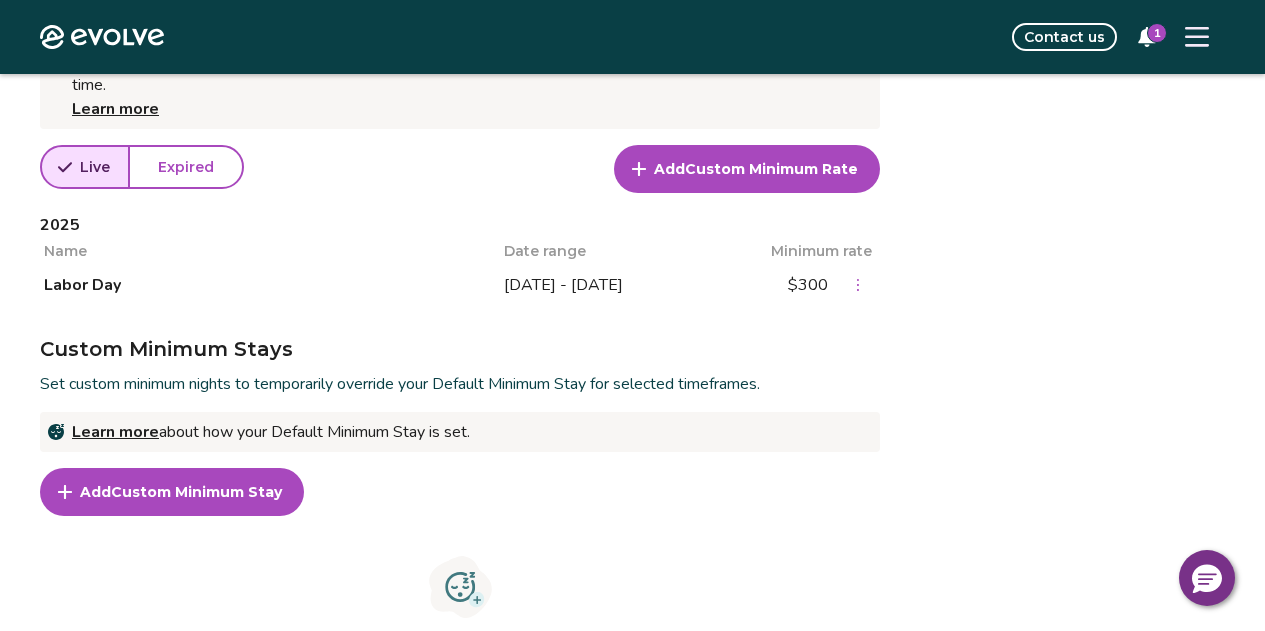 click on "Custom Minimum Rate" at bounding box center [771, 169] 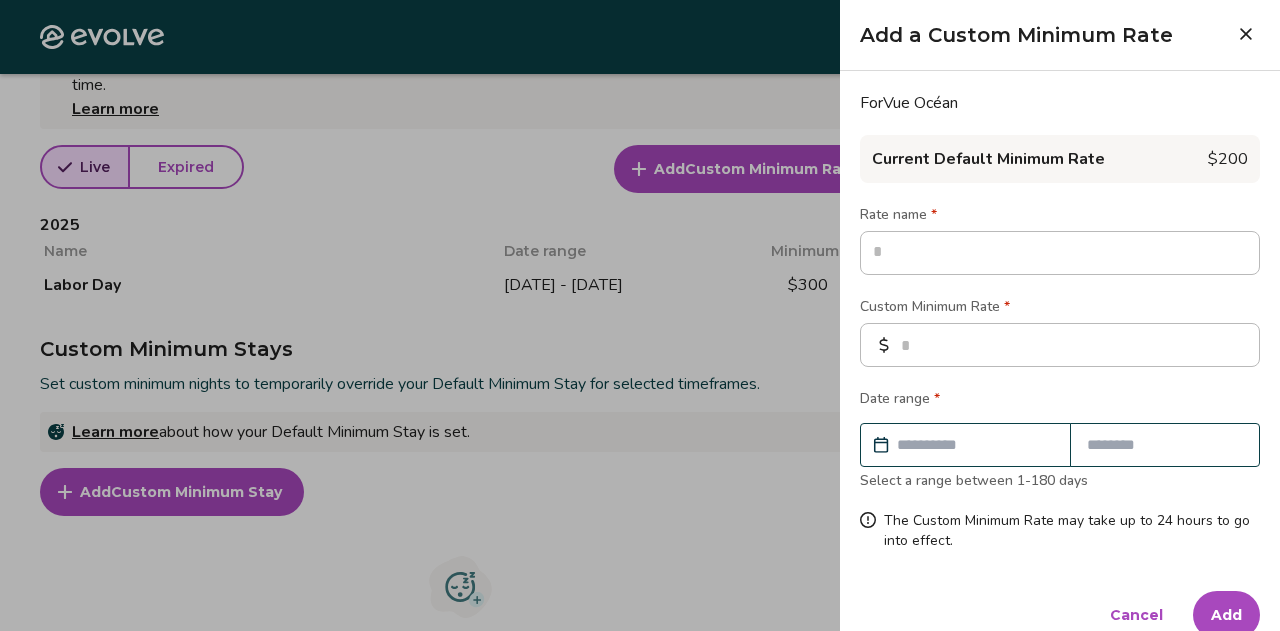 click at bounding box center (975, 445) 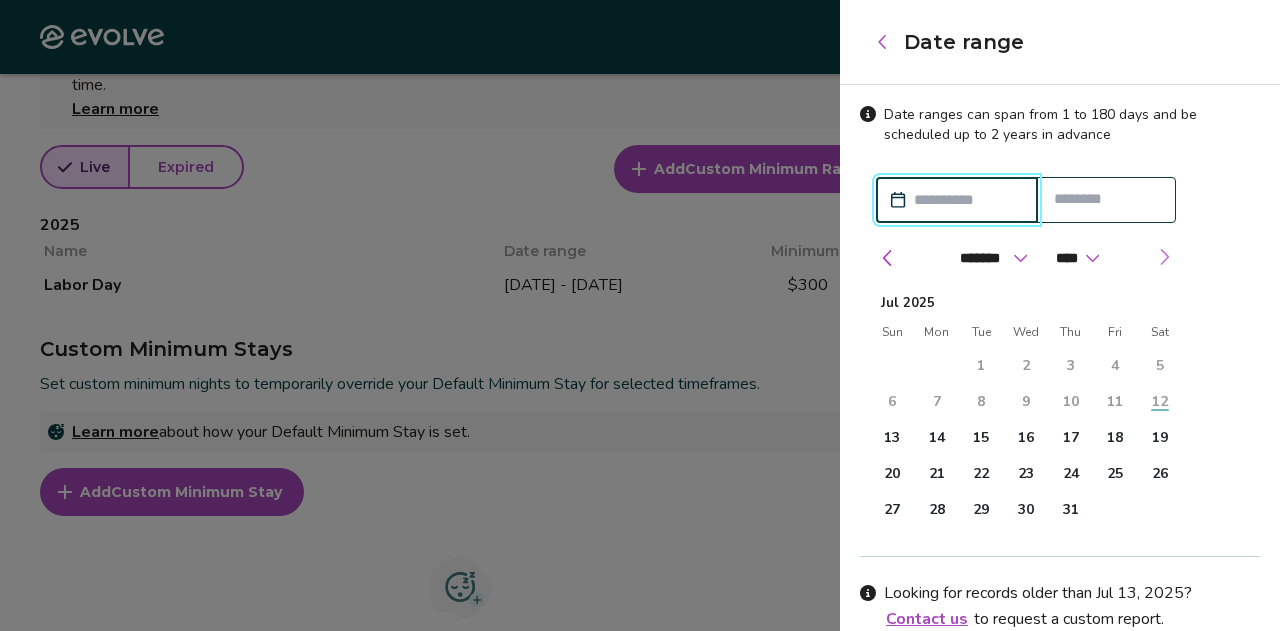 click at bounding box center (1164, 257) 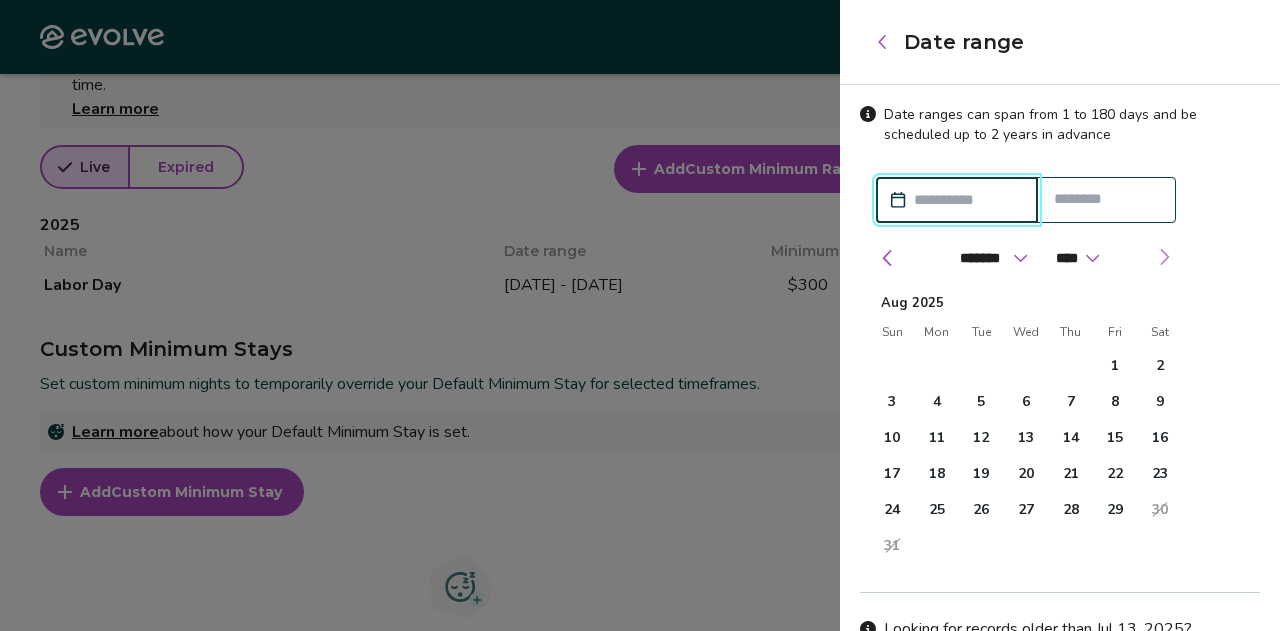 click at bounding box center (1164, 257) 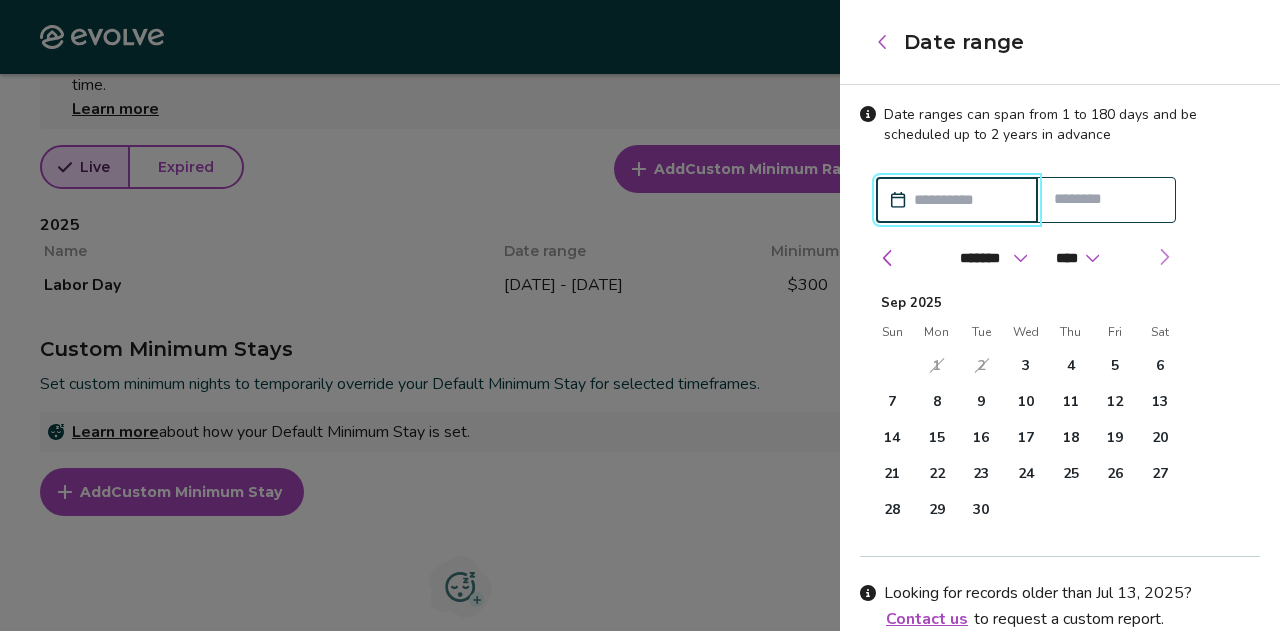 click at bounding box center [1164, 257] 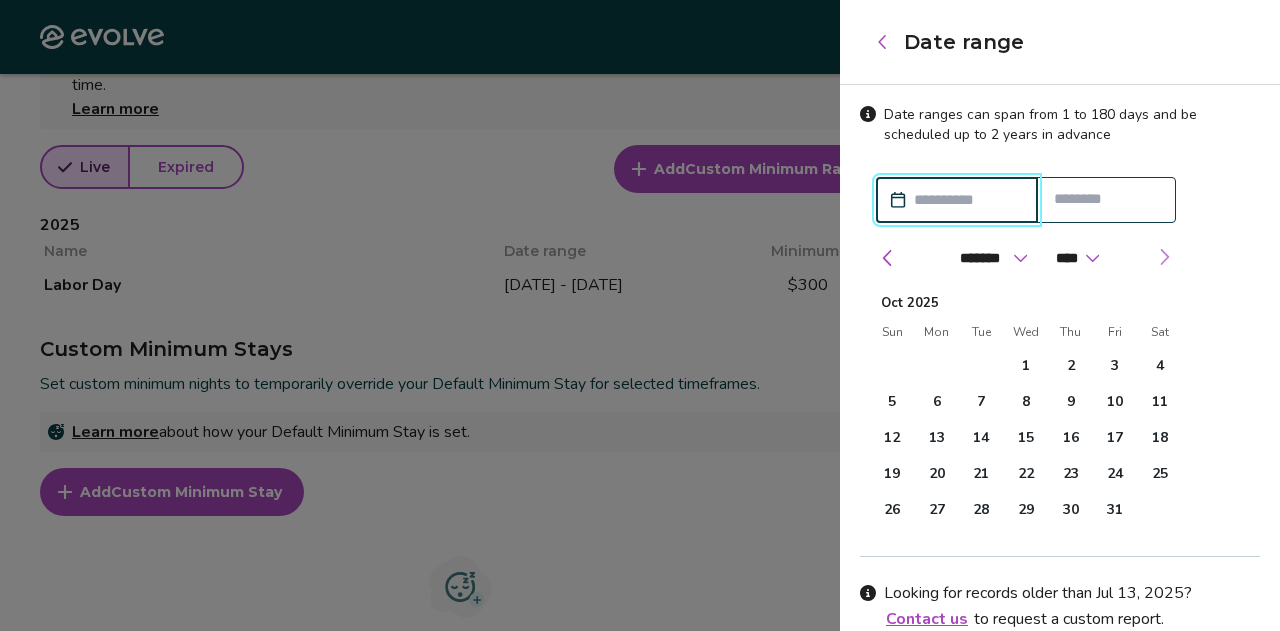click at bounding box center (1164, 257) 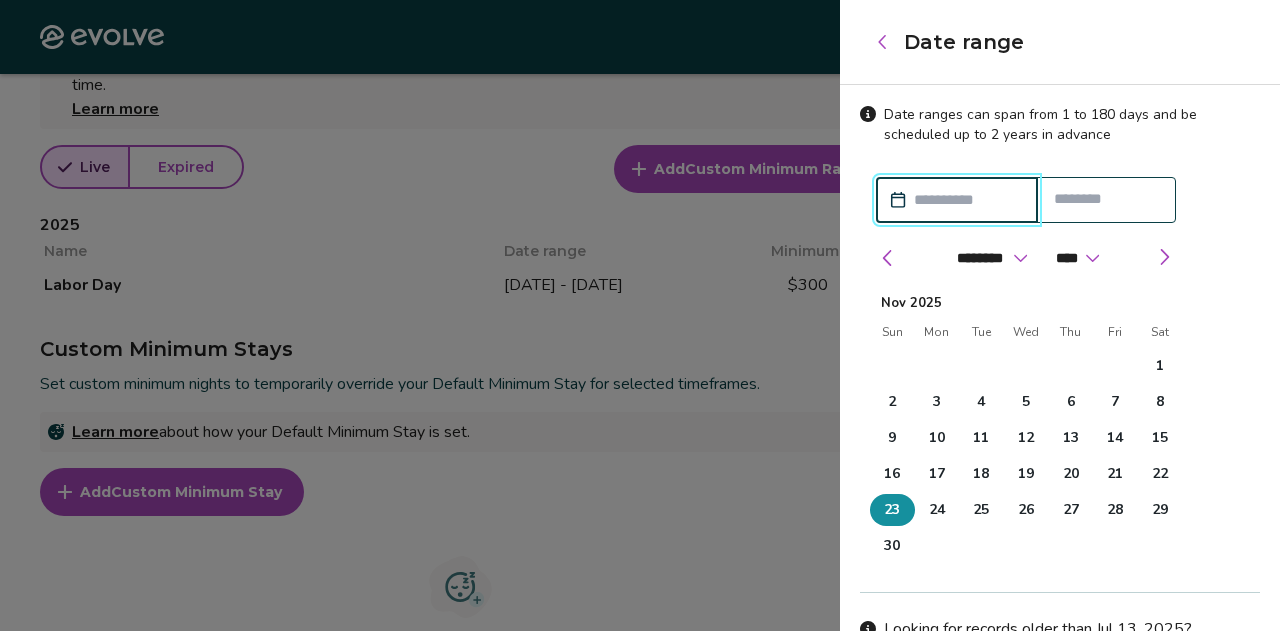 click on "23" at bounding box center (892, 510) 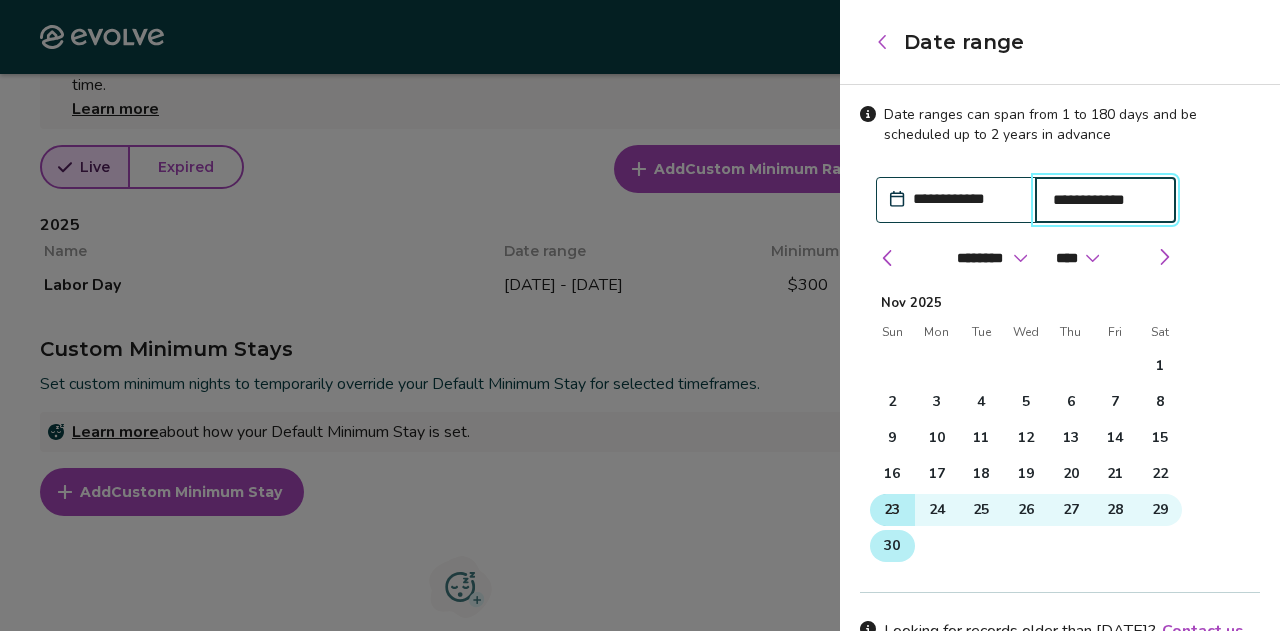 click on "30" at bounding box center (892, 546) 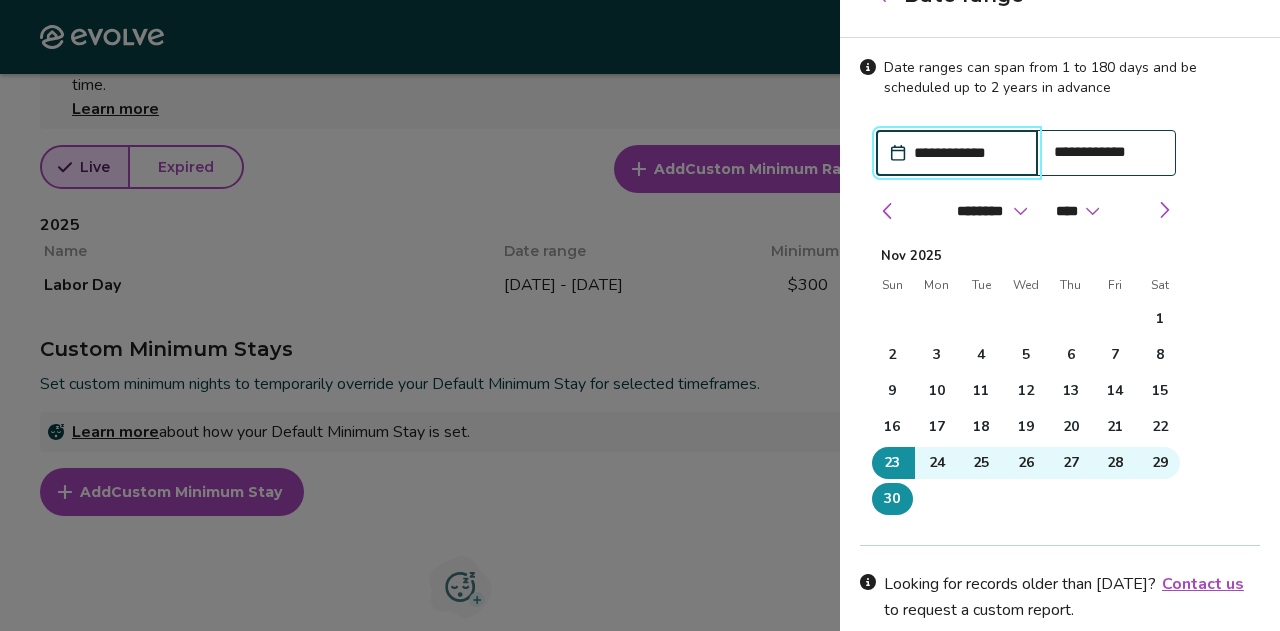 scroll, scrollTop: 0, scrollLeft: 0, axis: both 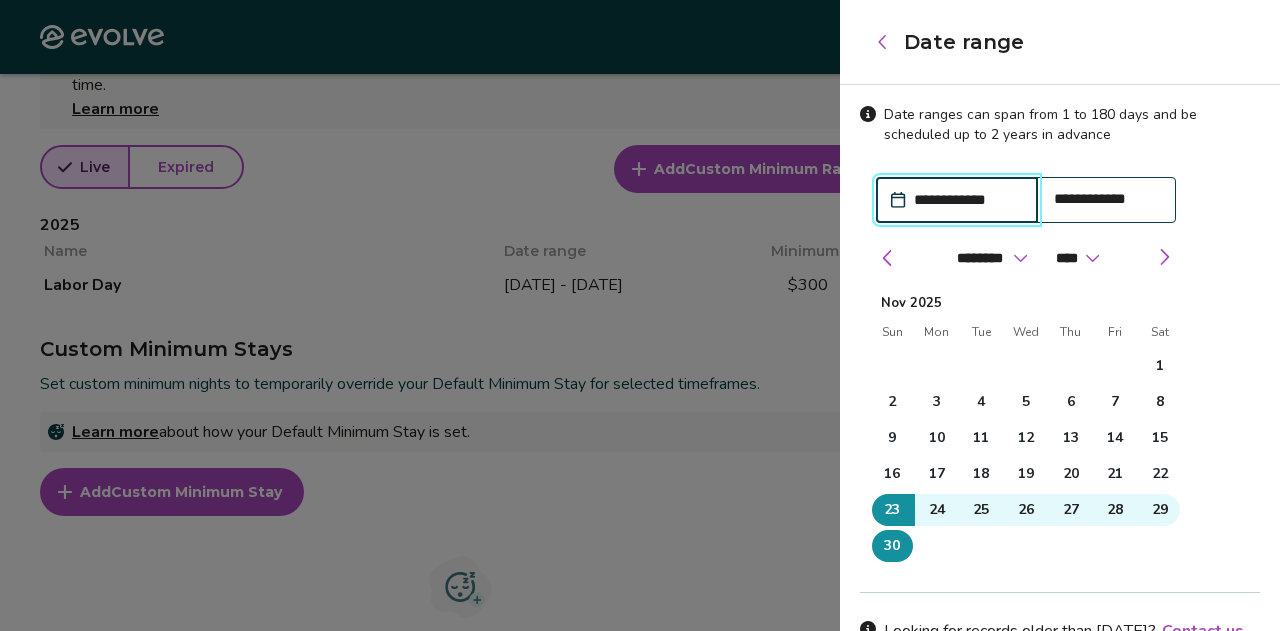 click 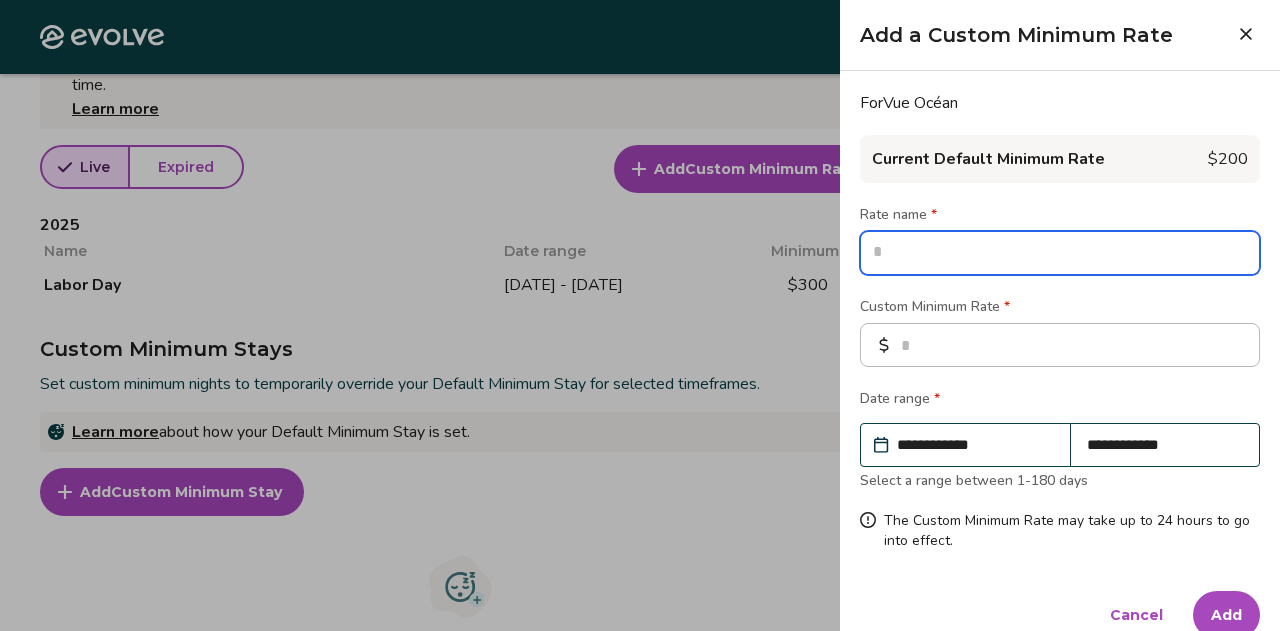 click at bounding box center [1060, 253] 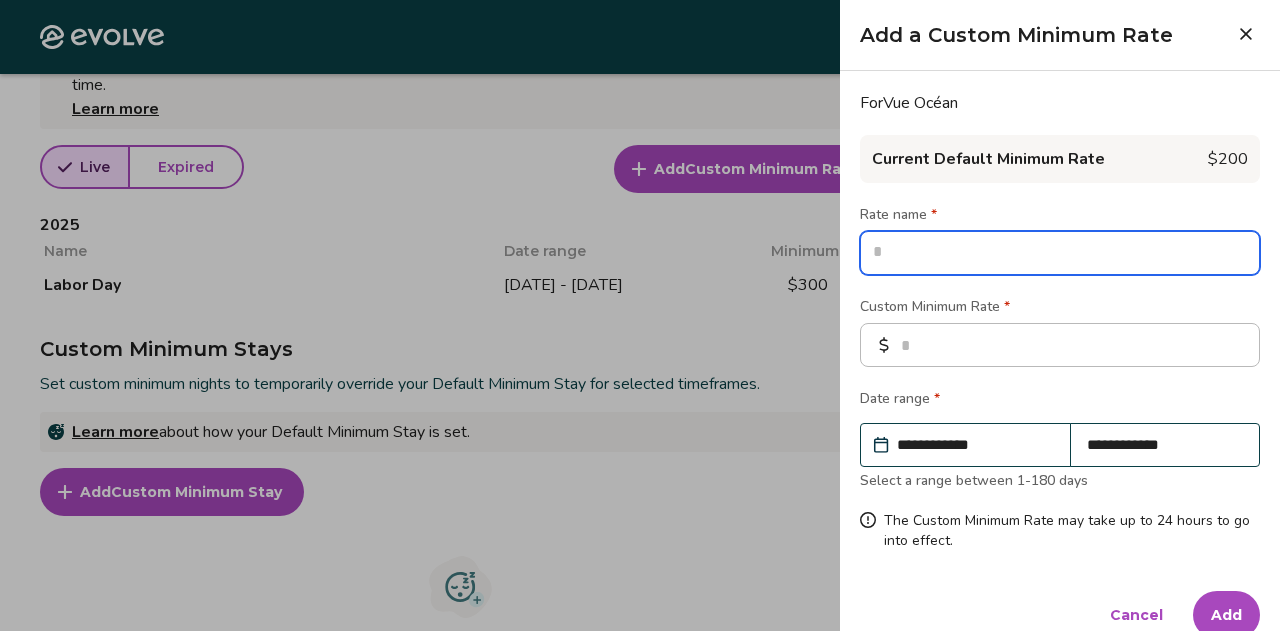 type on "*" 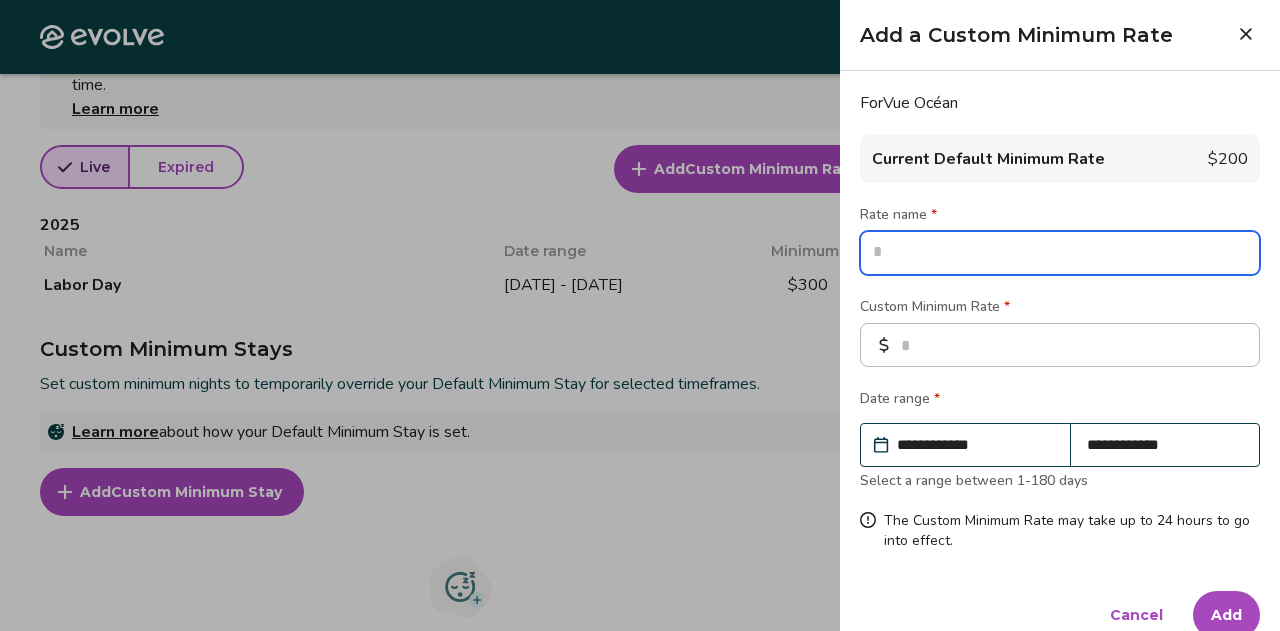 type on "*" 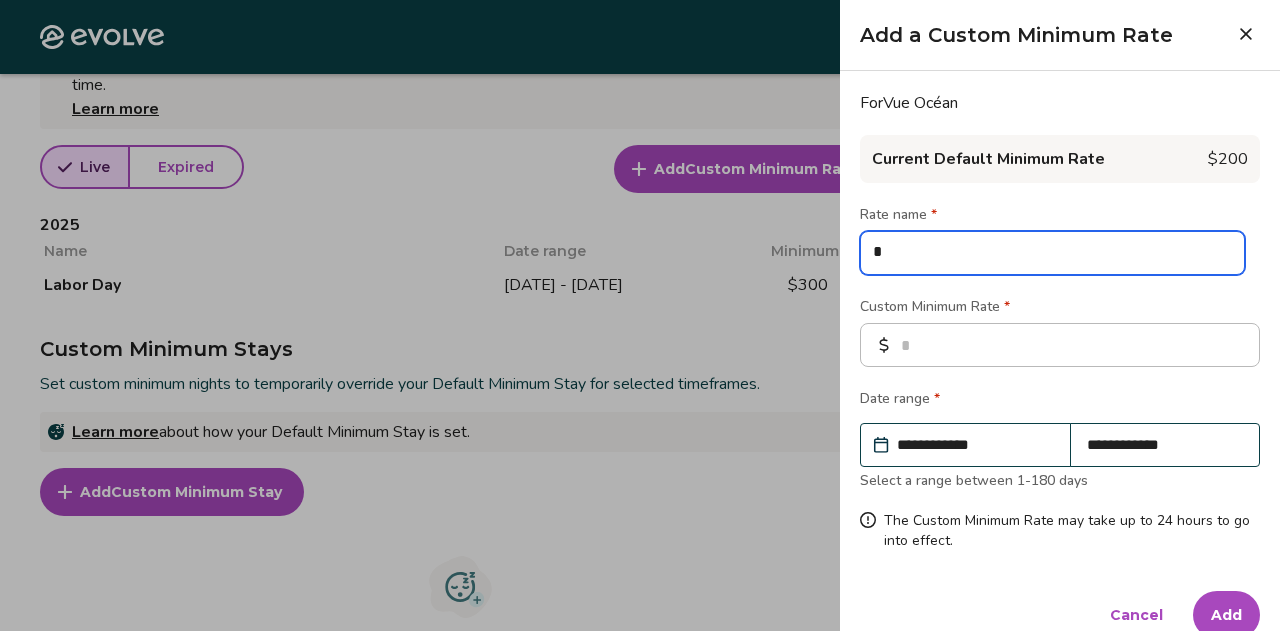 type on "*" 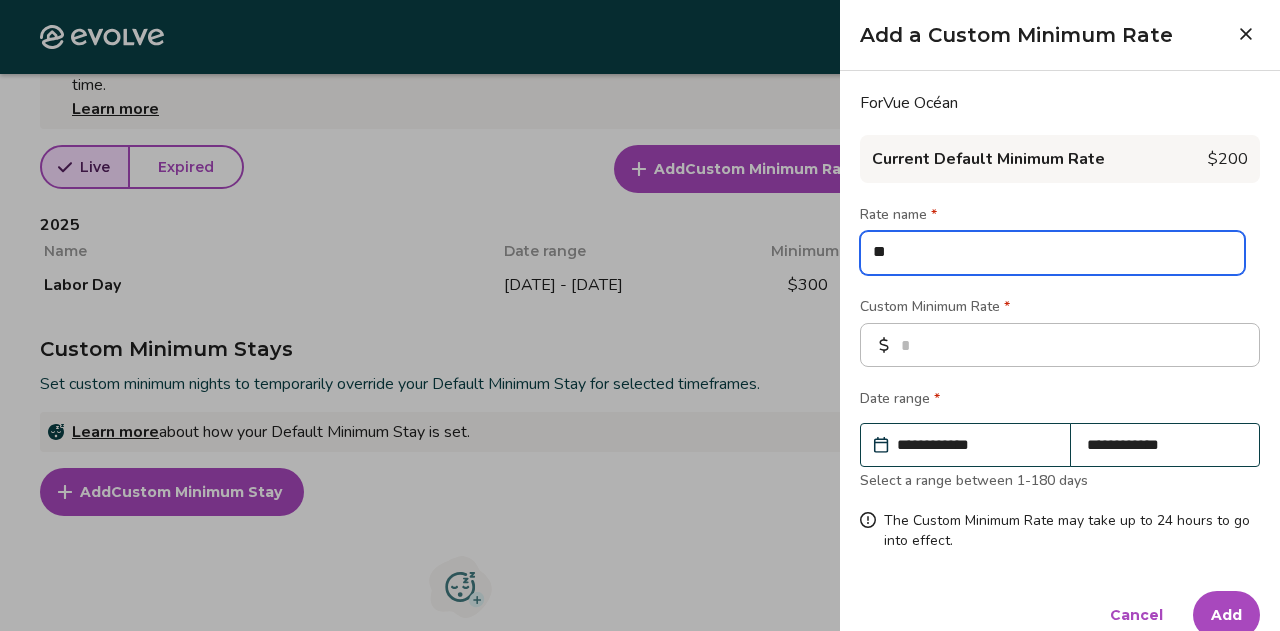 type on "*" 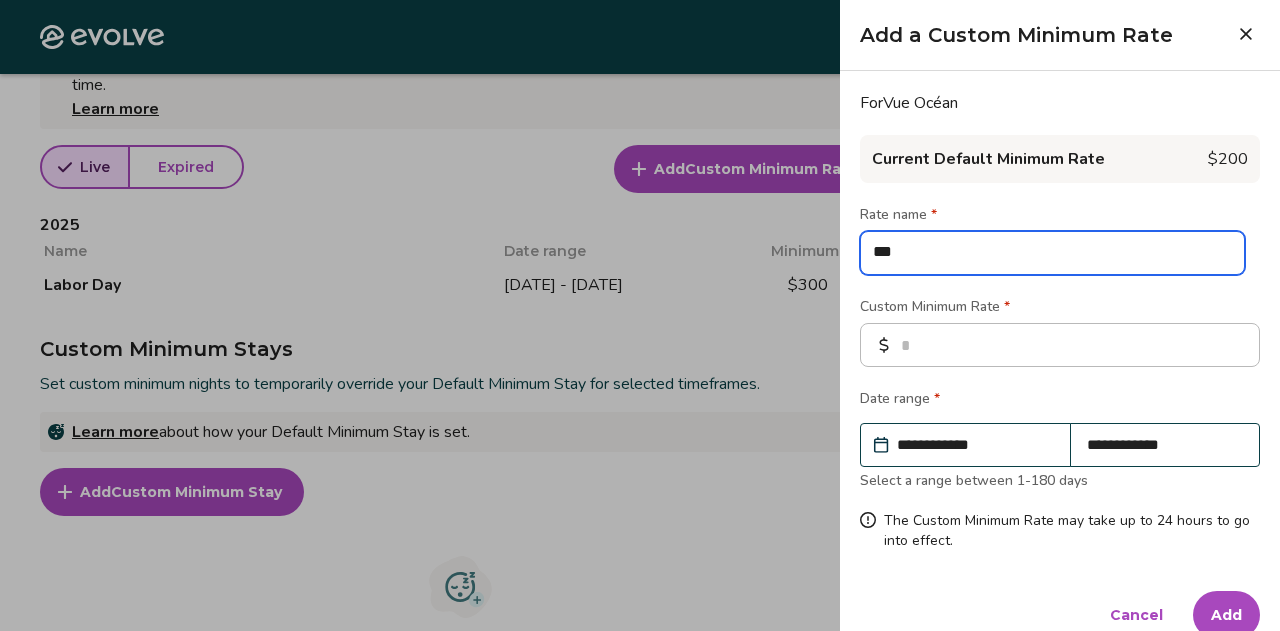 type on "*" 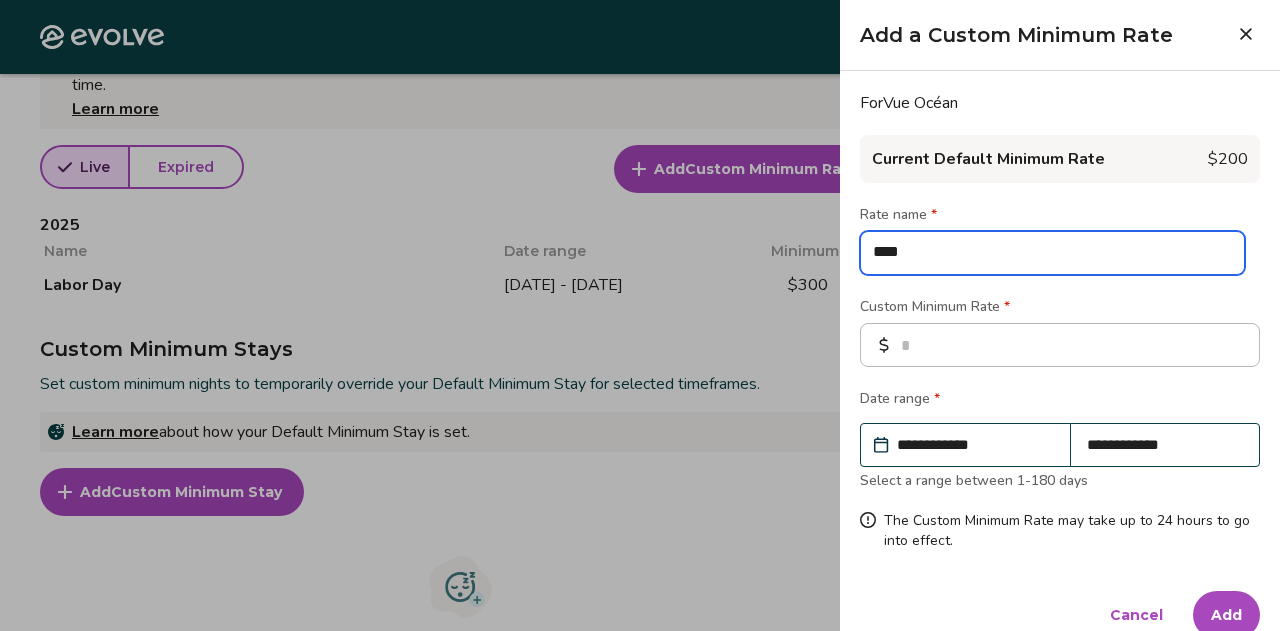 type on "*" 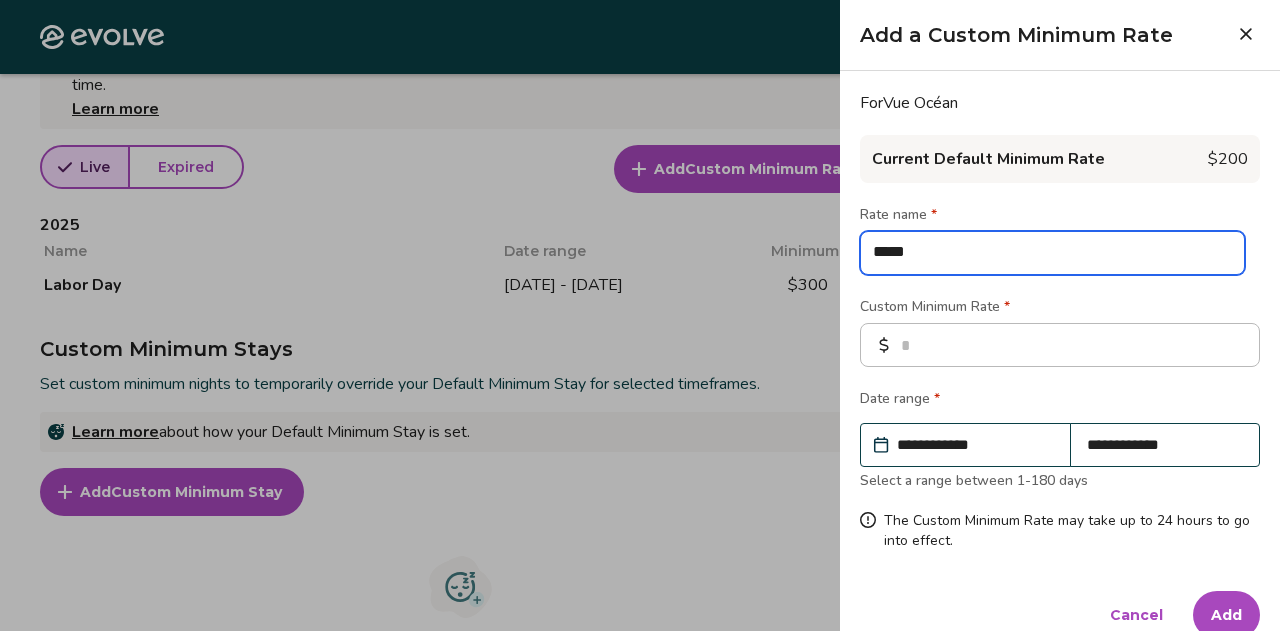 type on "*" 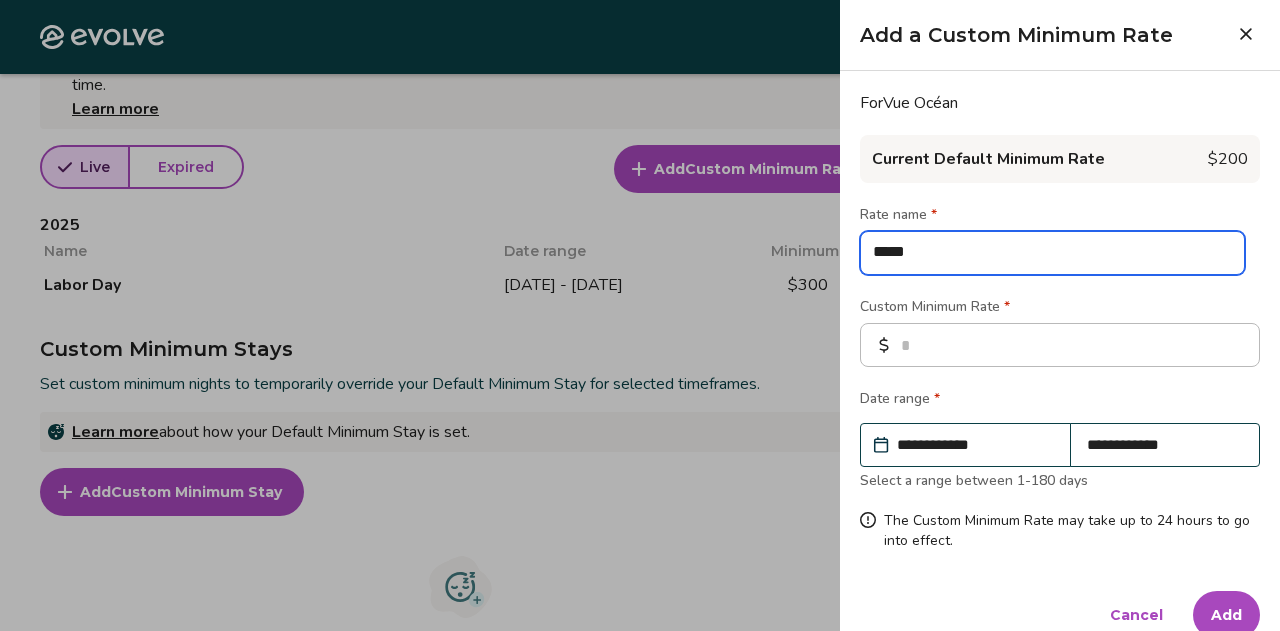 type on "******" 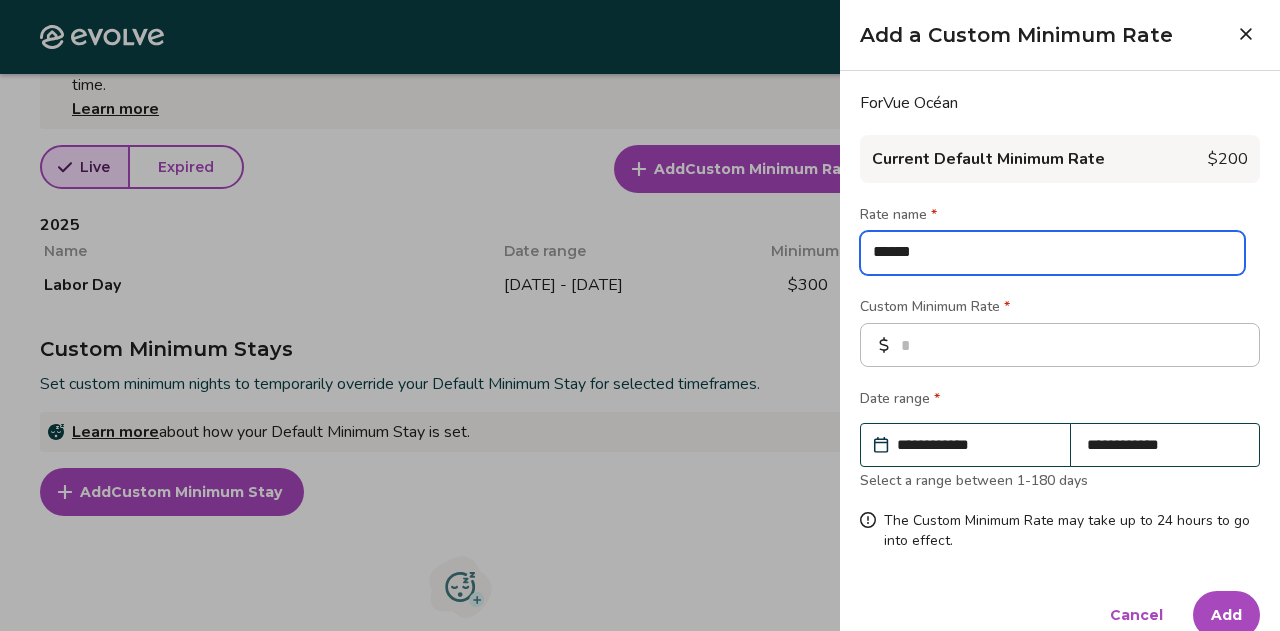 type on "*" 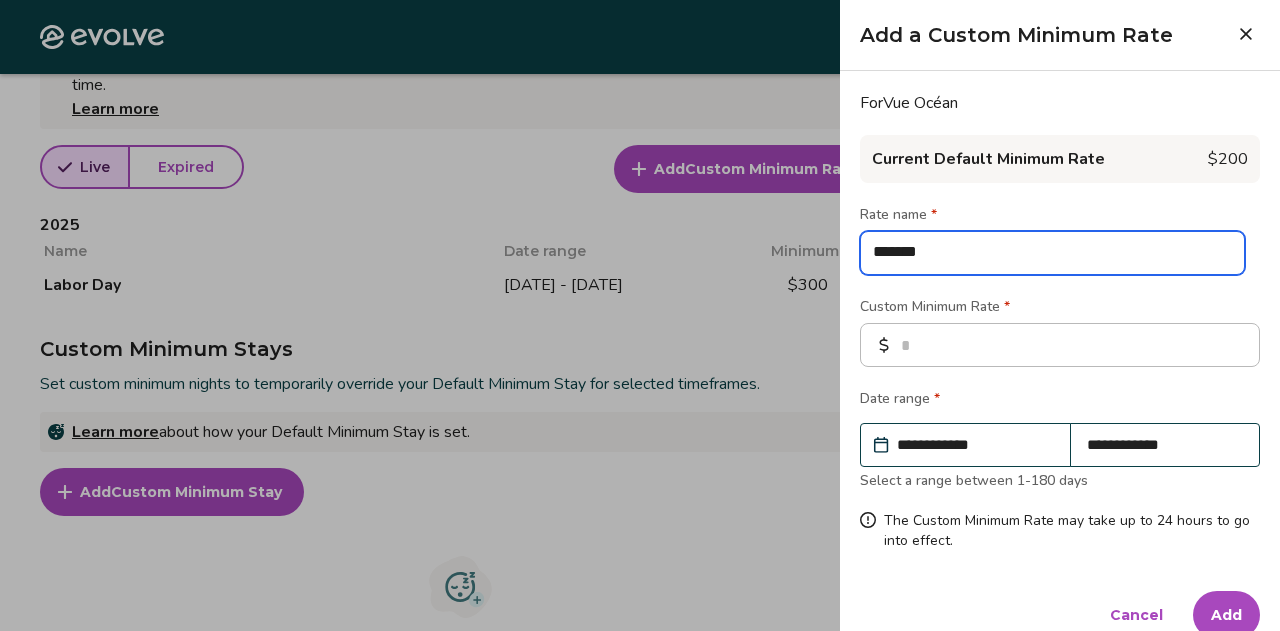 type on "*" 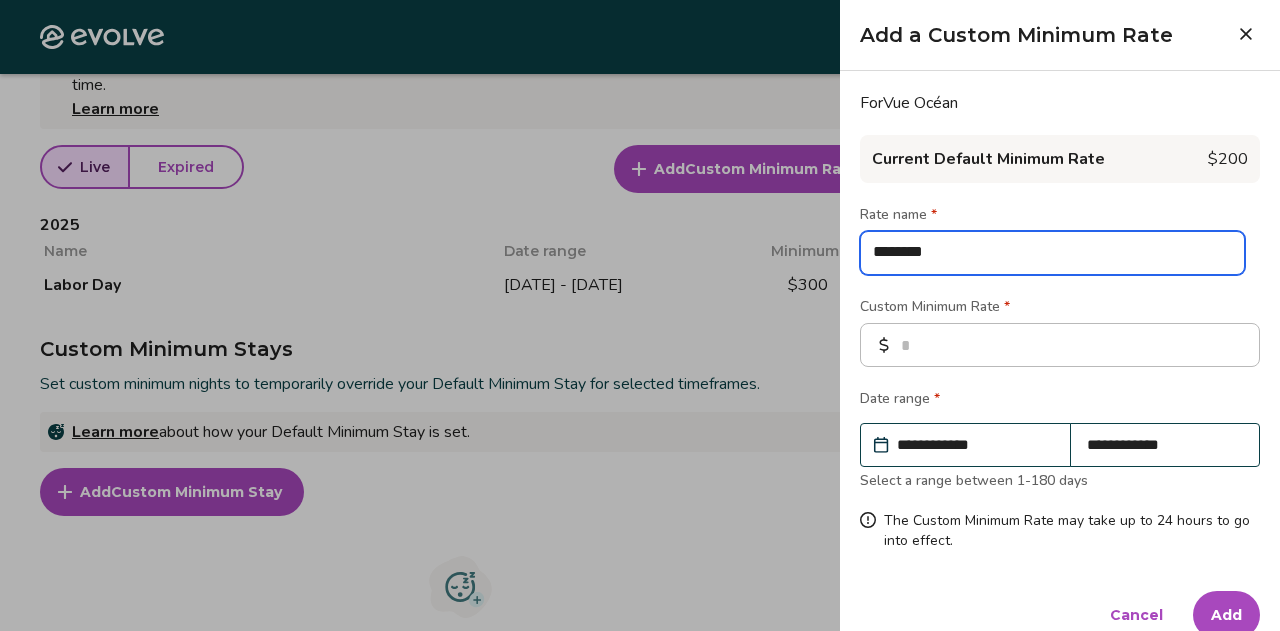 type on "*" 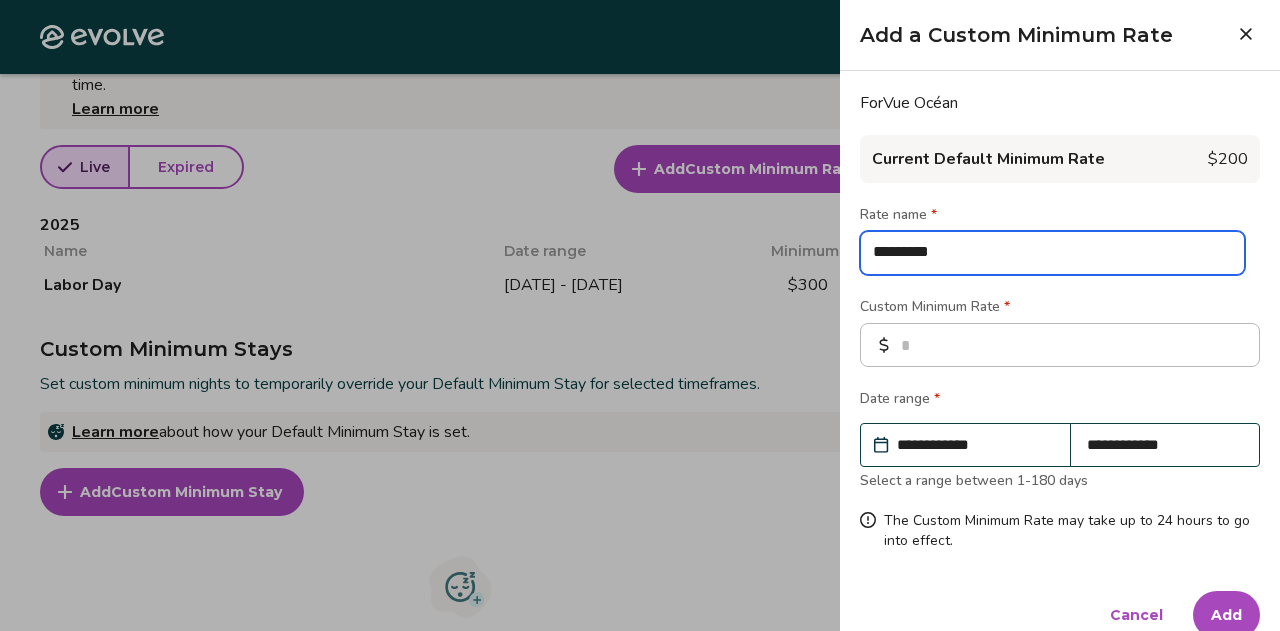 type on "*" 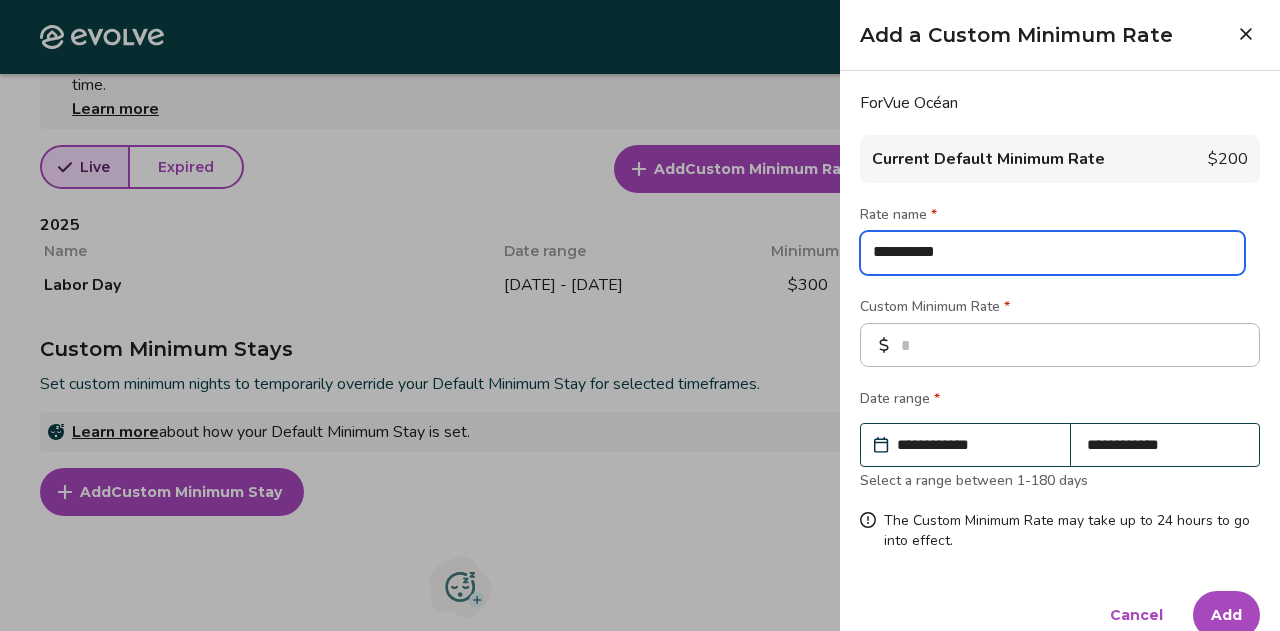 type on "*" 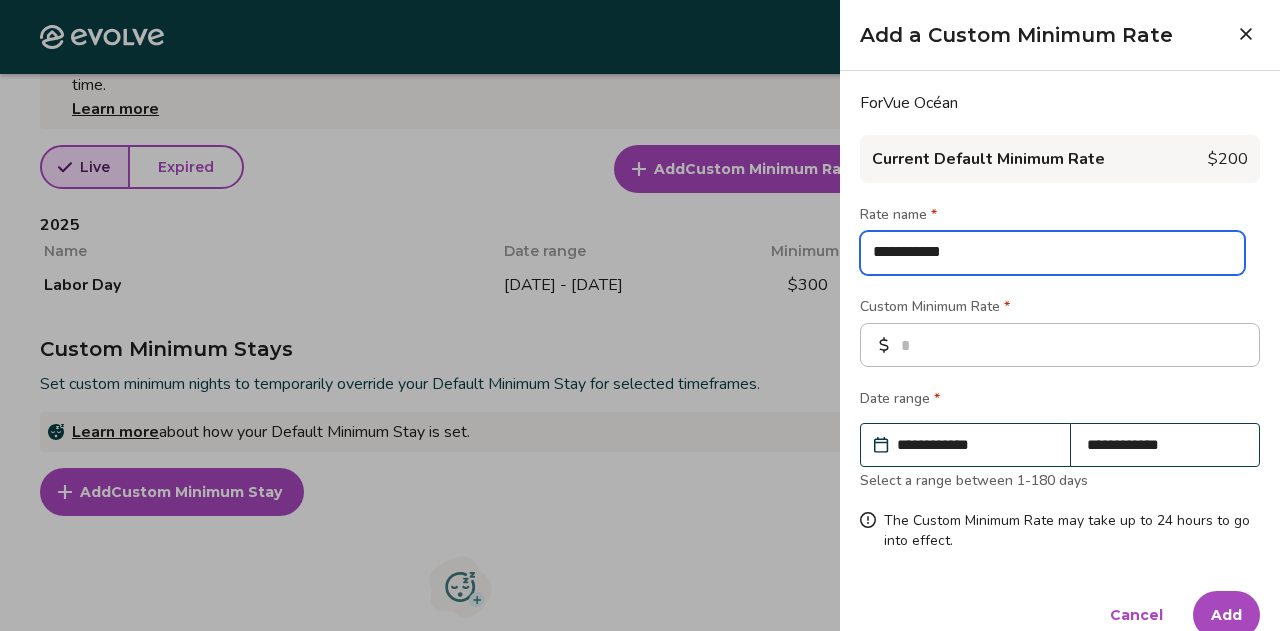 type on "*" 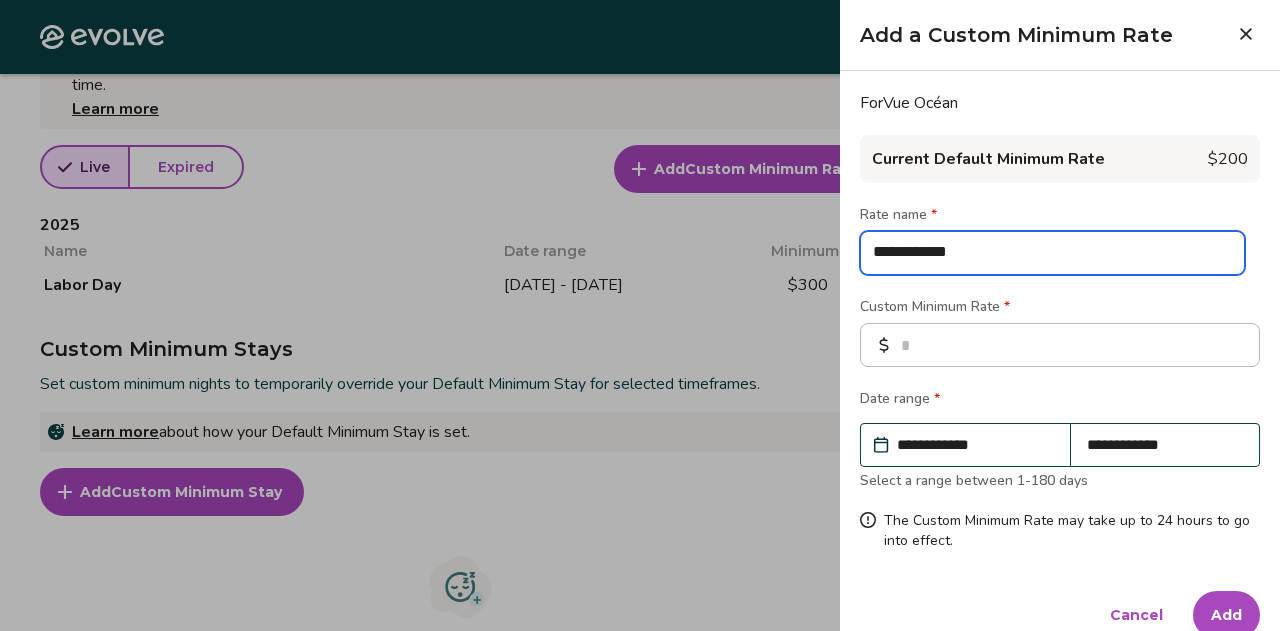 type on "**********" 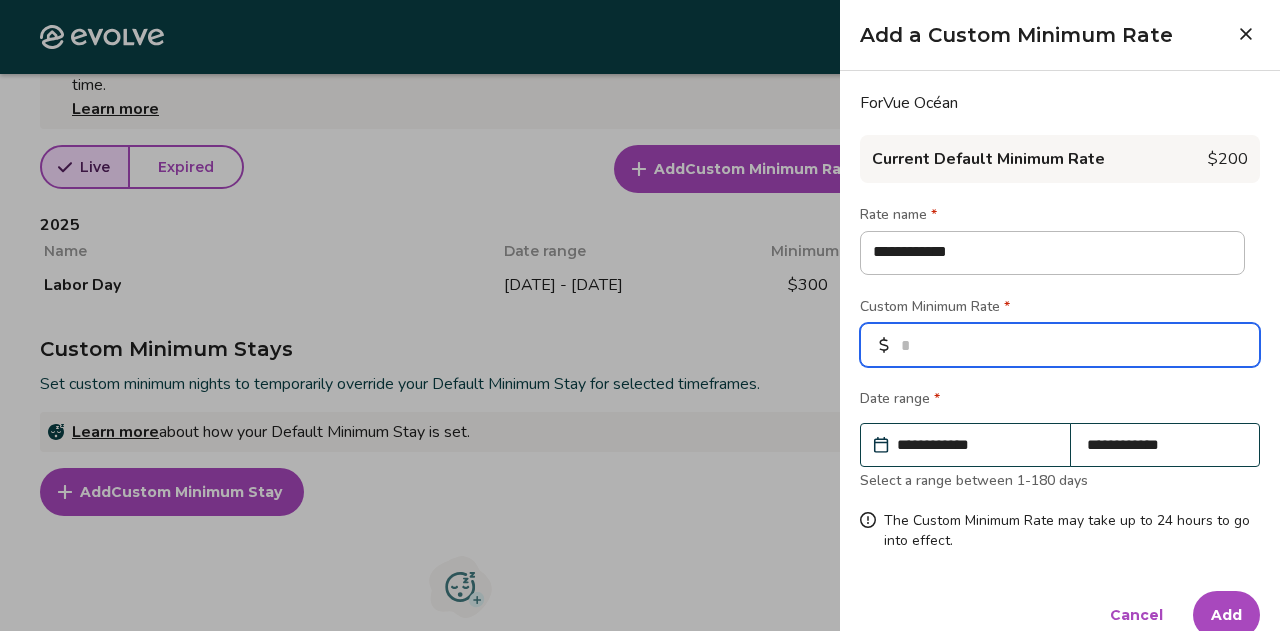 click at bounding box center [1060, 345] 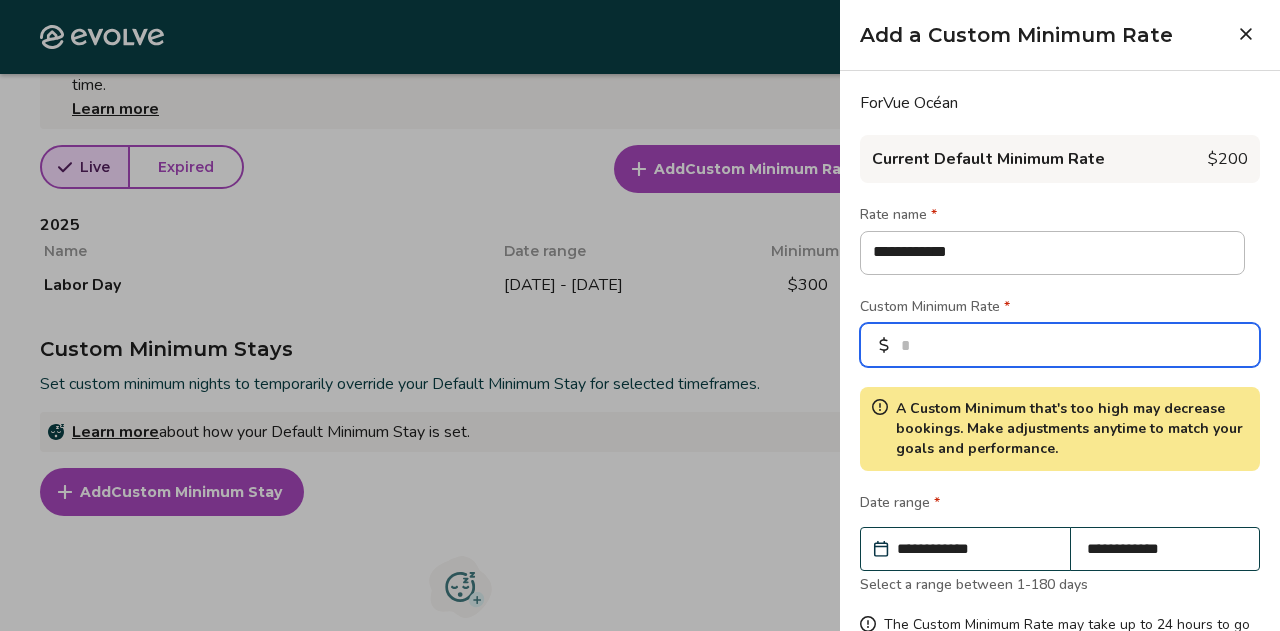 type on "*" 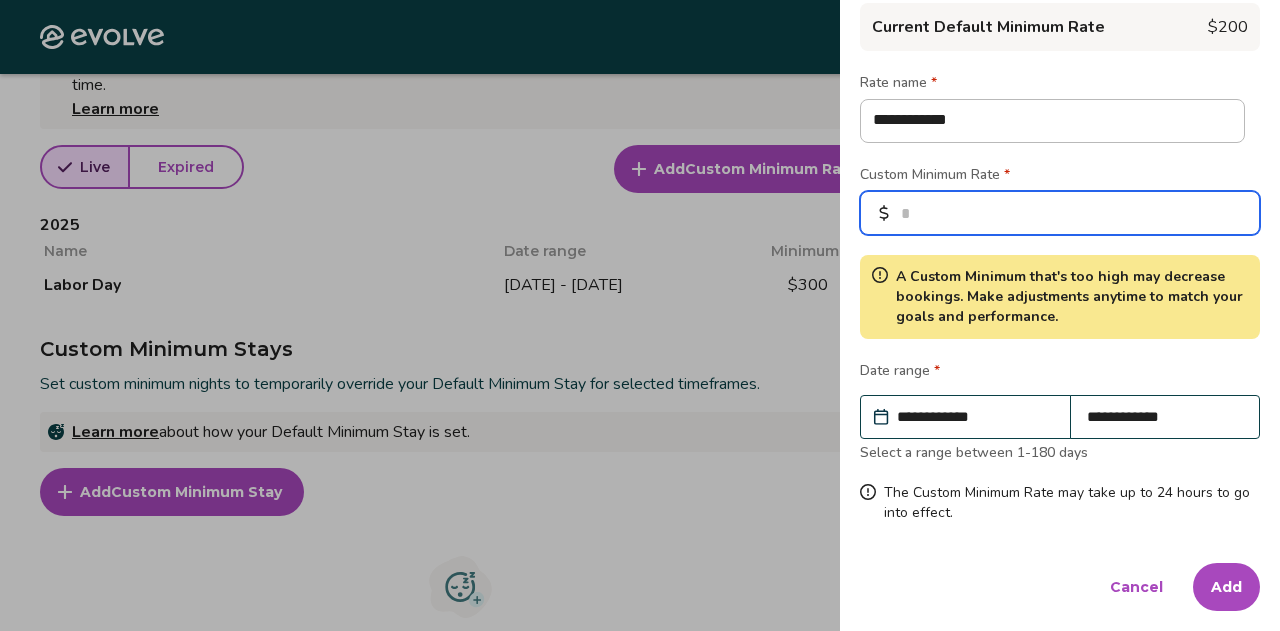 type on "***" 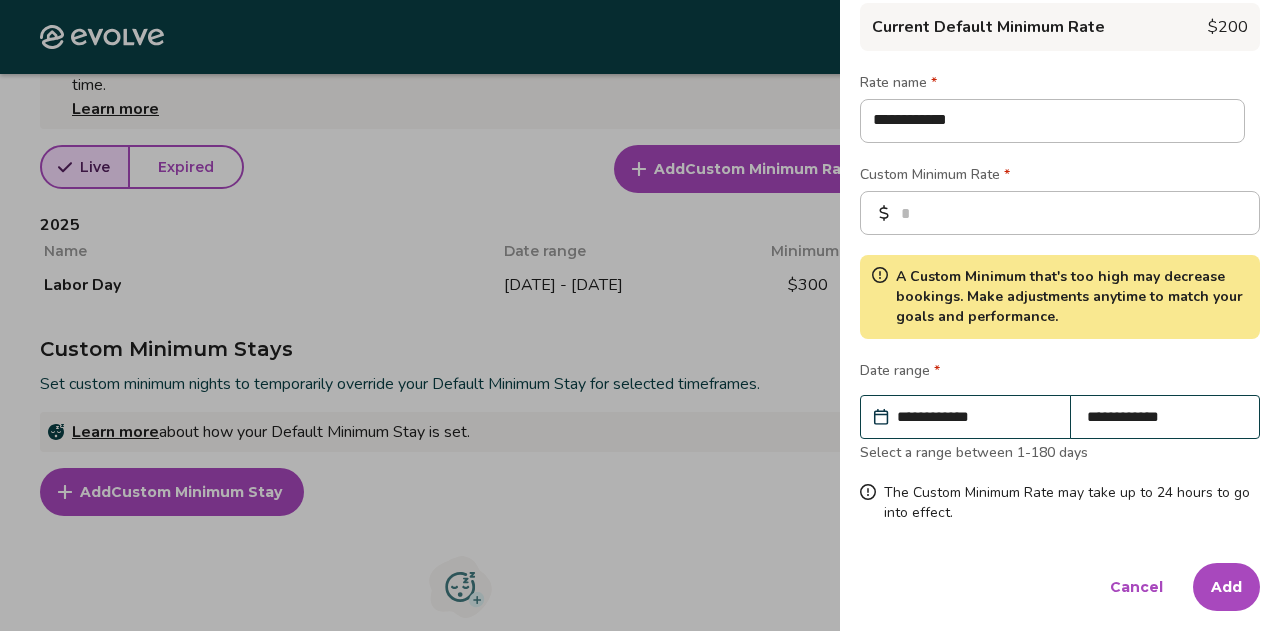 click on "Add" at bounding box center [1226, 587] 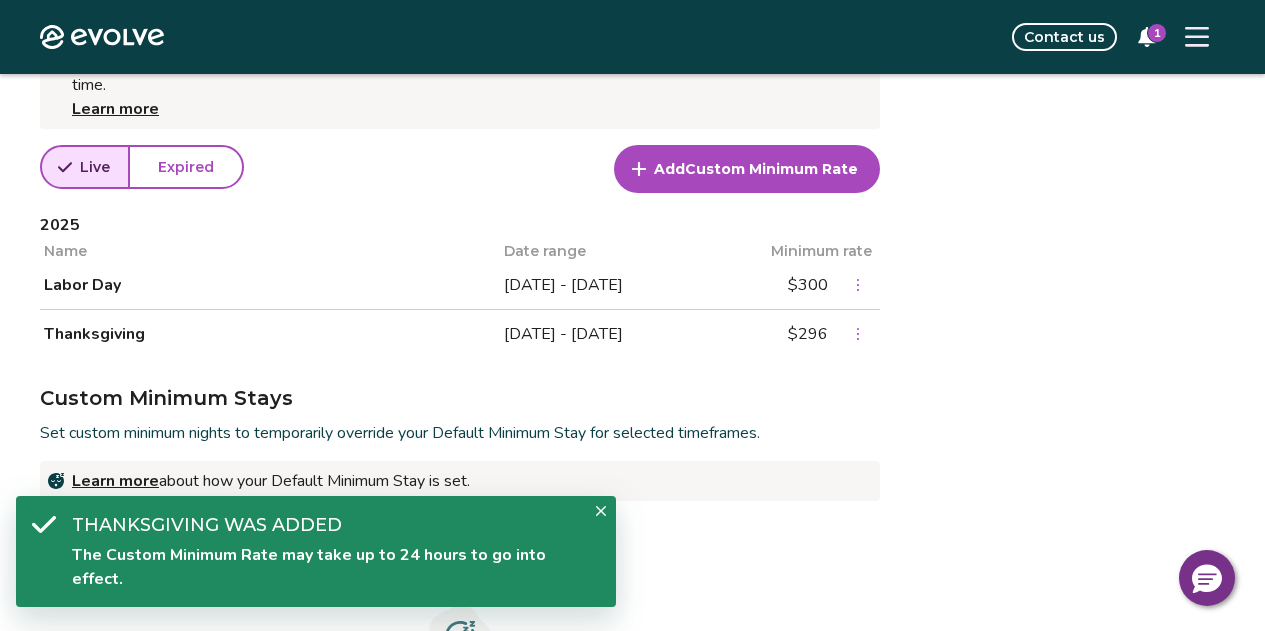 click 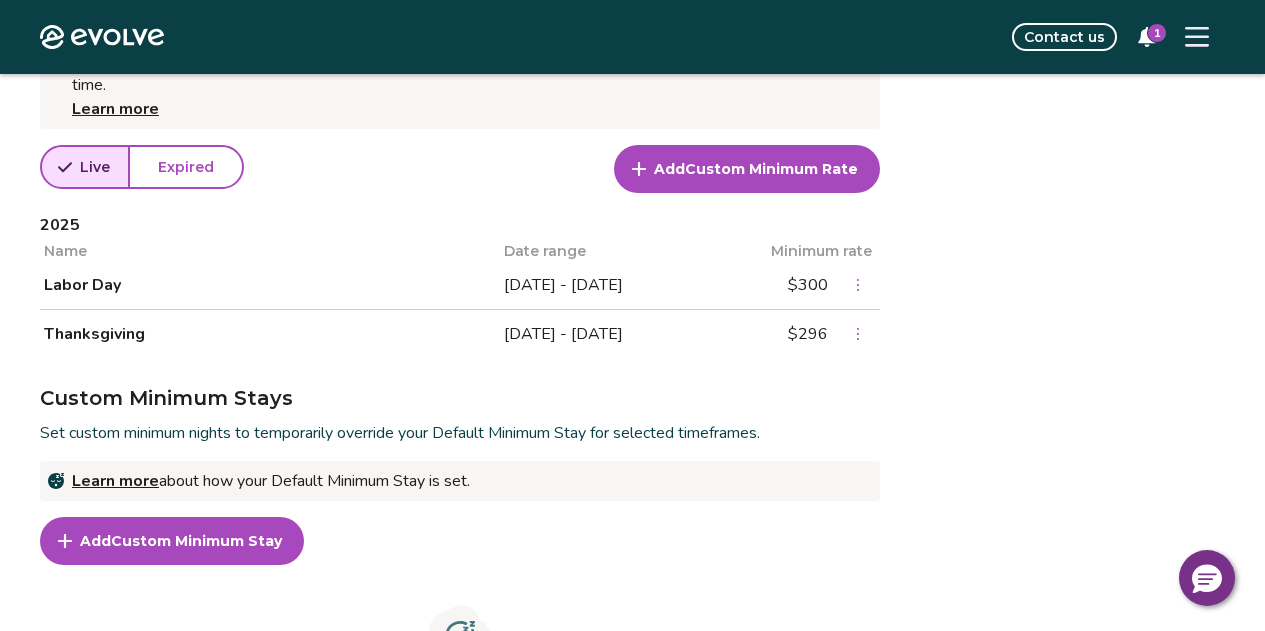 click on "Custom Minimum Rate" at bounding box center [771, 169] 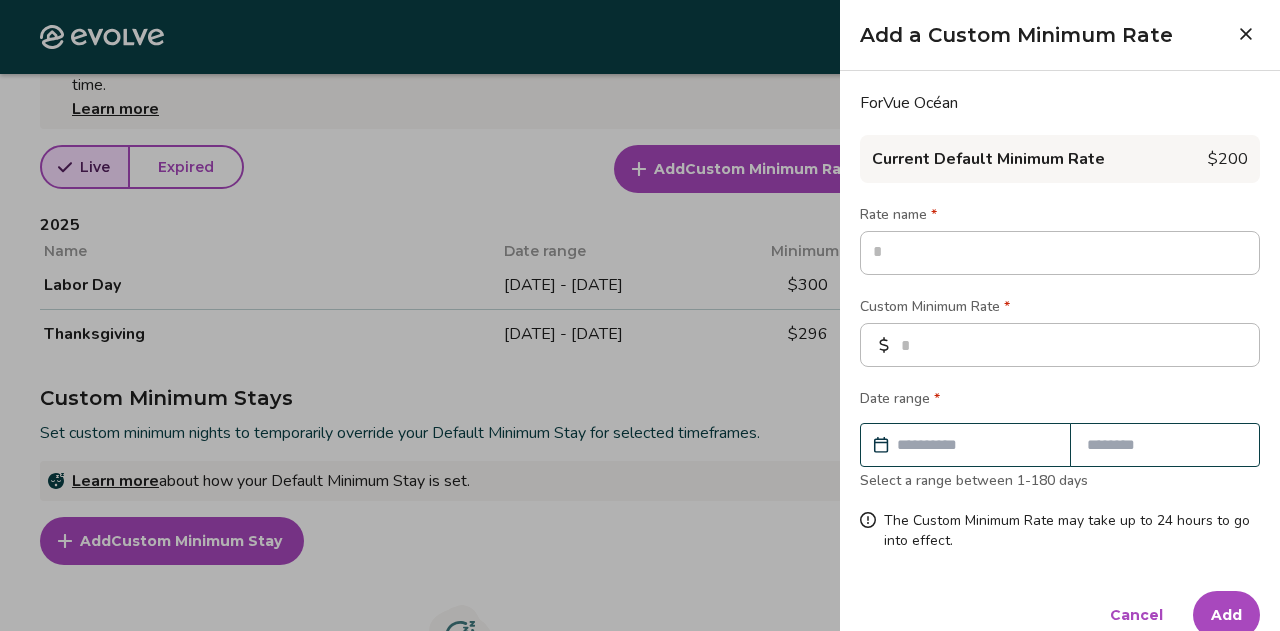 type on "*" 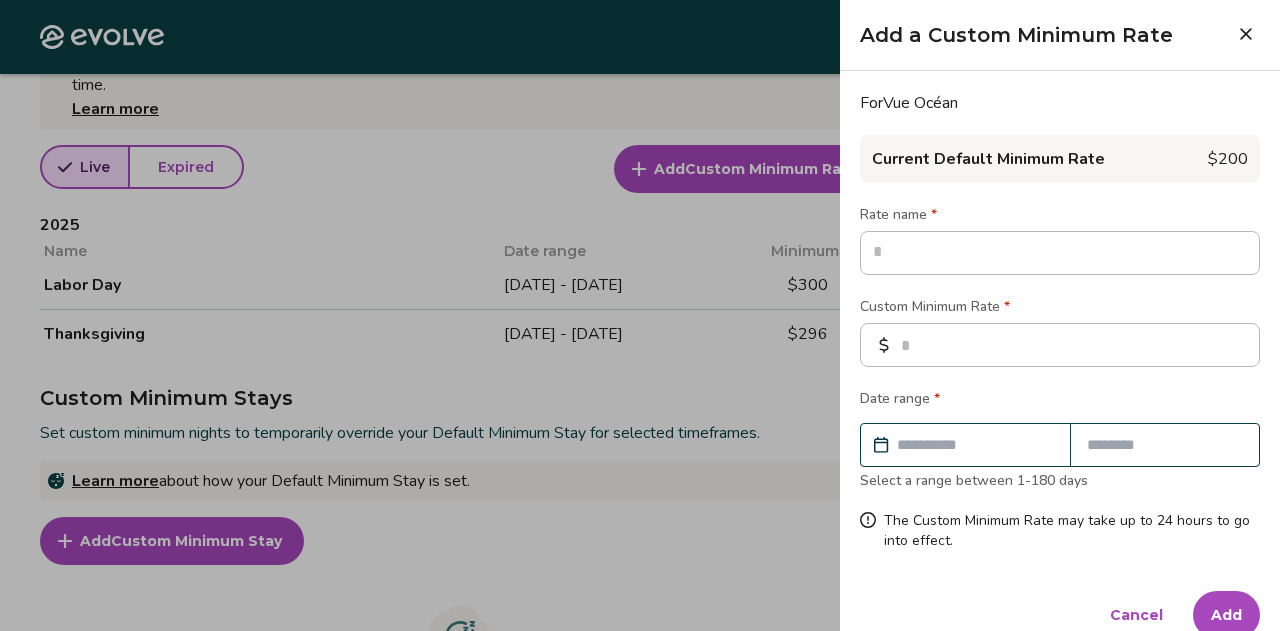 type on "*" 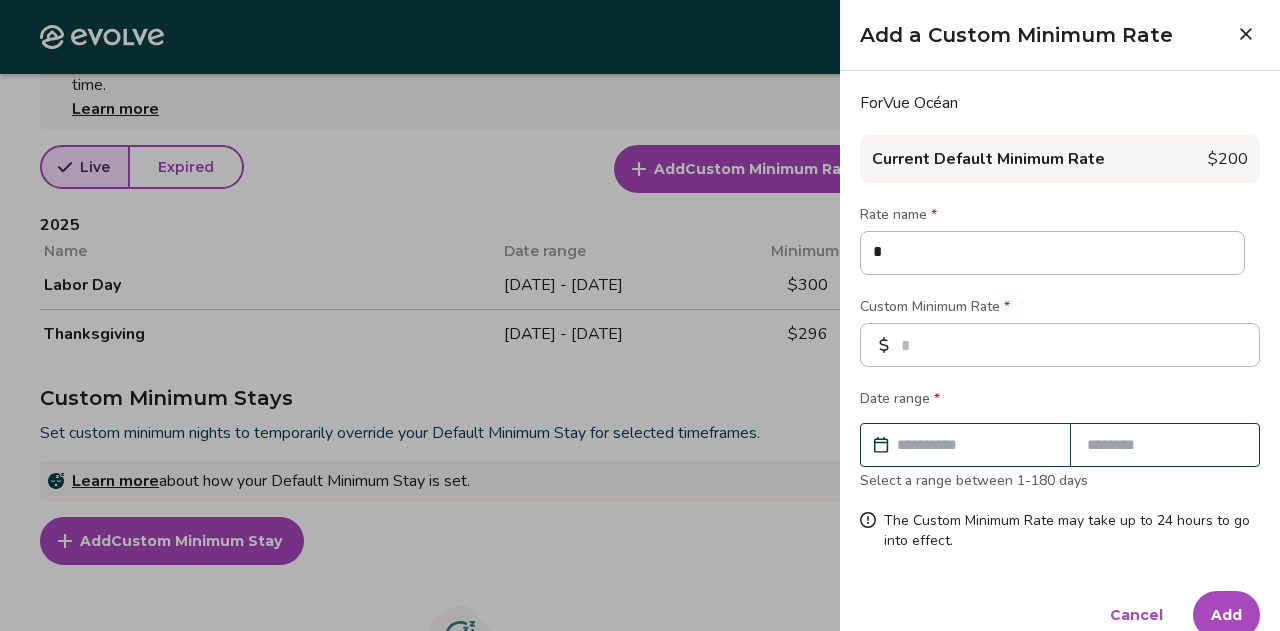 type on "*" 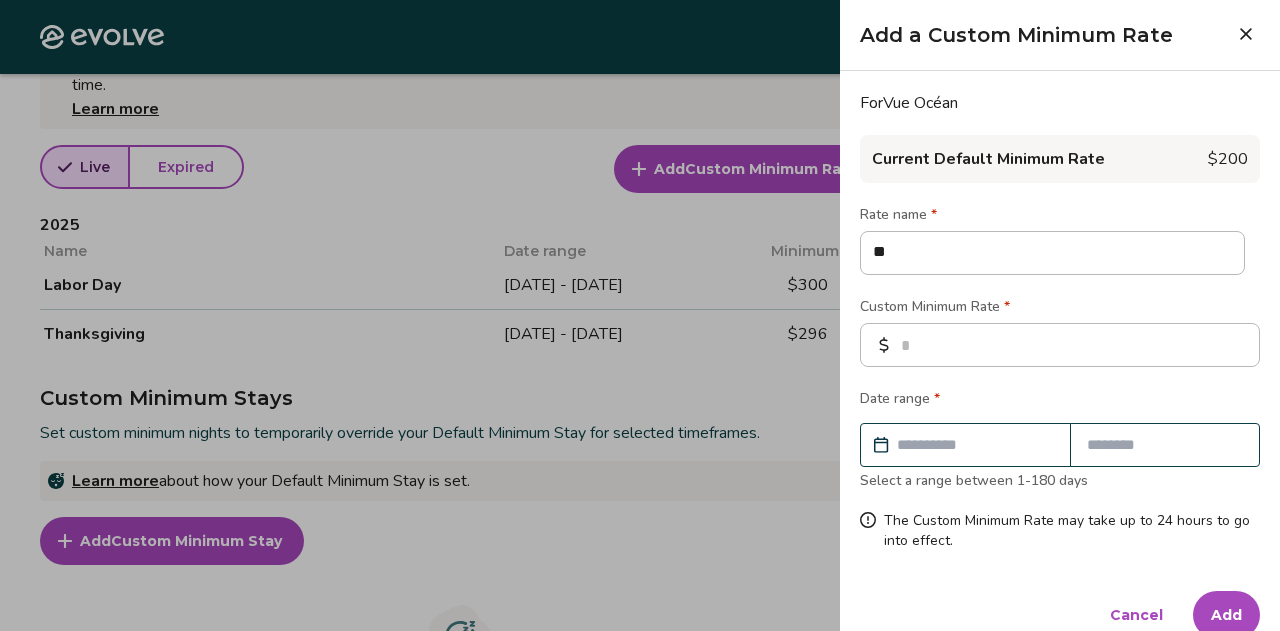 type on "*" 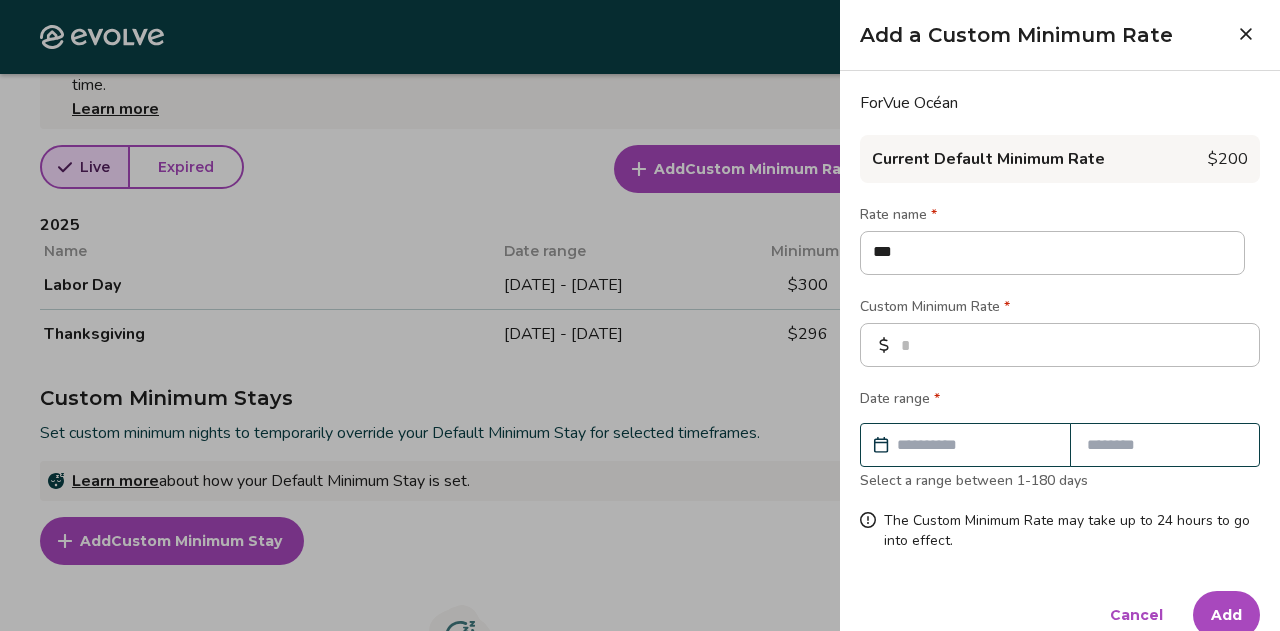 type on "*" 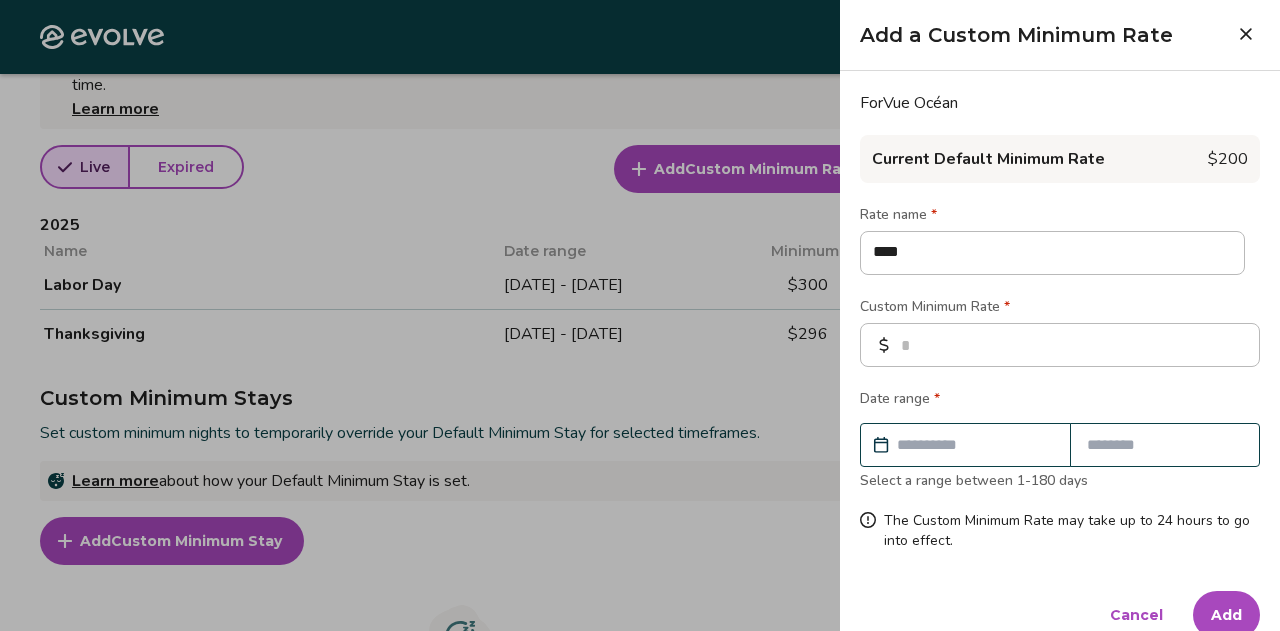 type on "*" 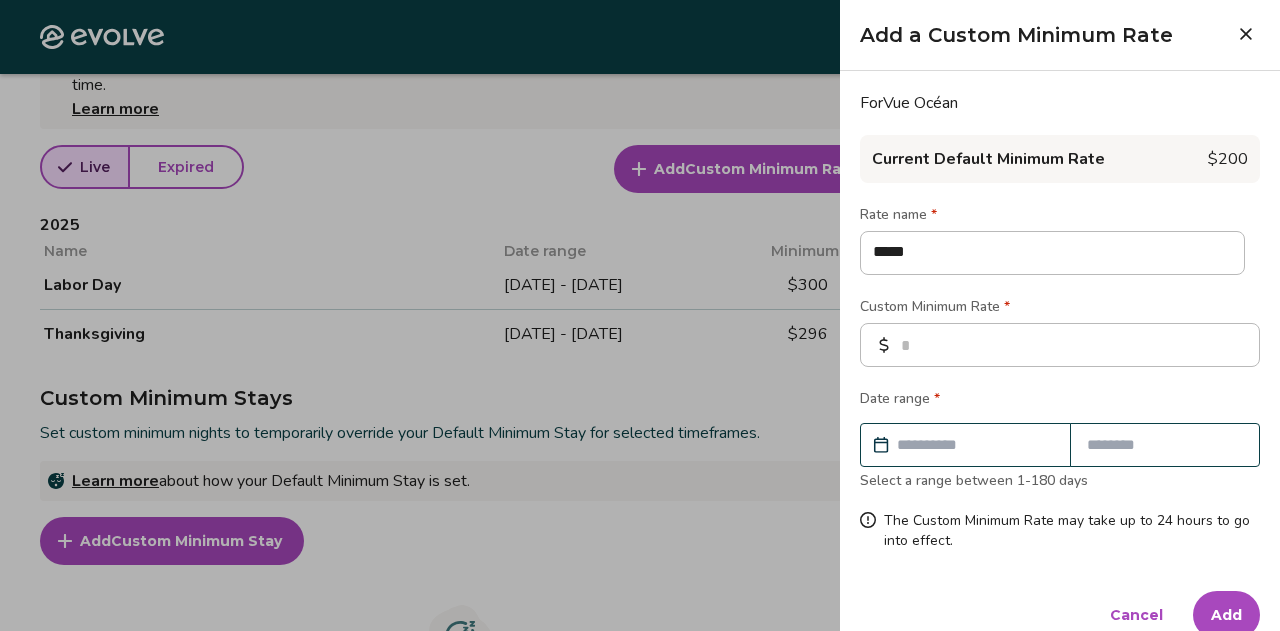 type on "*" 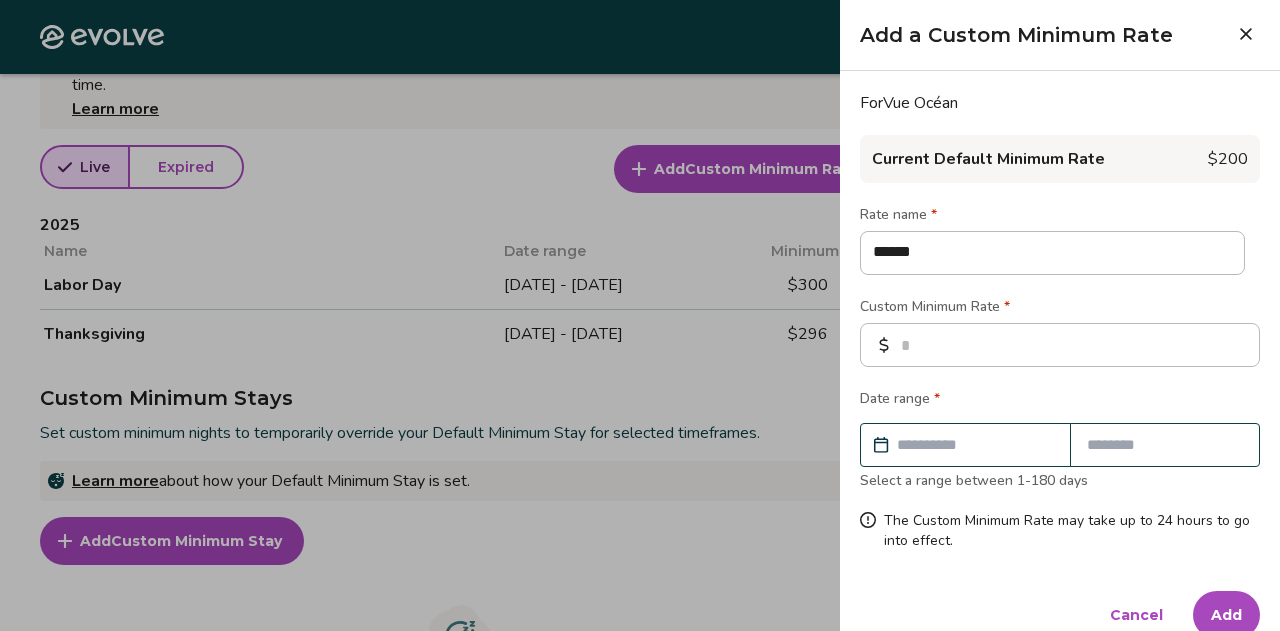 type on "*" 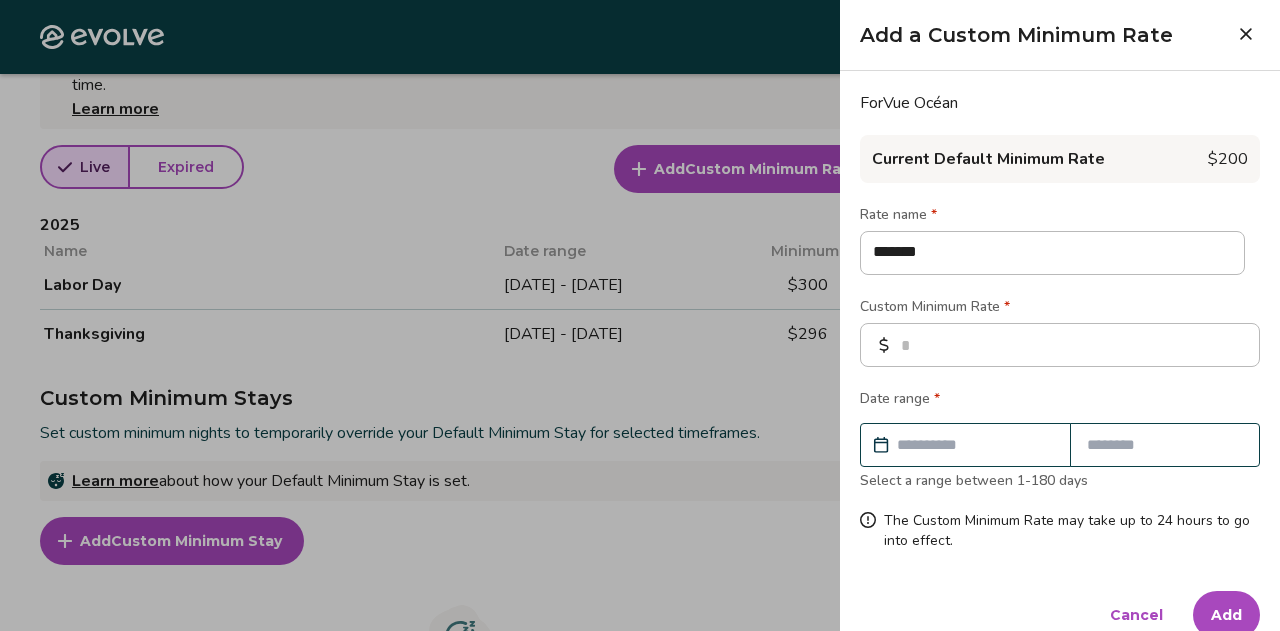 type on "*" 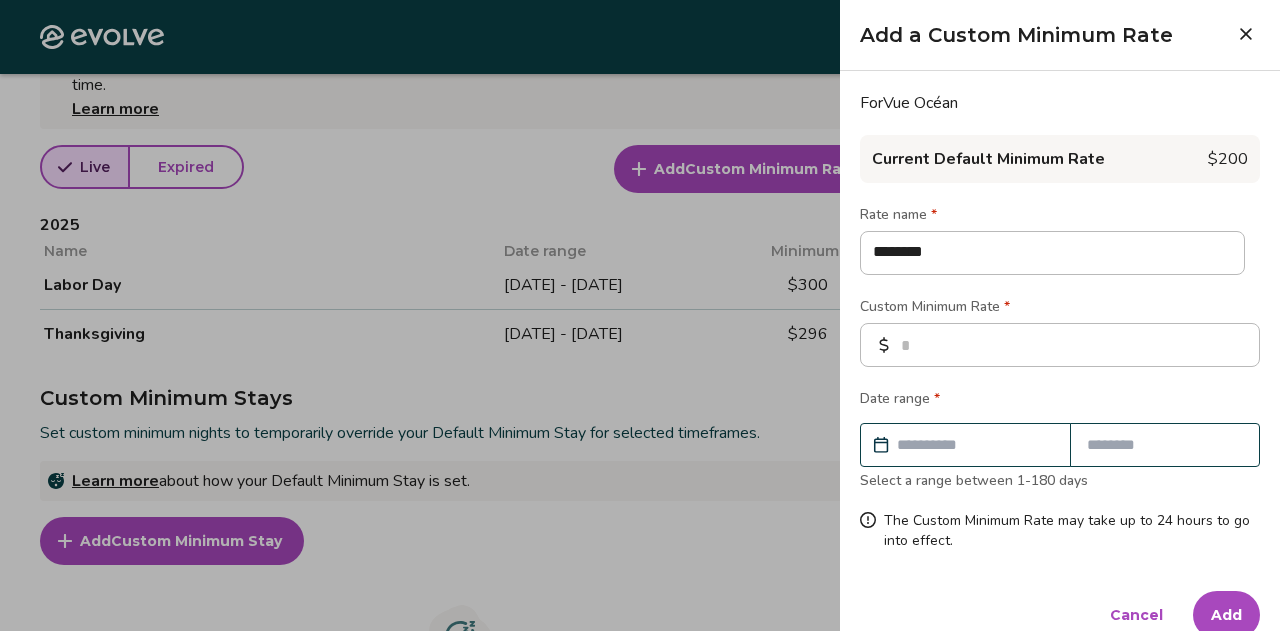 type on "*" 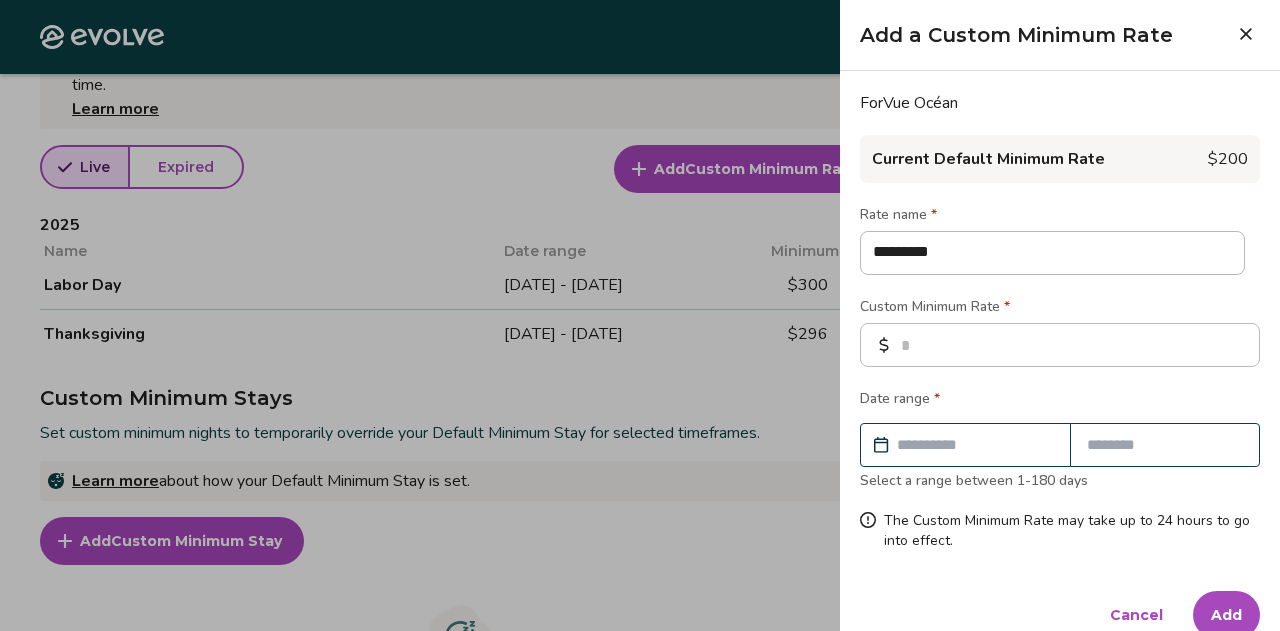 type on "*" 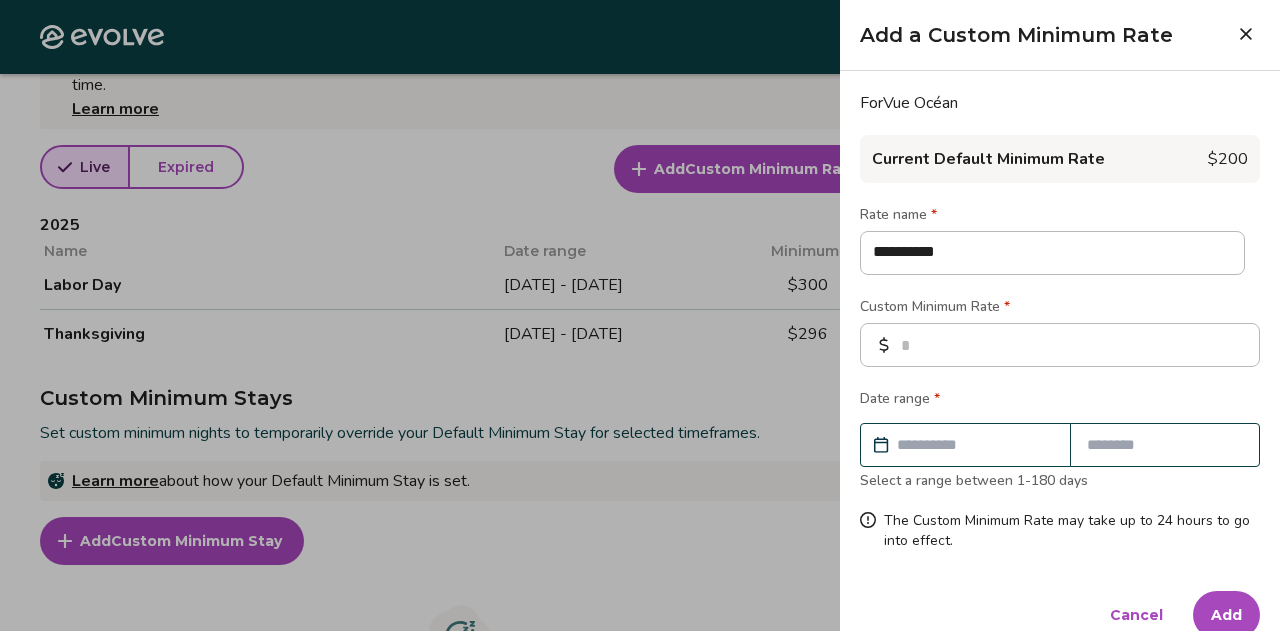 type on "*" 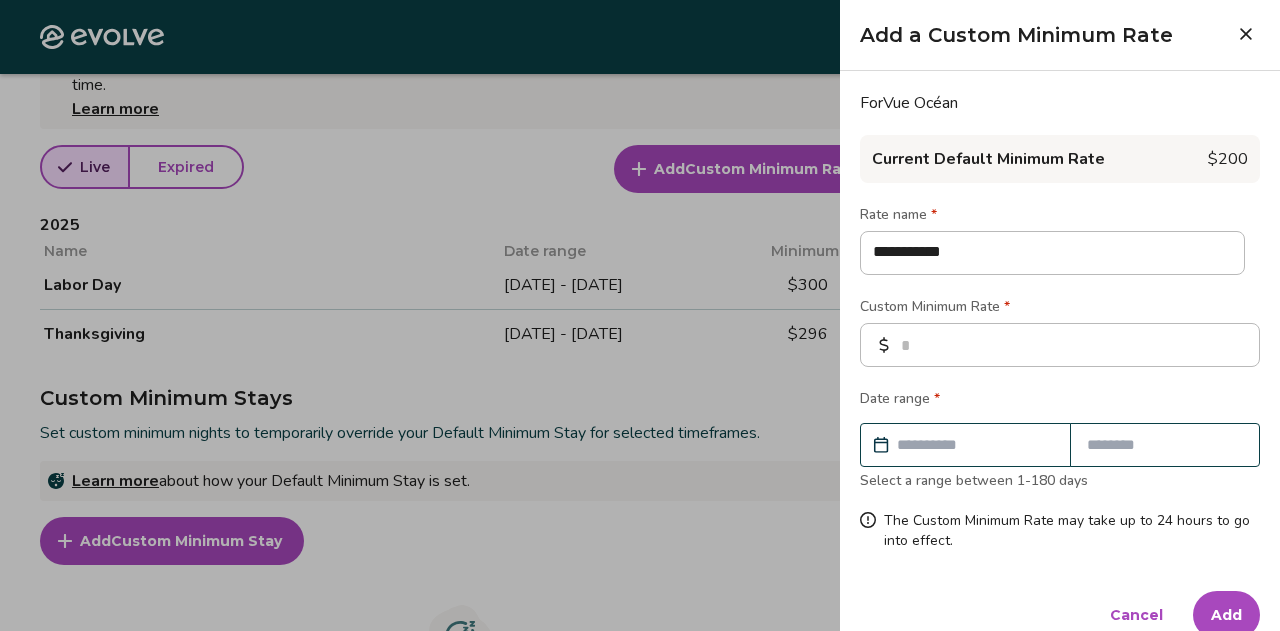 type on "*" 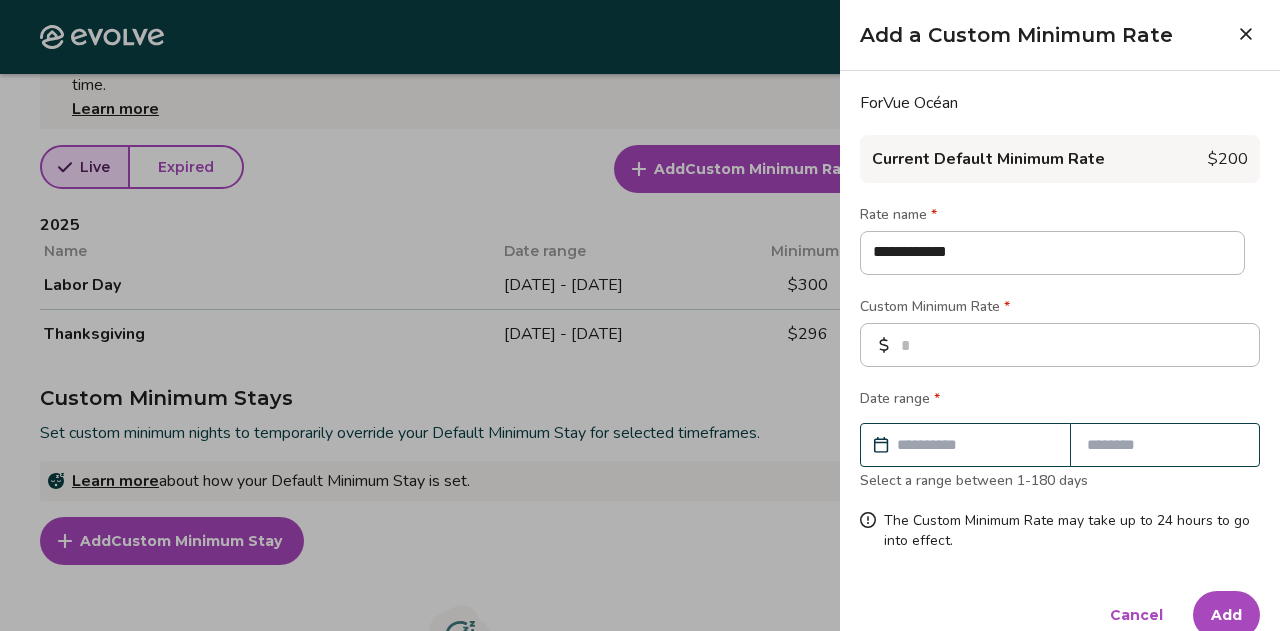 type on "*" 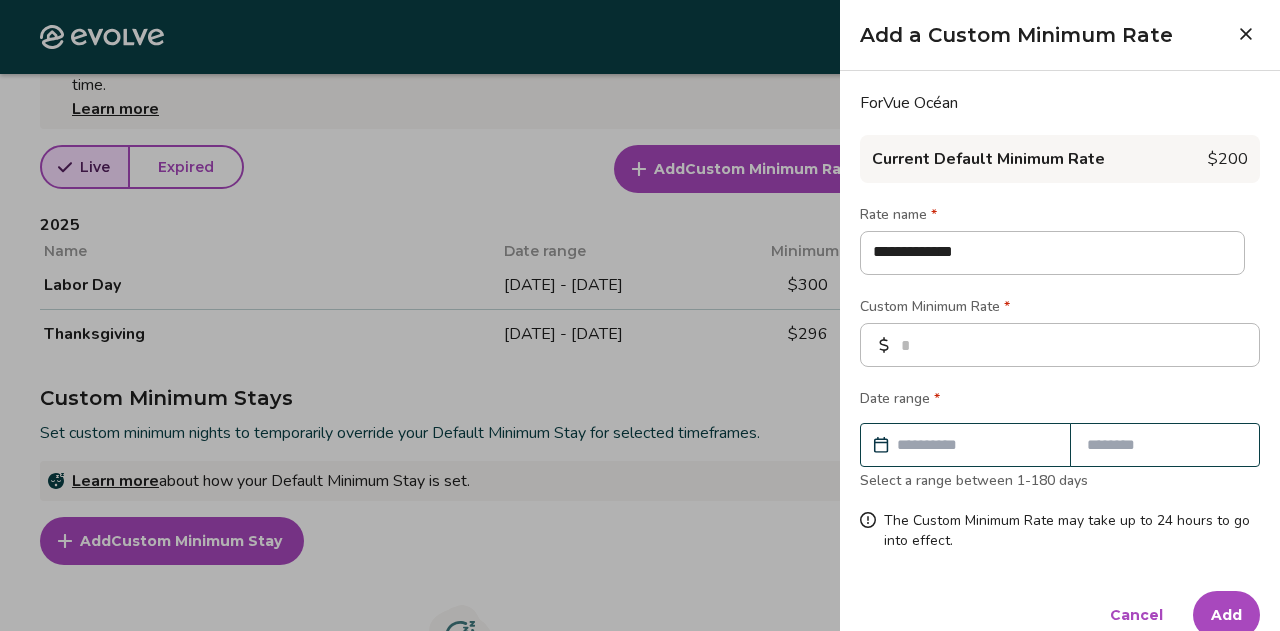 type on "*" 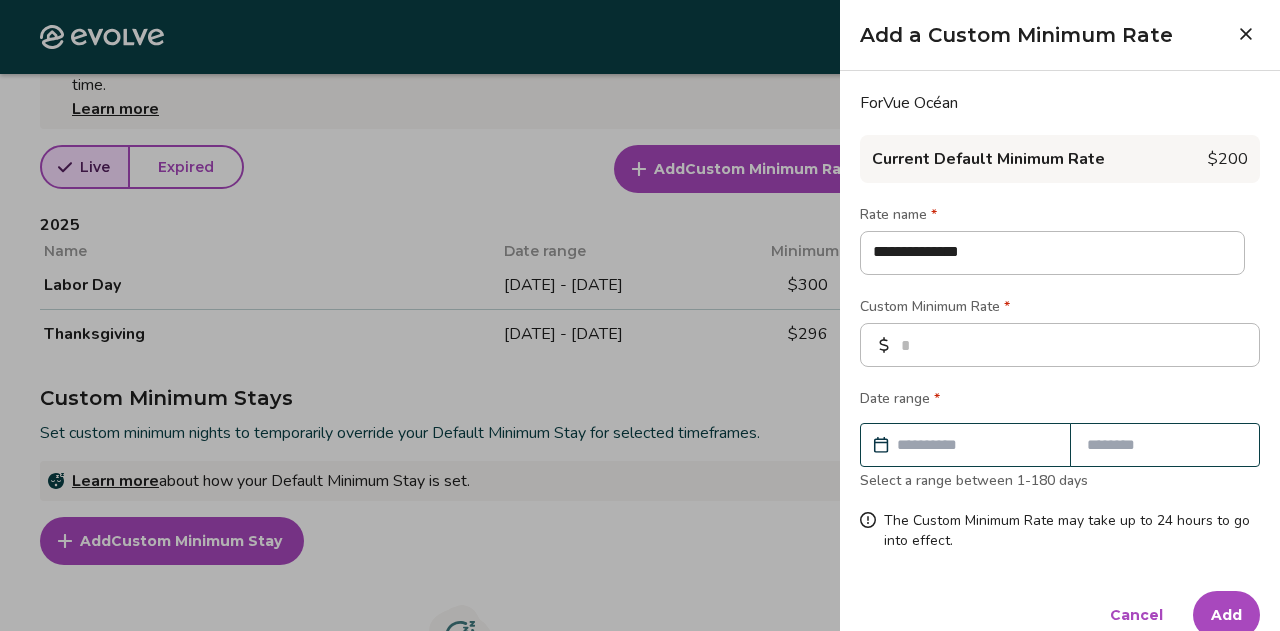 type on "*" 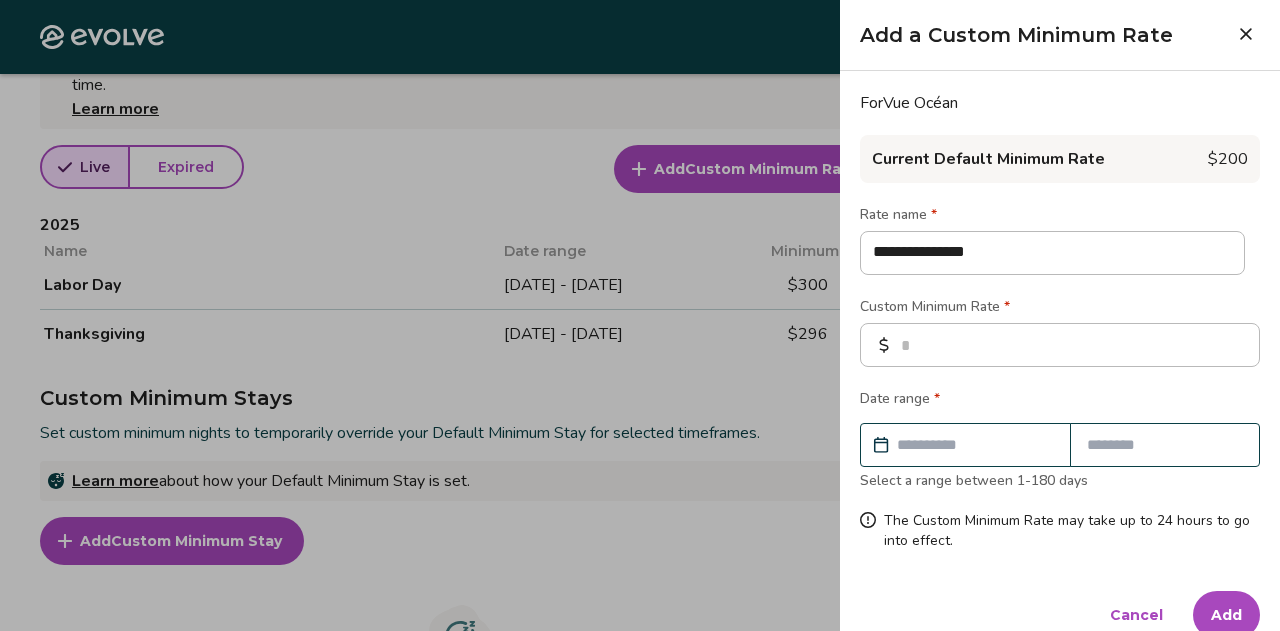 type on "*" 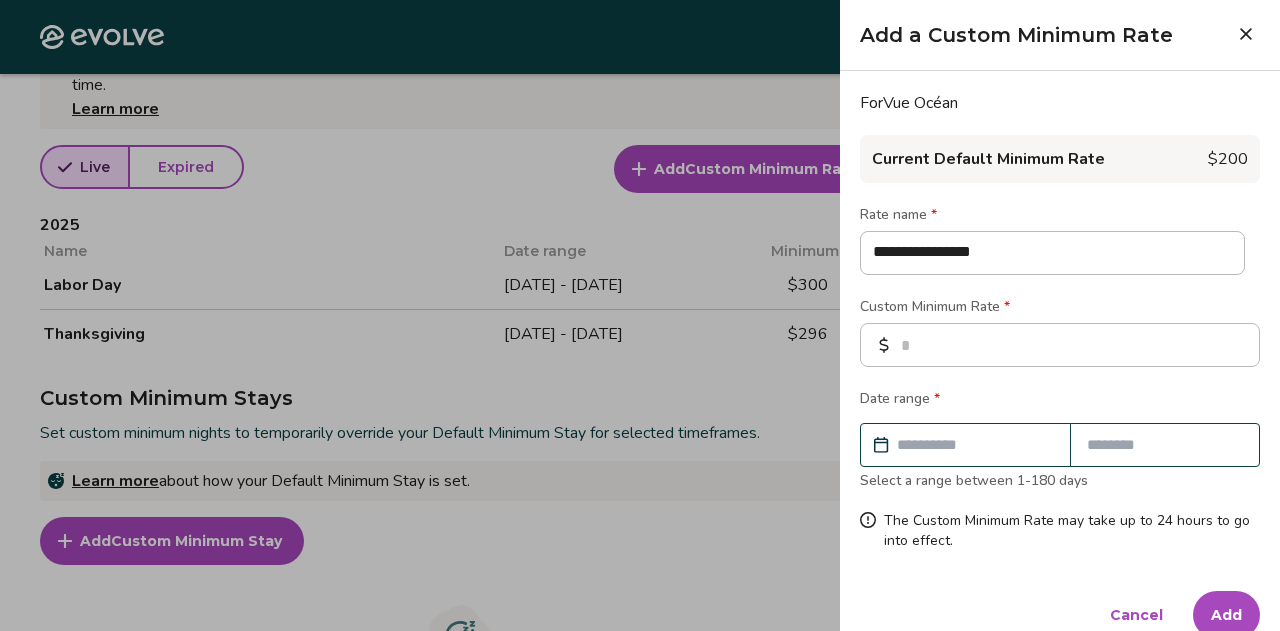 type on "*" 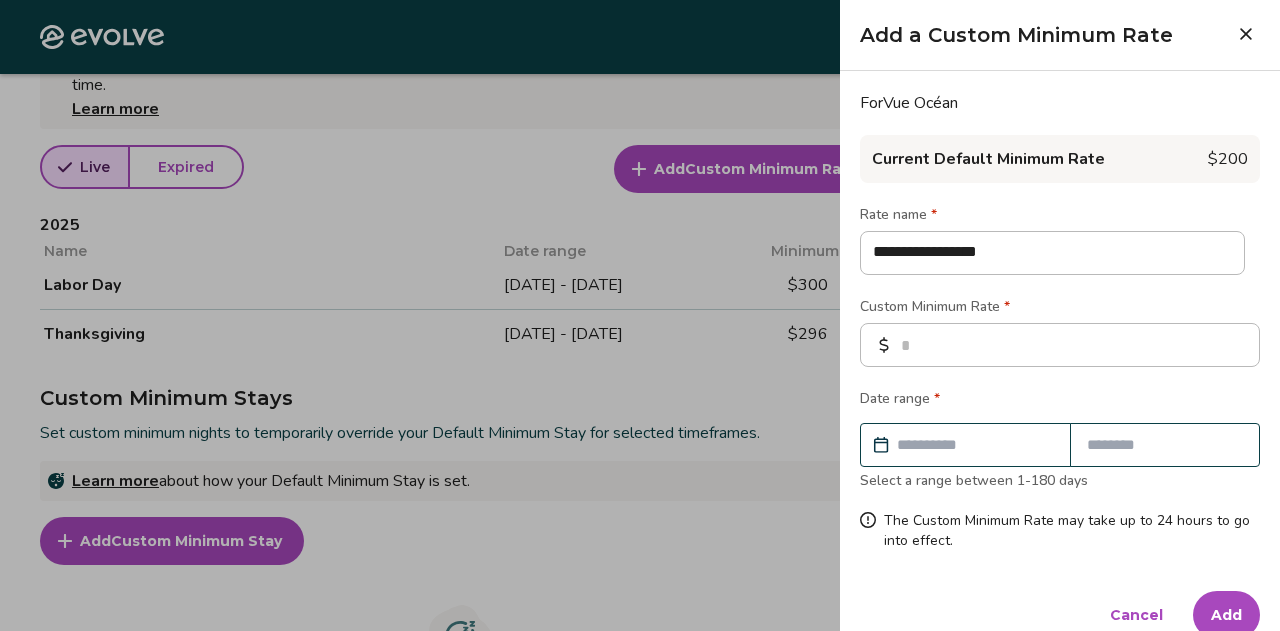 type on "*" 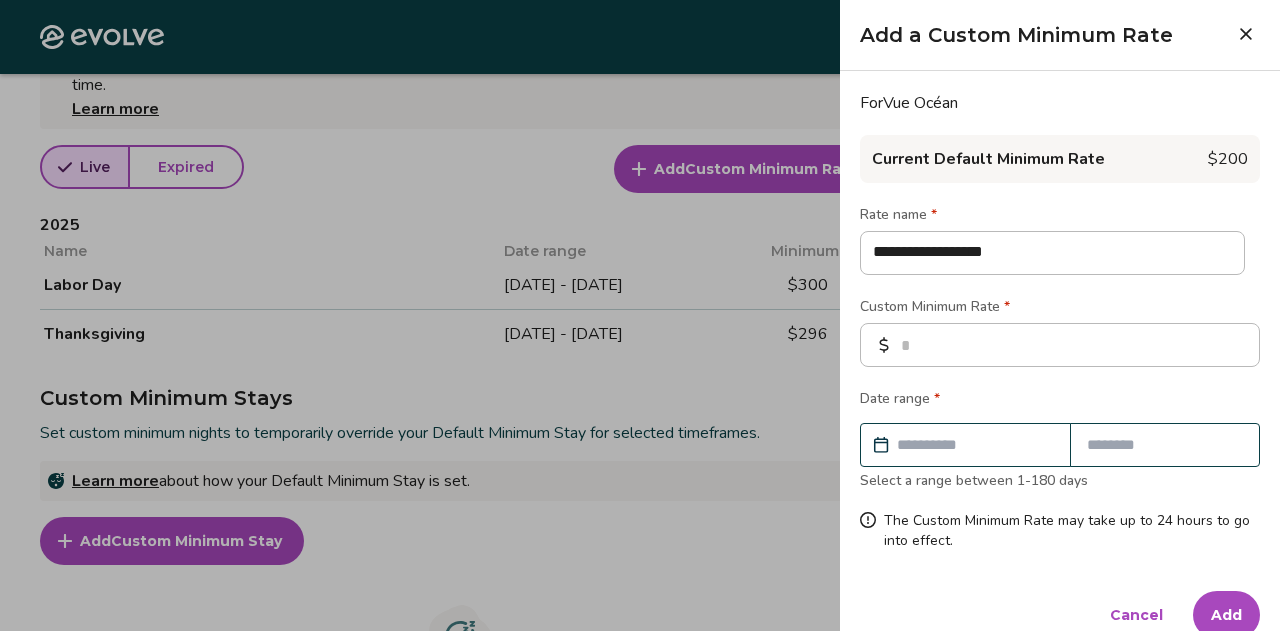 type on "**********" 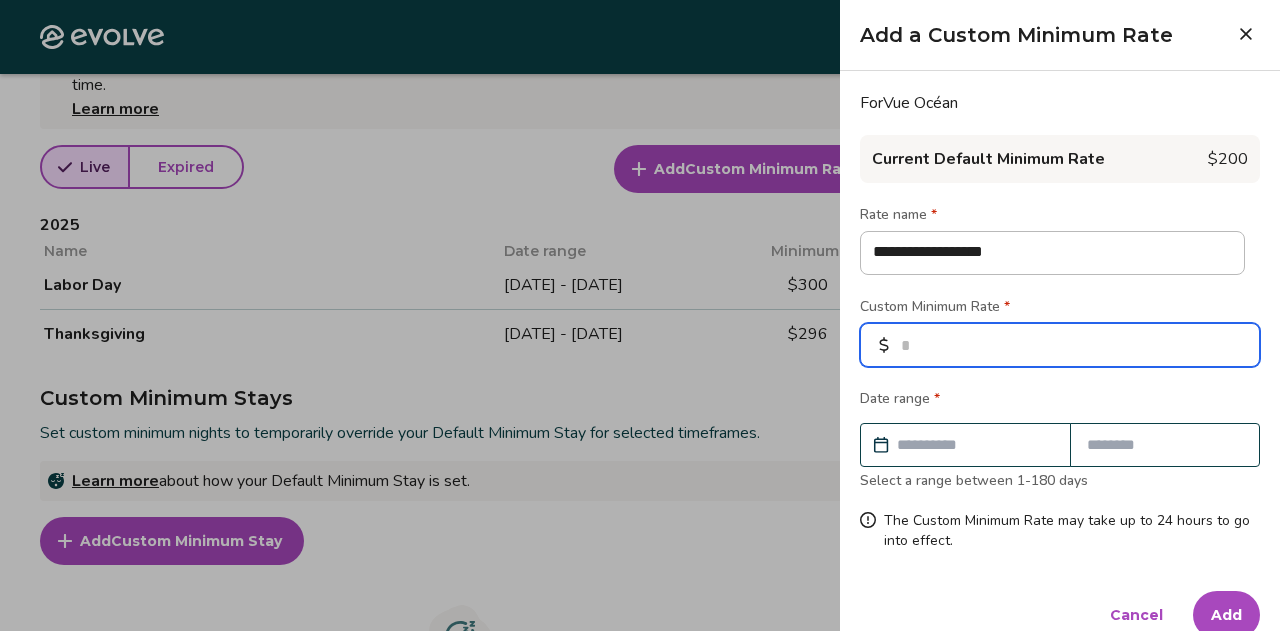 click at bounding box center (1060, 345) 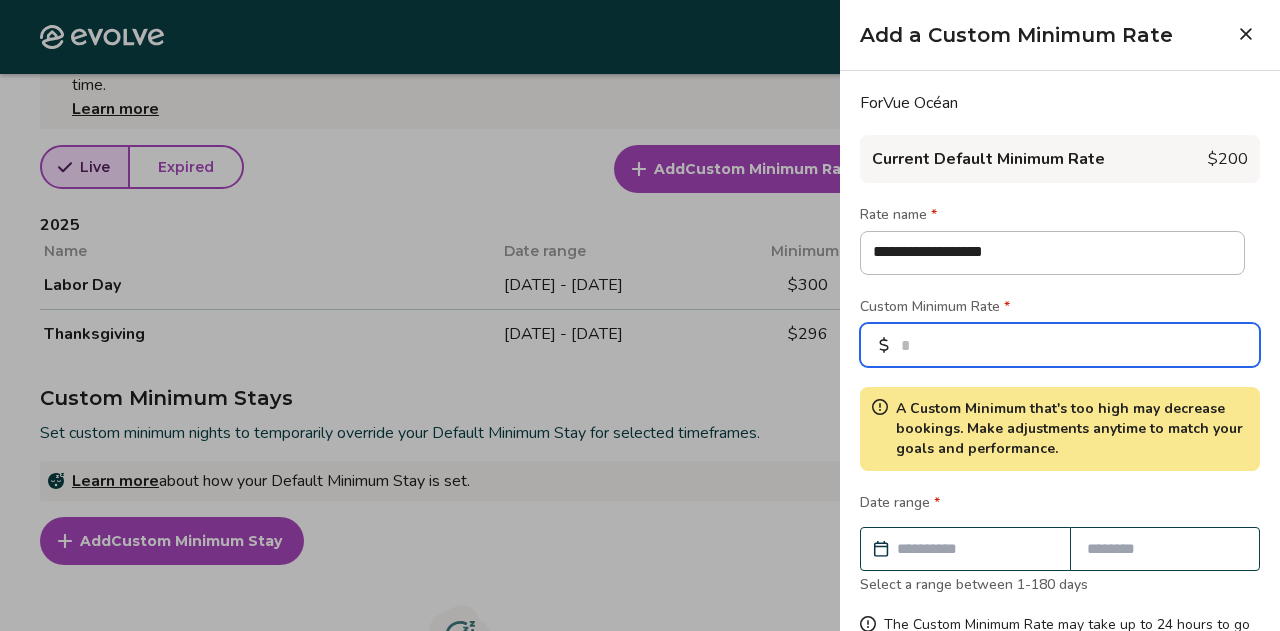 type on "*" 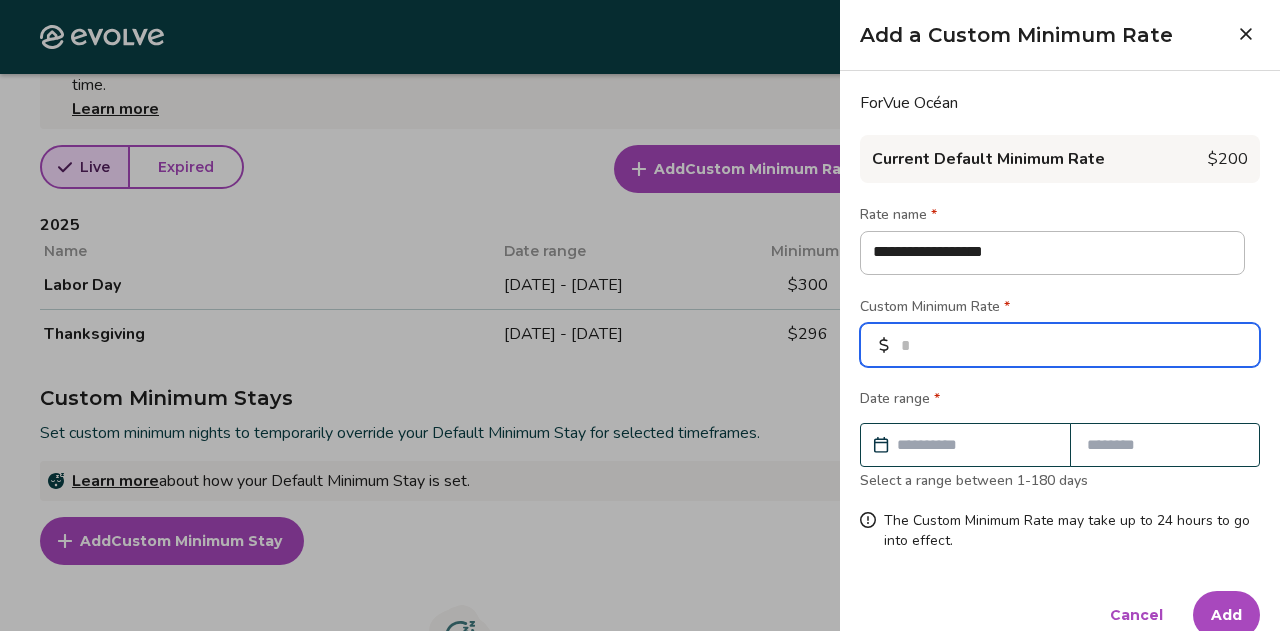 type on "*" 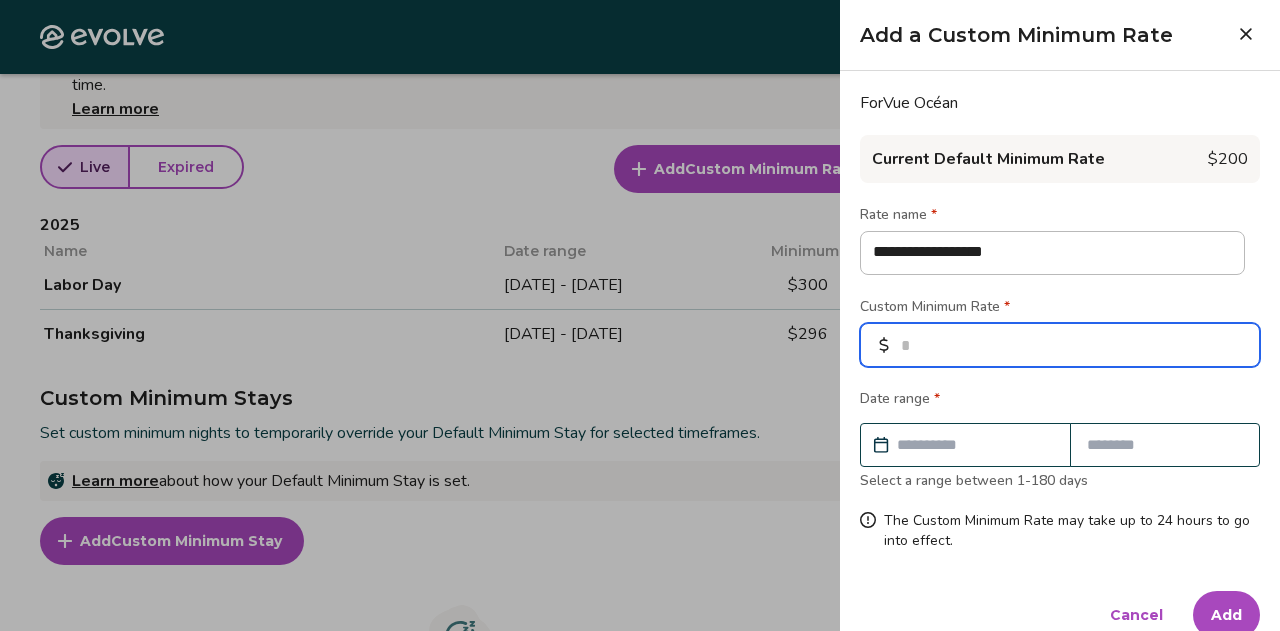 type on "*" 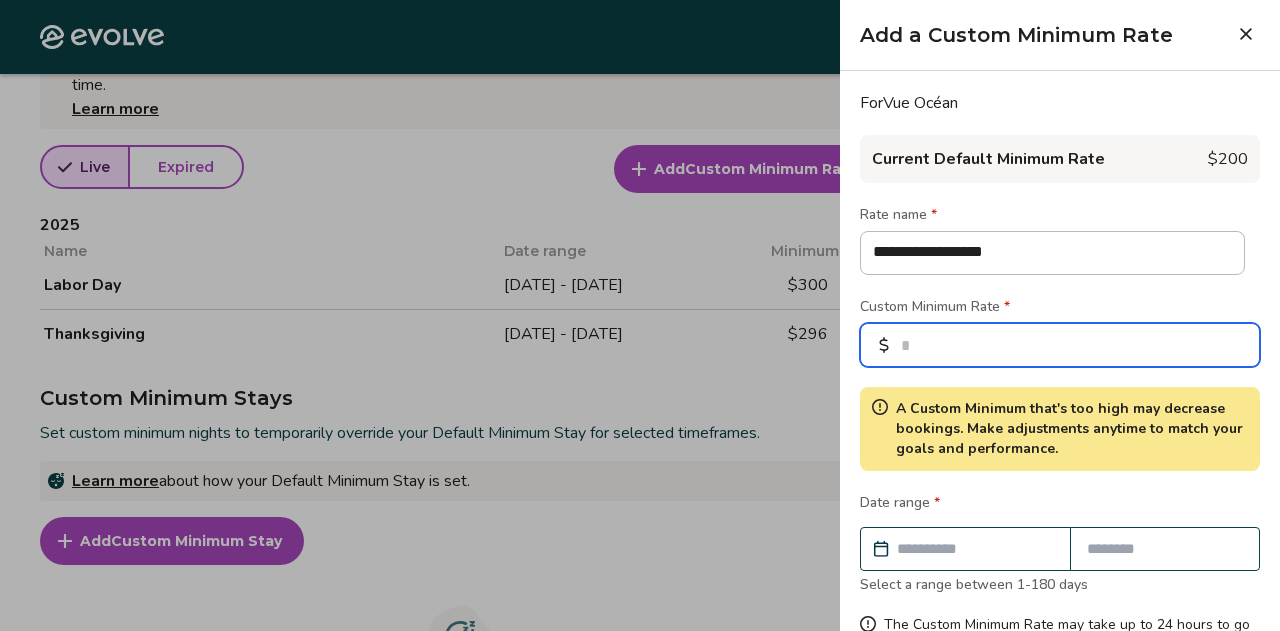 type on "***" 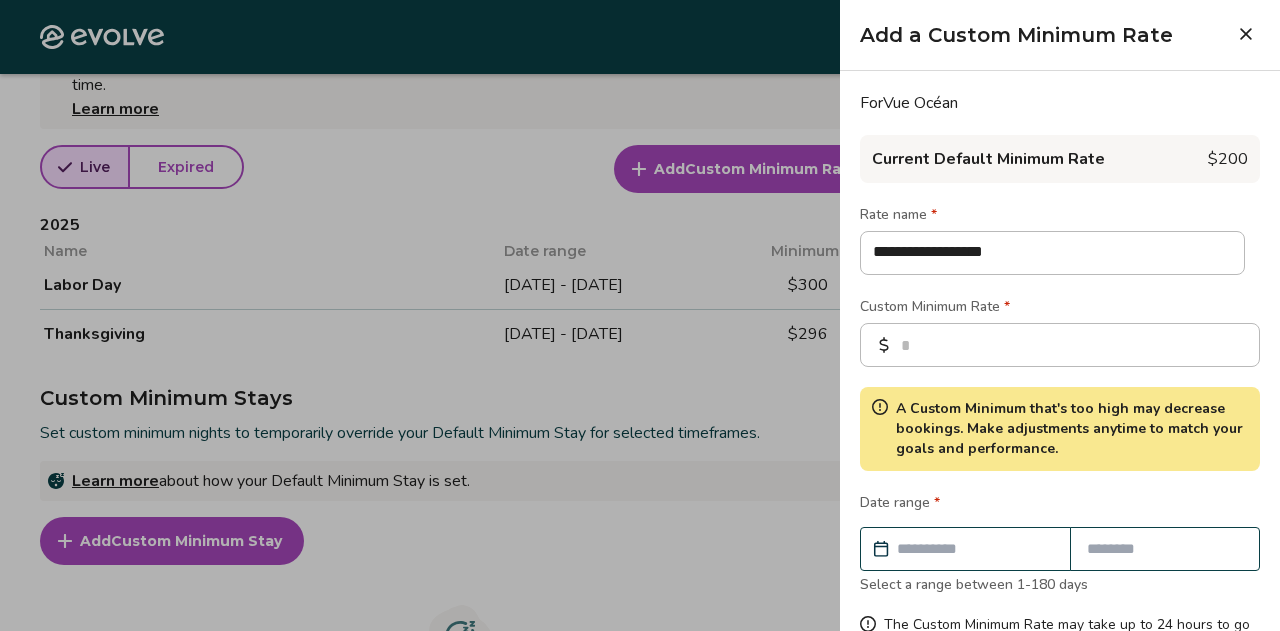 click on "**********" at bounding box center (1060, 373) 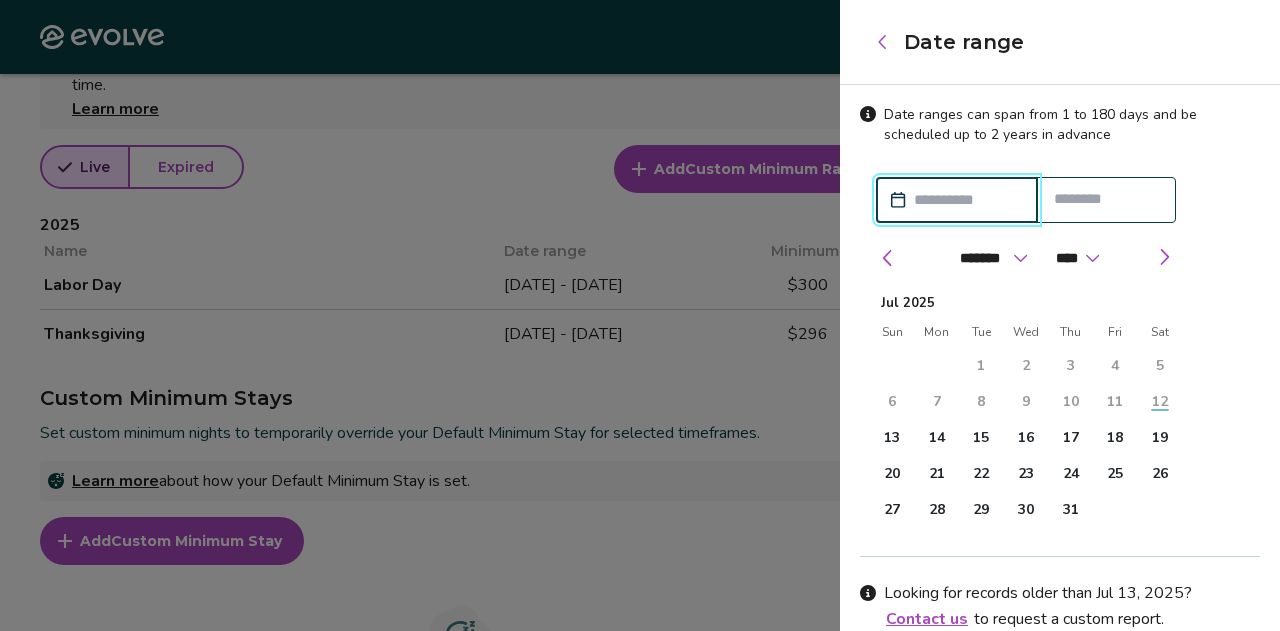 click on "******* ******** ***** ***** *** **** **** ****** ********* ******* ******** ******** **** **** ****" at bounding box center [1026, 253] 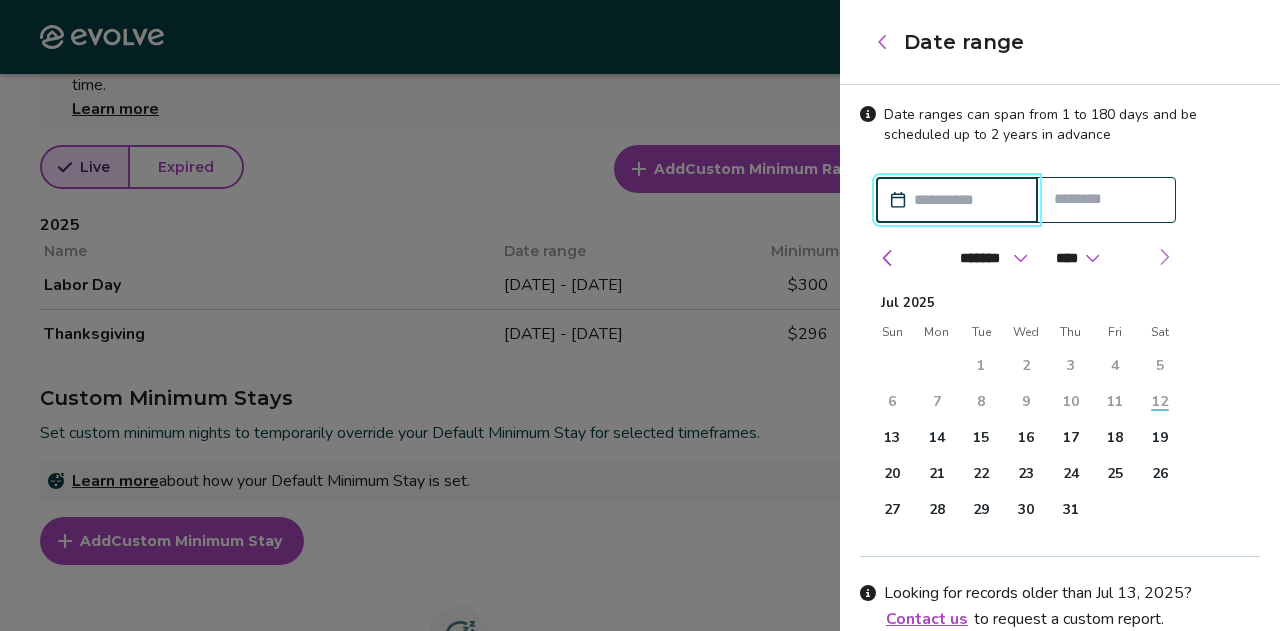 click at bounding box center [1164, 257] 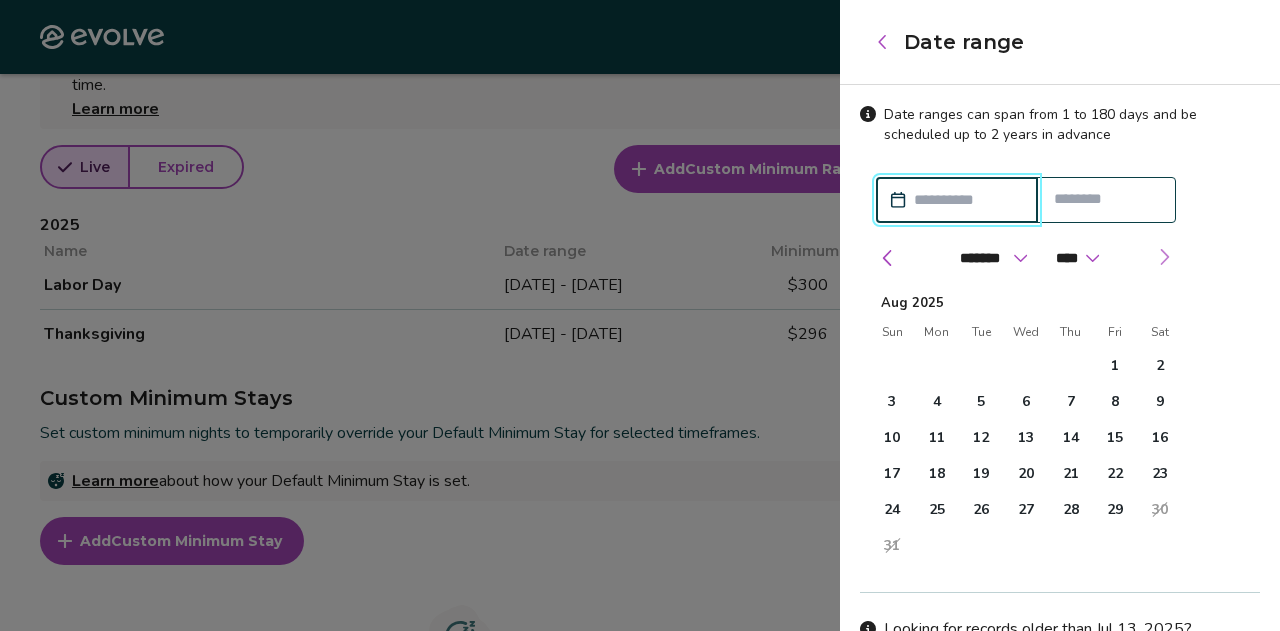 click at bounding box center [1164, 257] 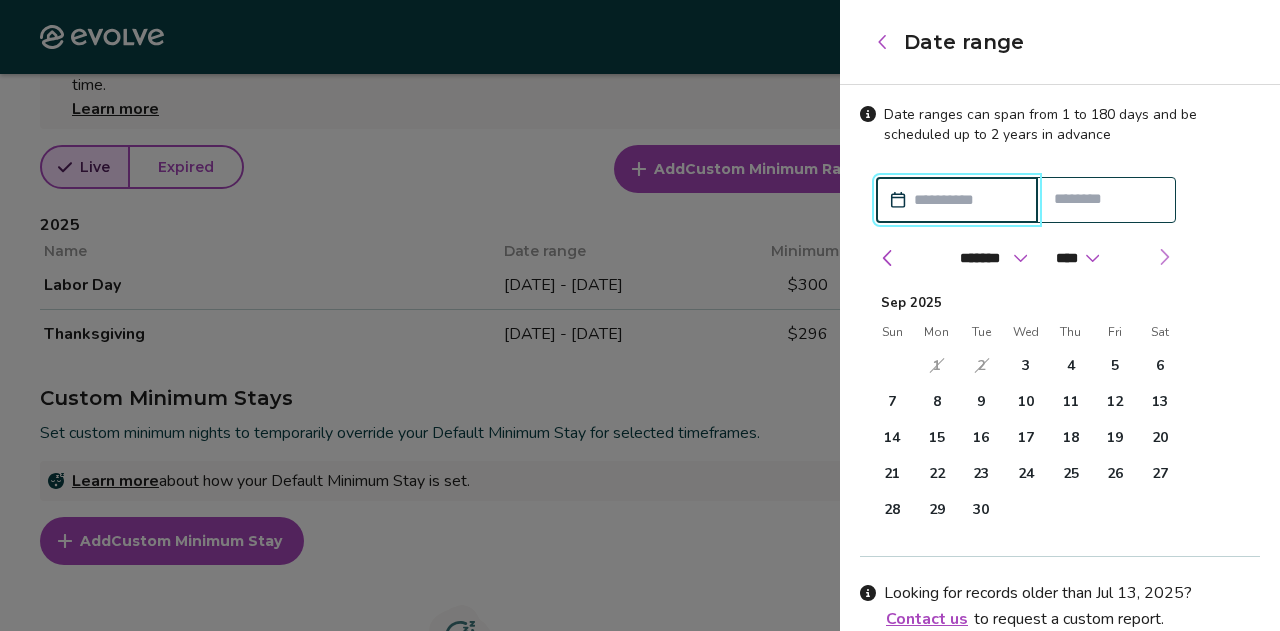 click at bounding box center (1164, 257) 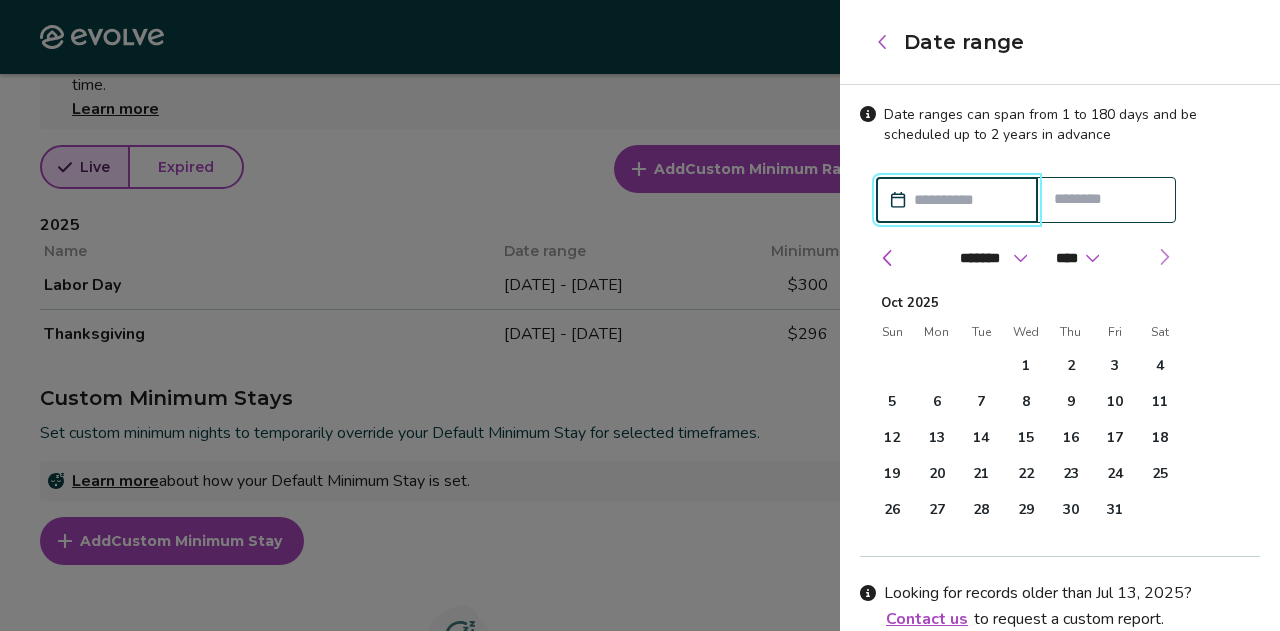 click at bounding box center [1164, 257] 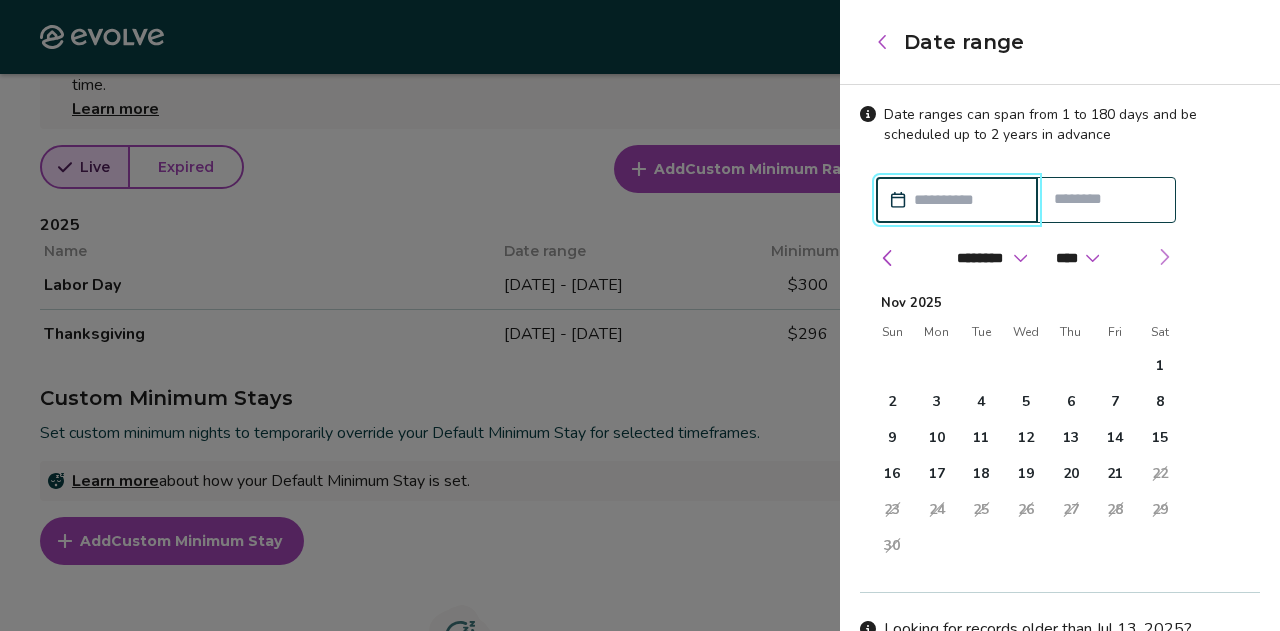 click at bounding box center [1164, 257] 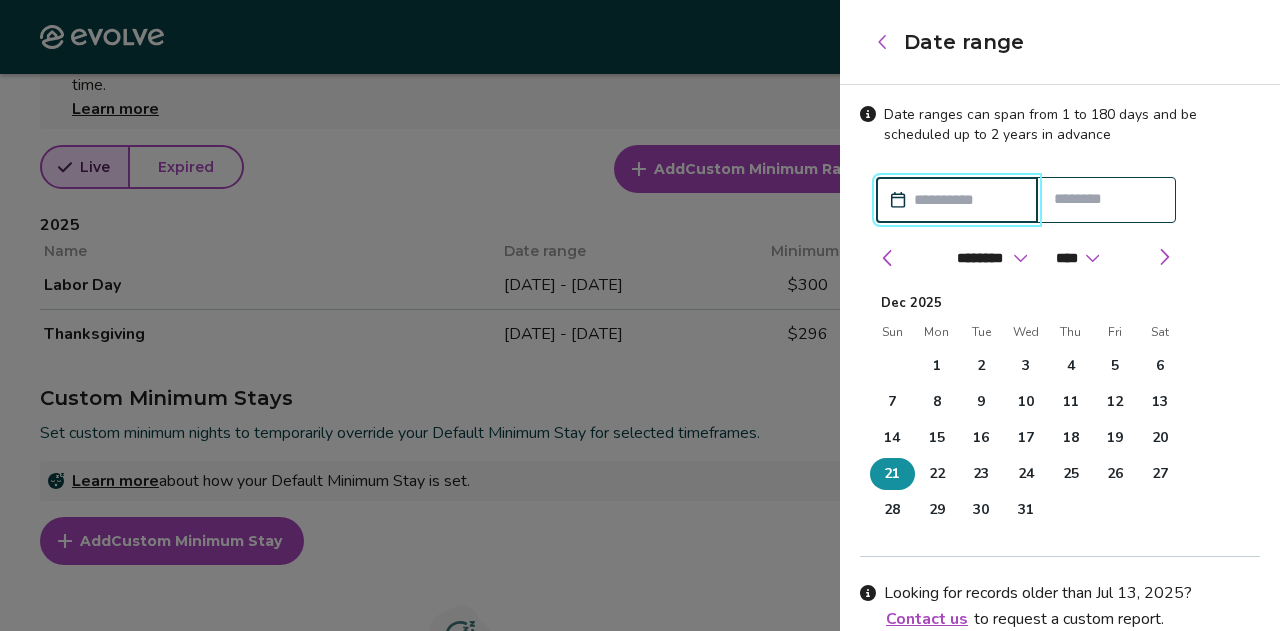 click on "21" at bounding box center [892, 474] 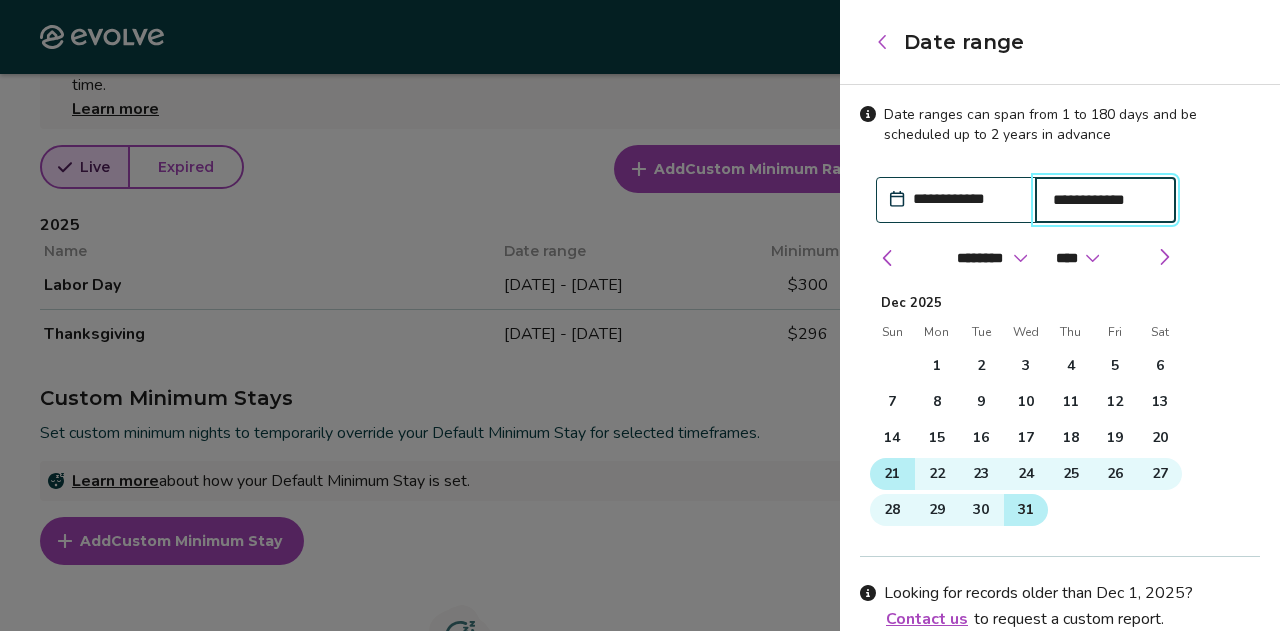 click on "31" at bounding box center [1026, 510] 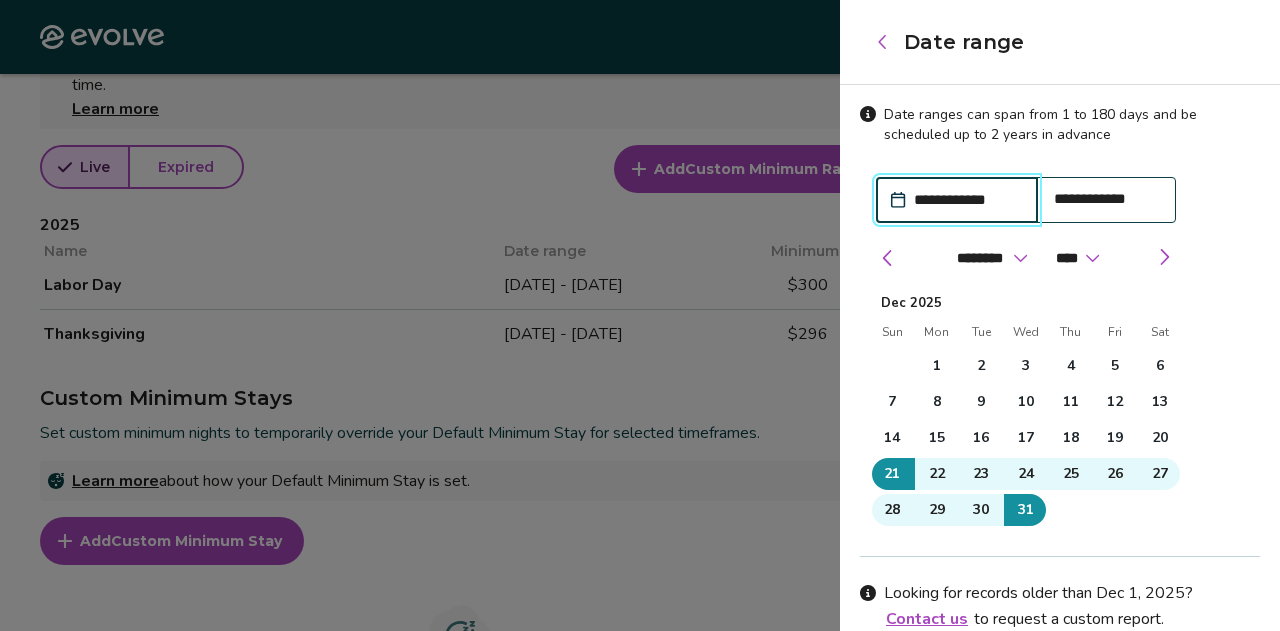scroll, scrollTop: 174, scrollLeft: 0, axis: vertical 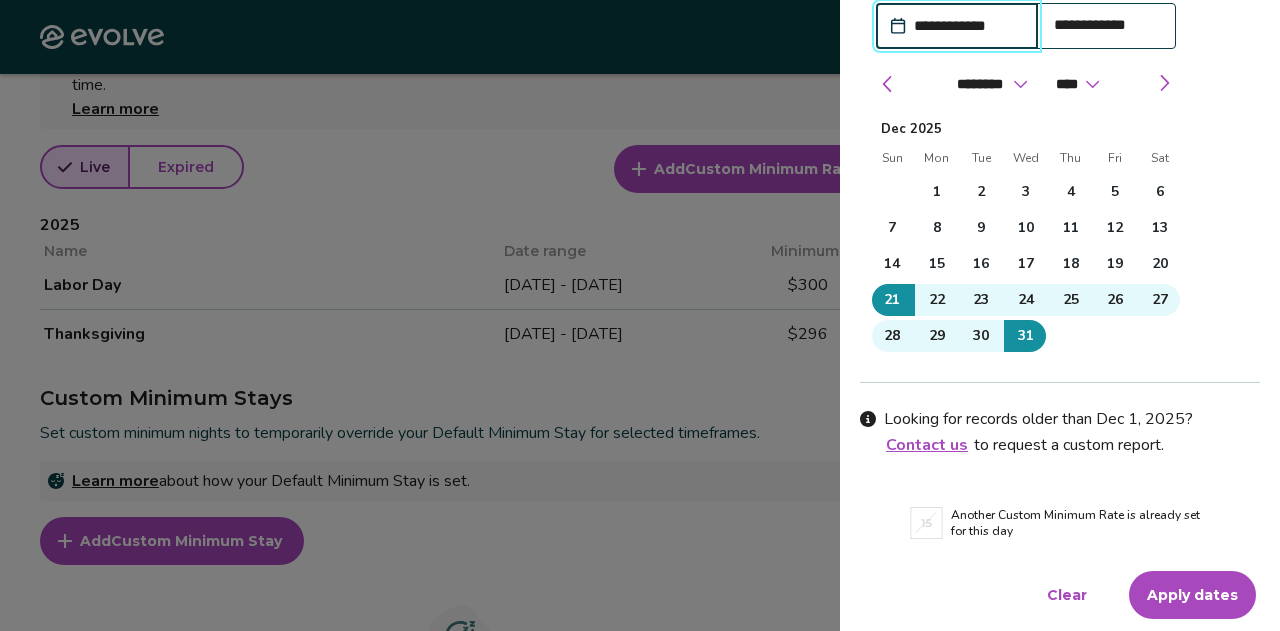 click on "Apply dates" at bounding box center [1192, 595] 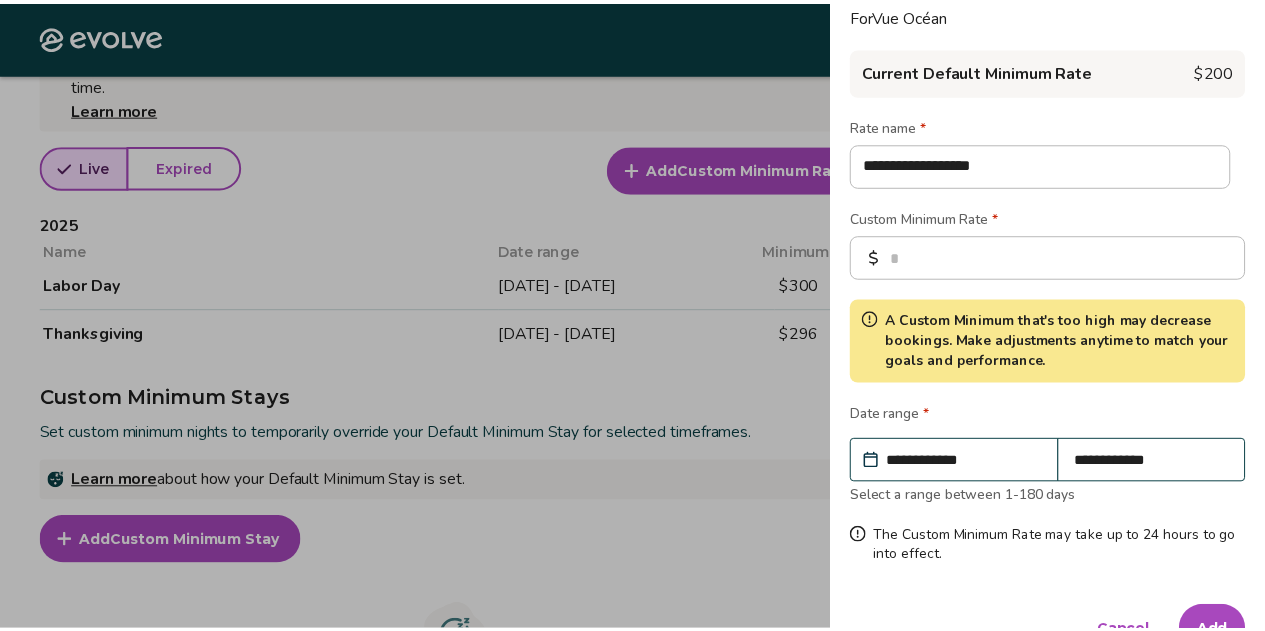 scroll, scrollTop: 132, scrollLeft: 0, axis: vertical 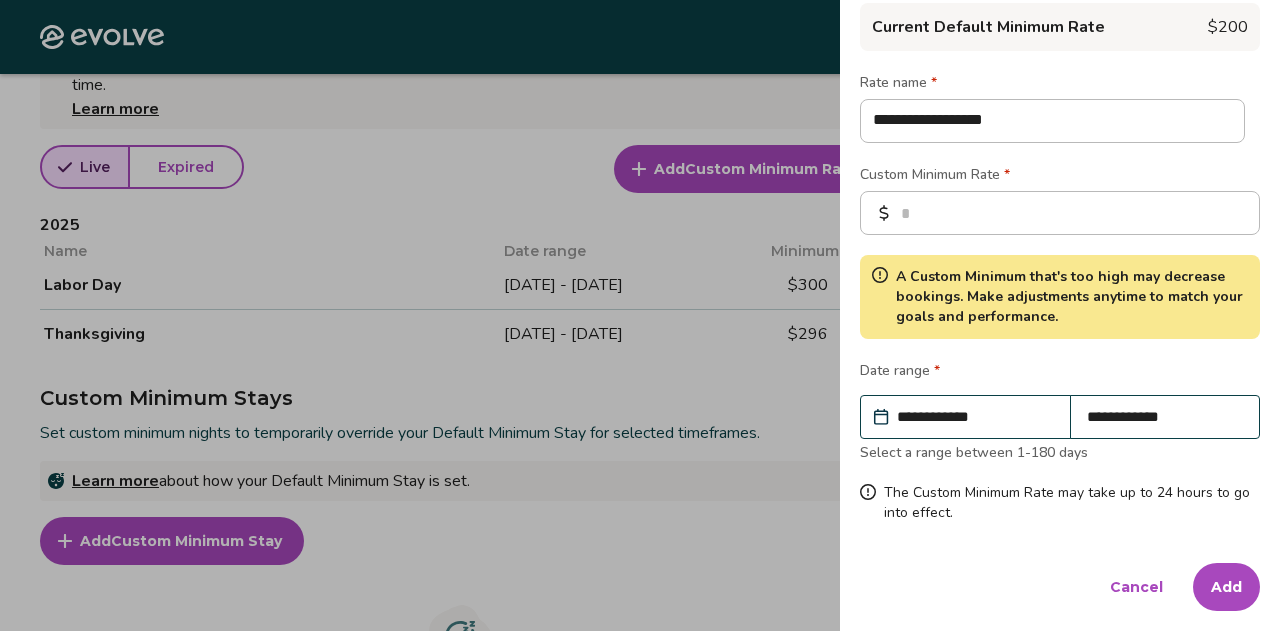 click on "Add" at bounding box center (1226, 587) 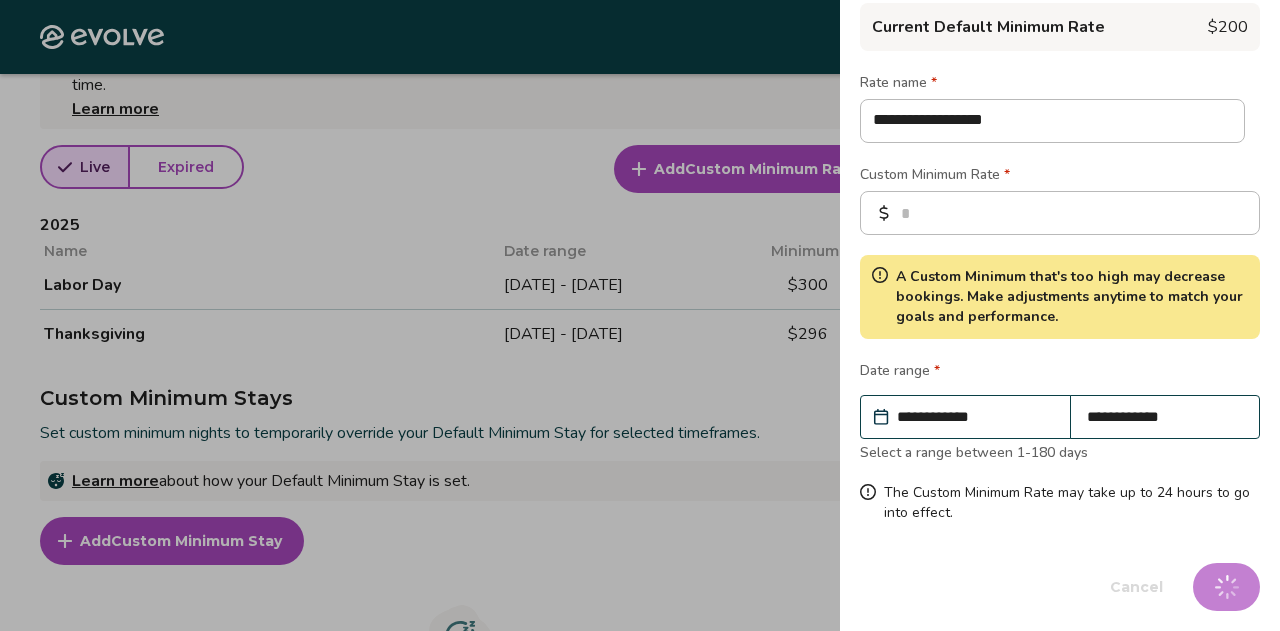 type on "*" 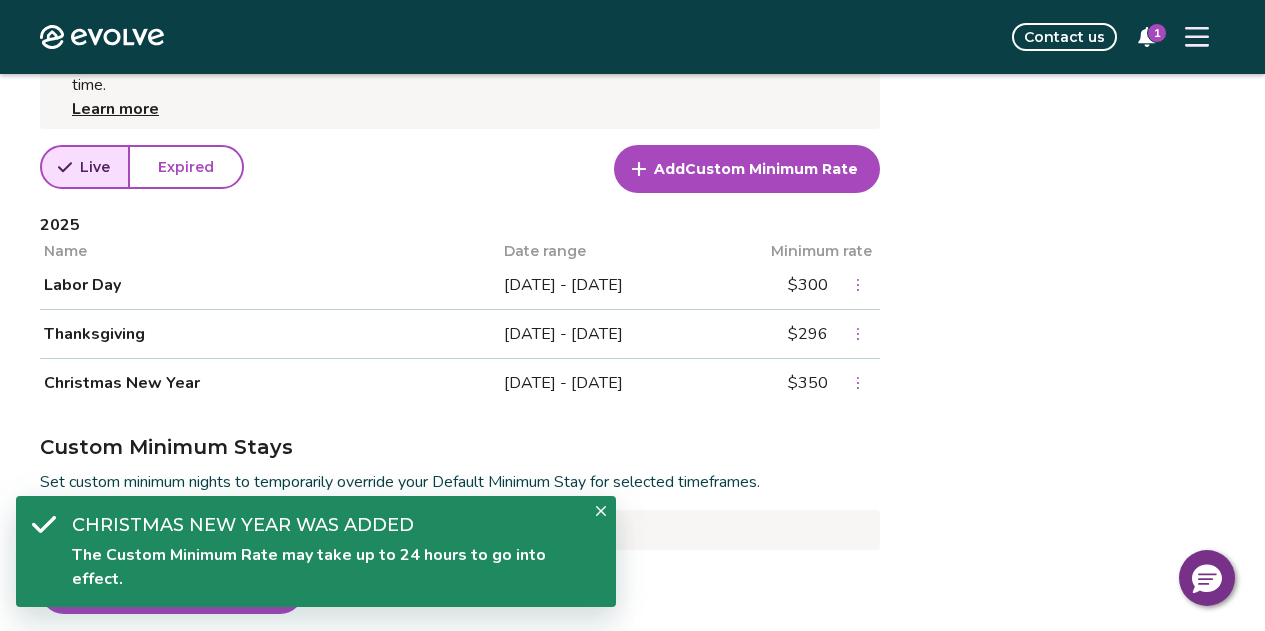 click 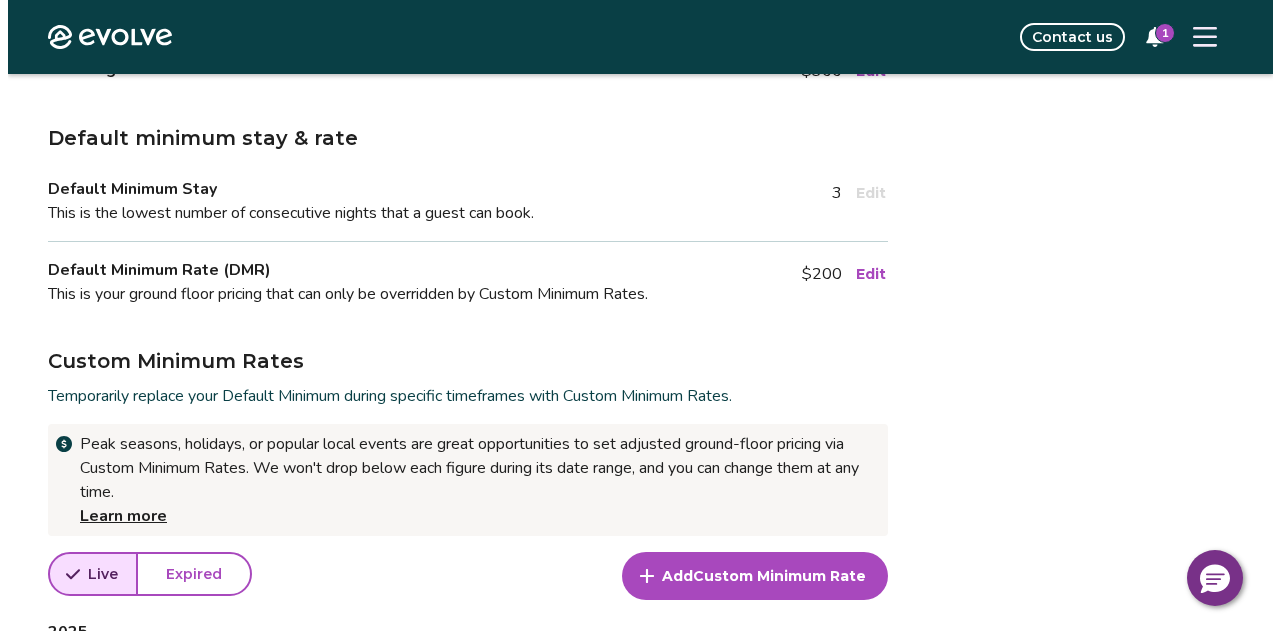 scroll, scrollTop: 400, scrollLeft: 0, axis: vertical 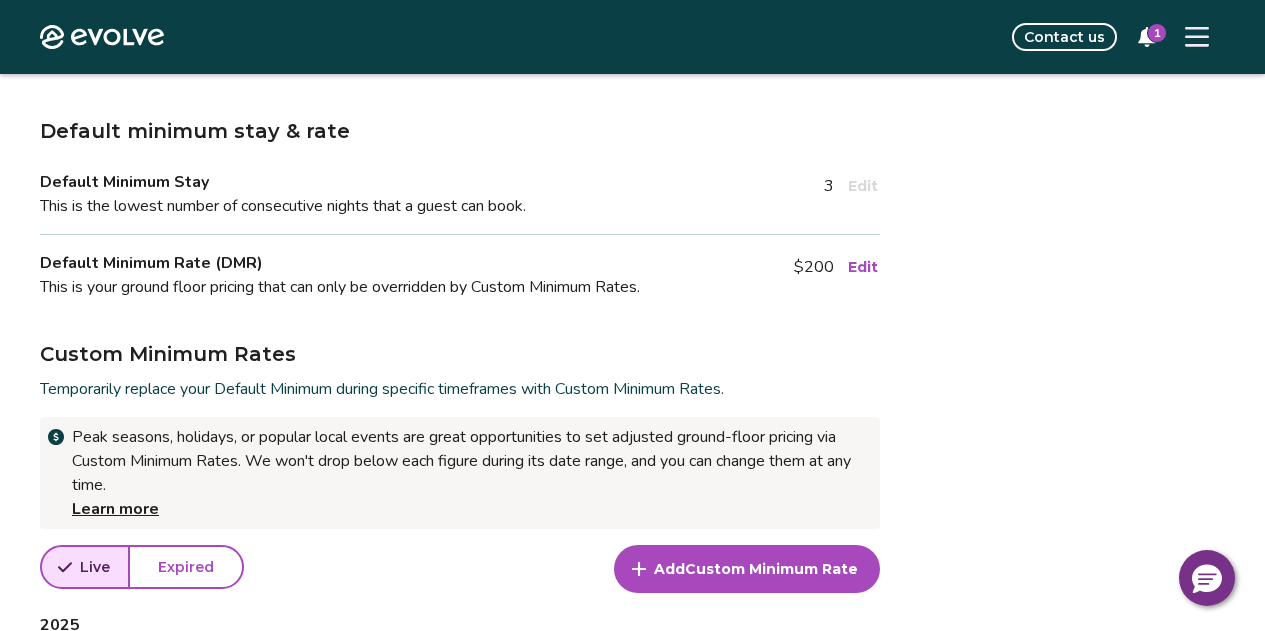 click on "Edit" at bounding box center (863, 267) 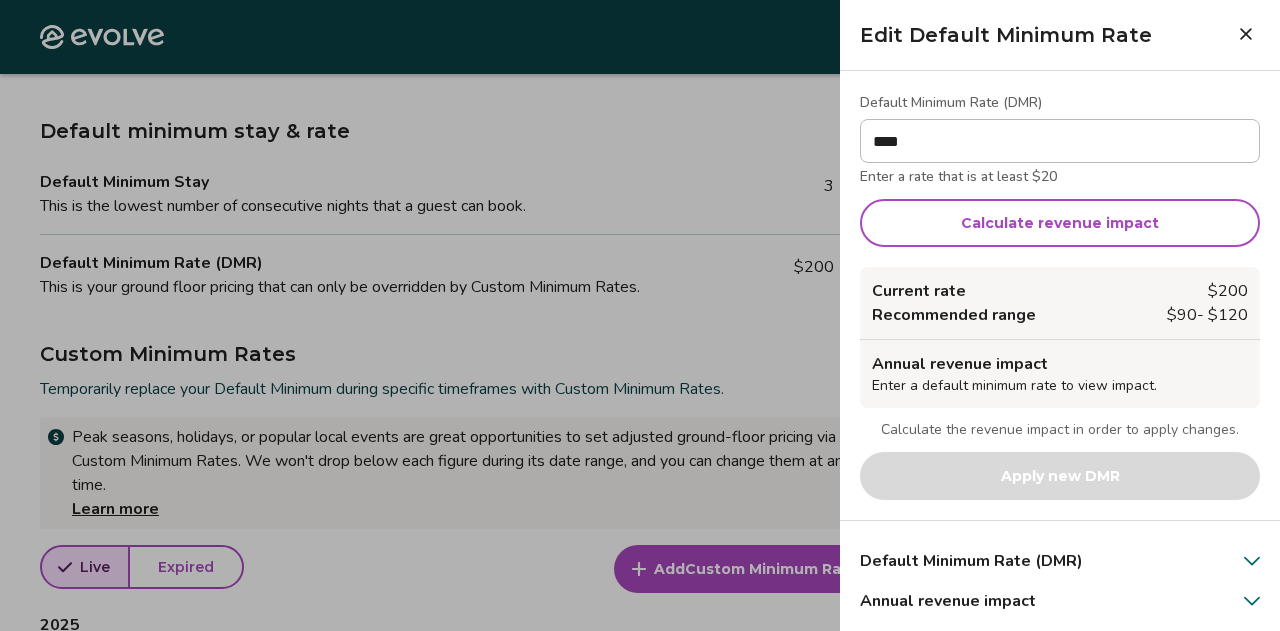 type on "****" 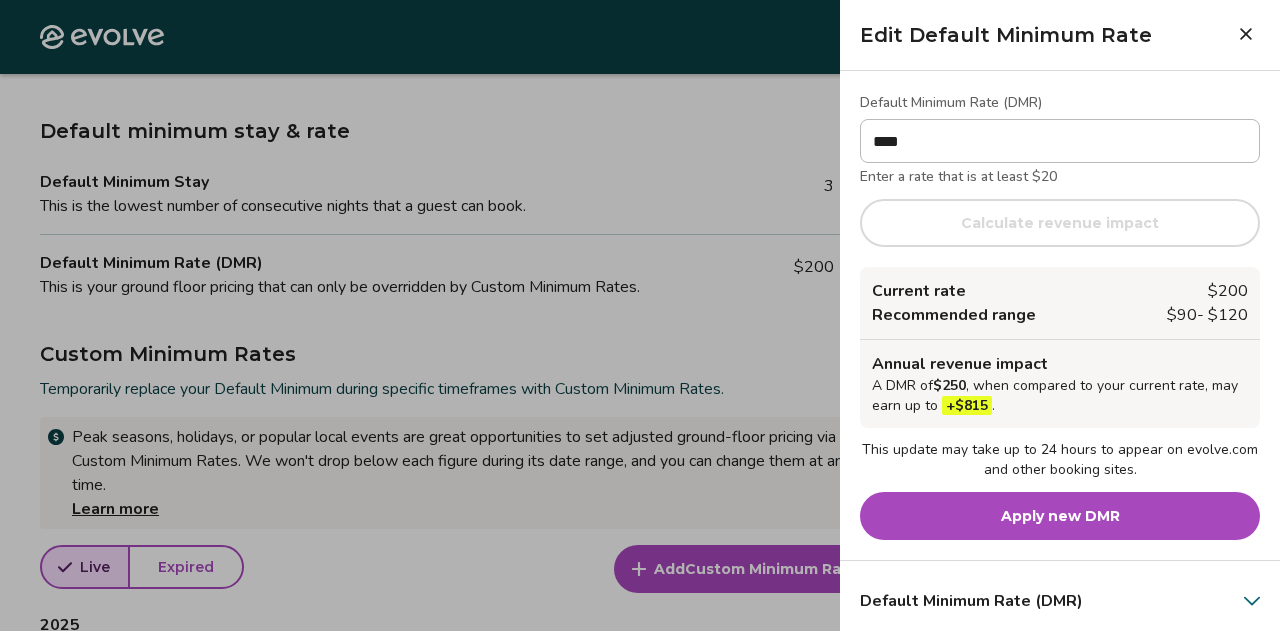 click on "Apply new DMR" at bounding box center [1060, 516] 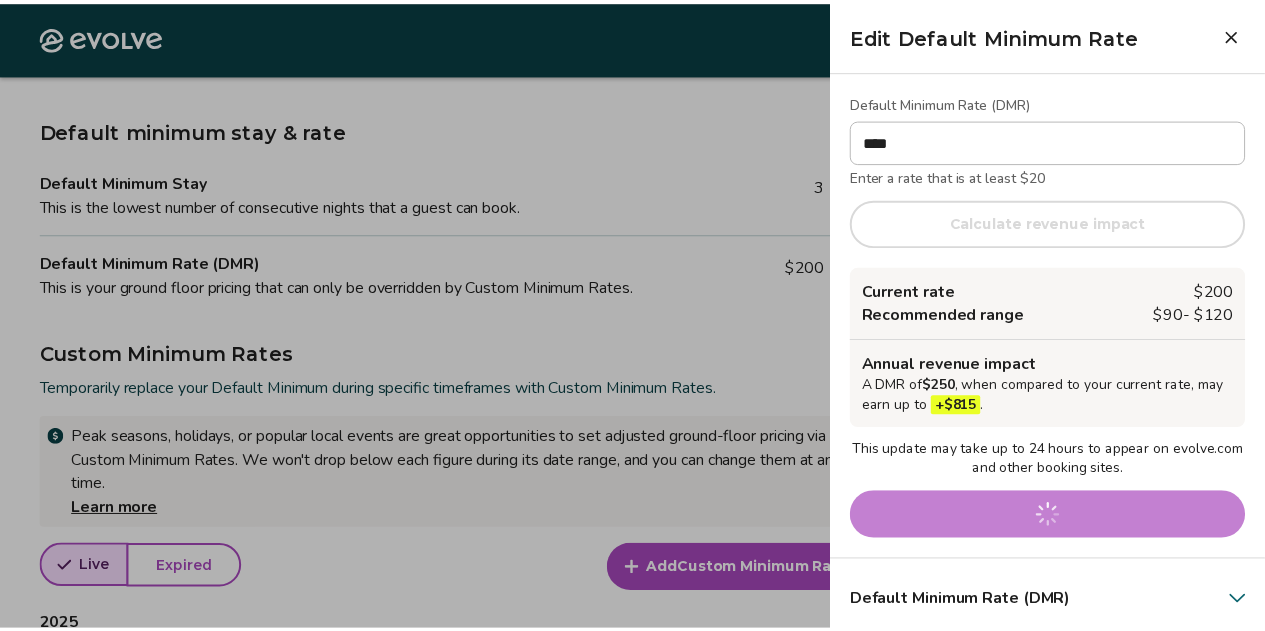 scroll, scrollTop: 50, scrollLeft: 0, axis: vertical 